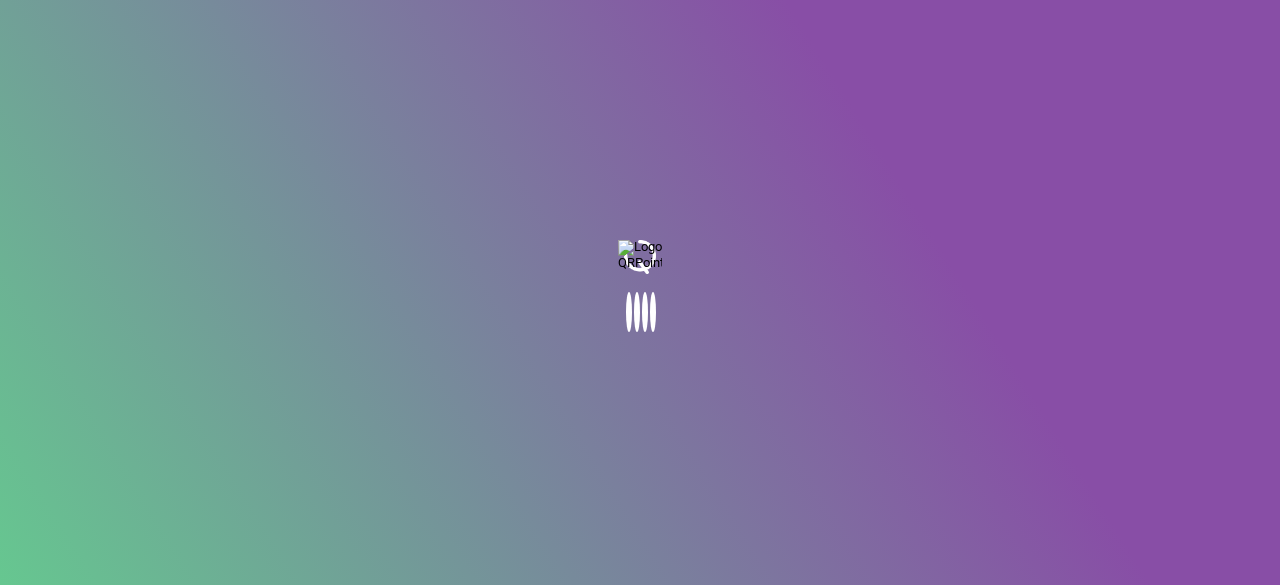 scroll, scrollTop: 0, scrollLeft: 0, axis: both 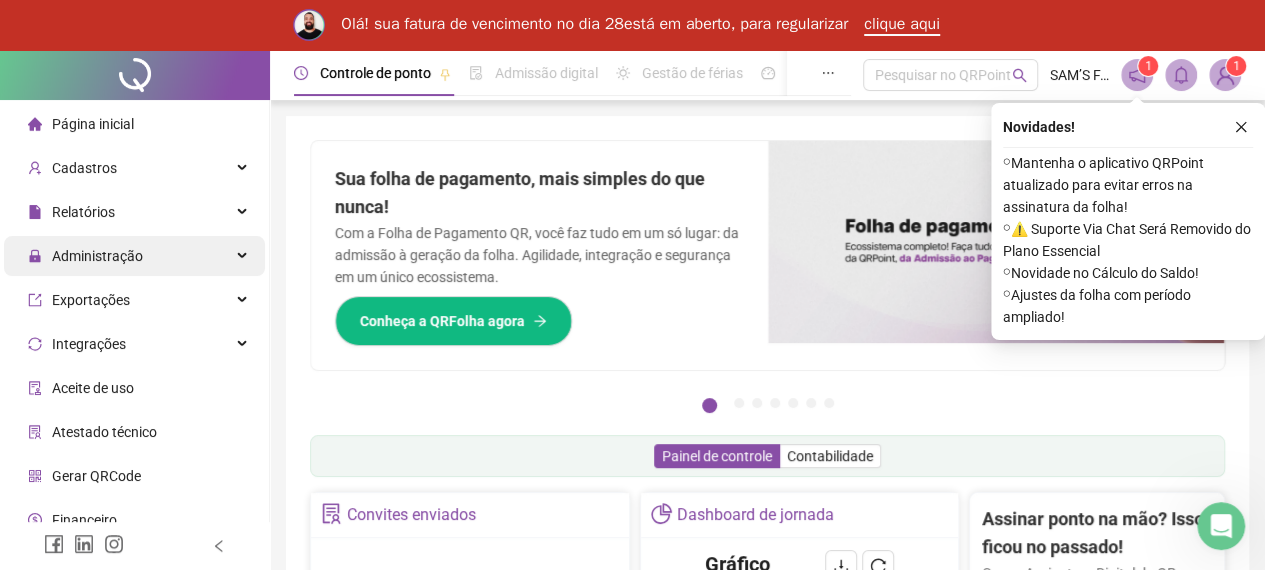 click on "Administração" at bounding box center (97, 256) 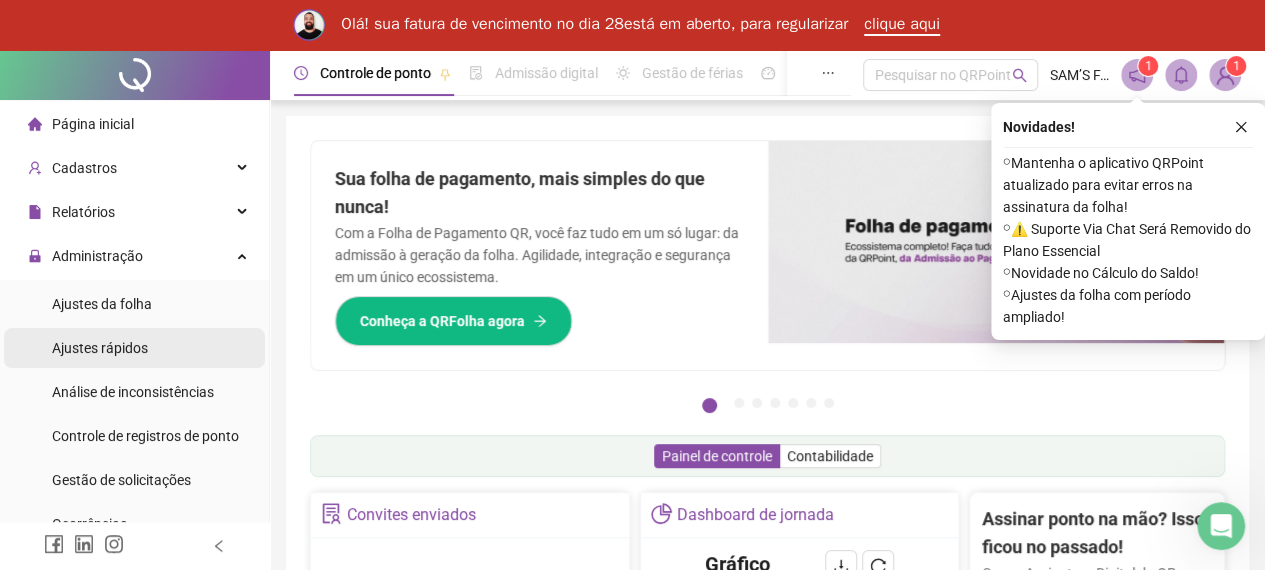 click on "Ajustes rápidos" at bounding box center (134, 348) 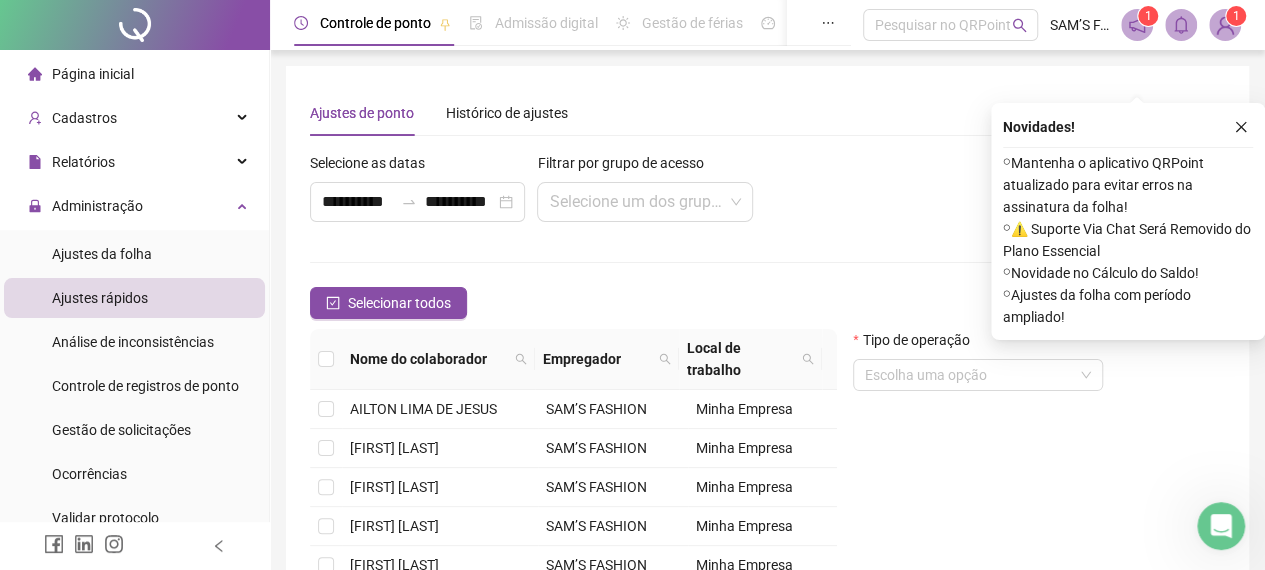 click on "Ajustes da folha" at bounding box center (102, 254) 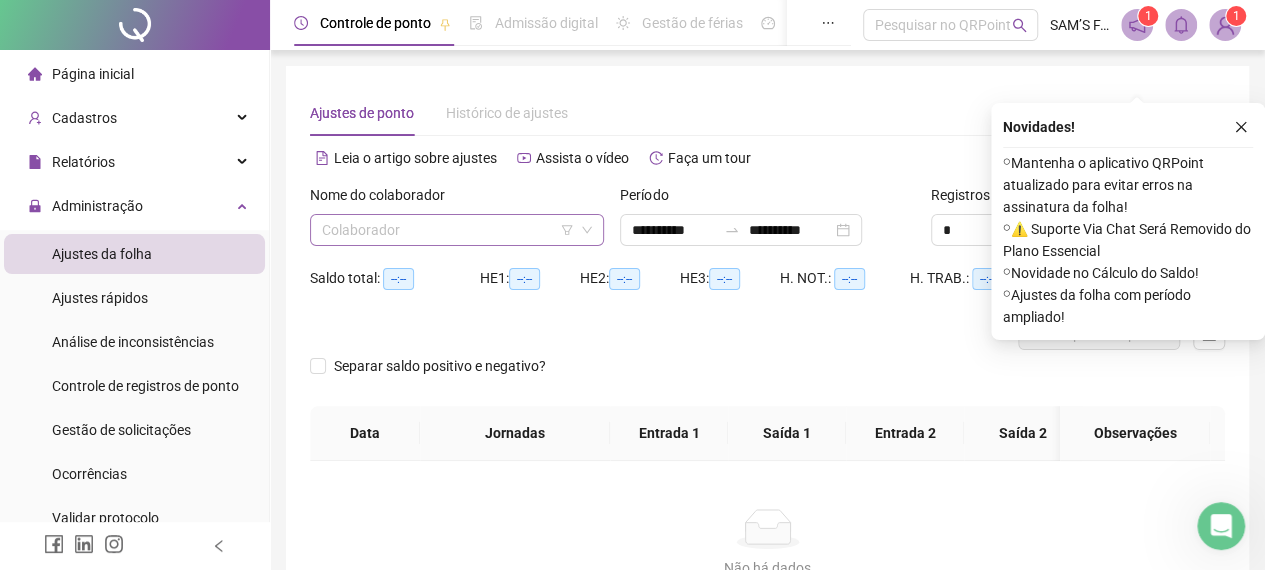 click at bounding box center (448, 230) 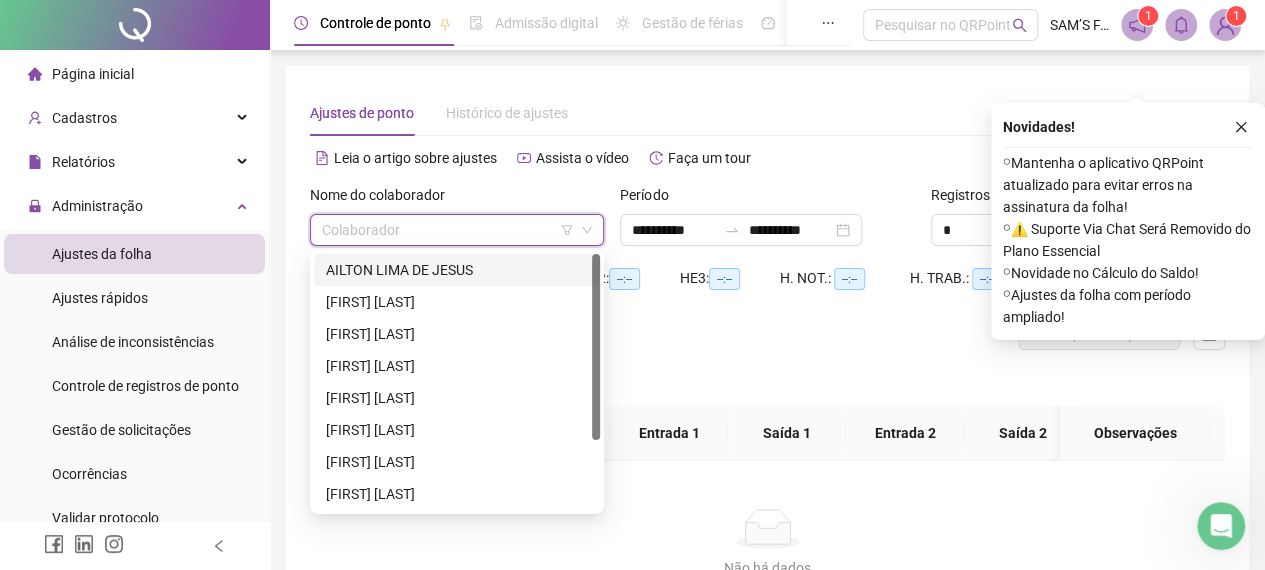click on "AILTON LIMA DE JESUS" at bounding box center (457, 270) 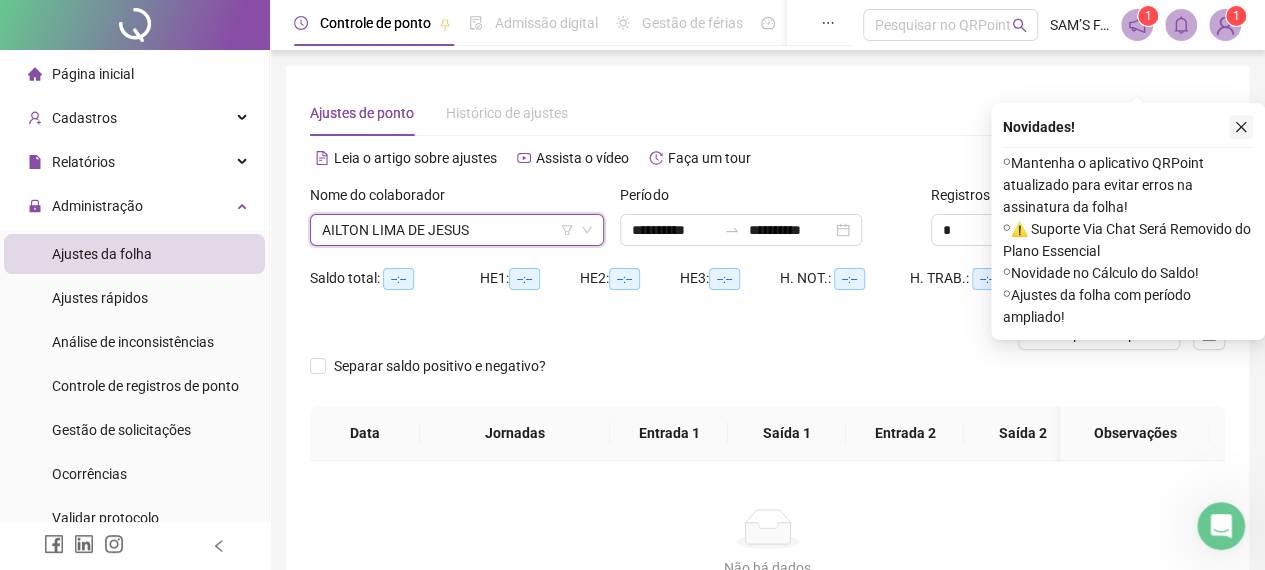 click 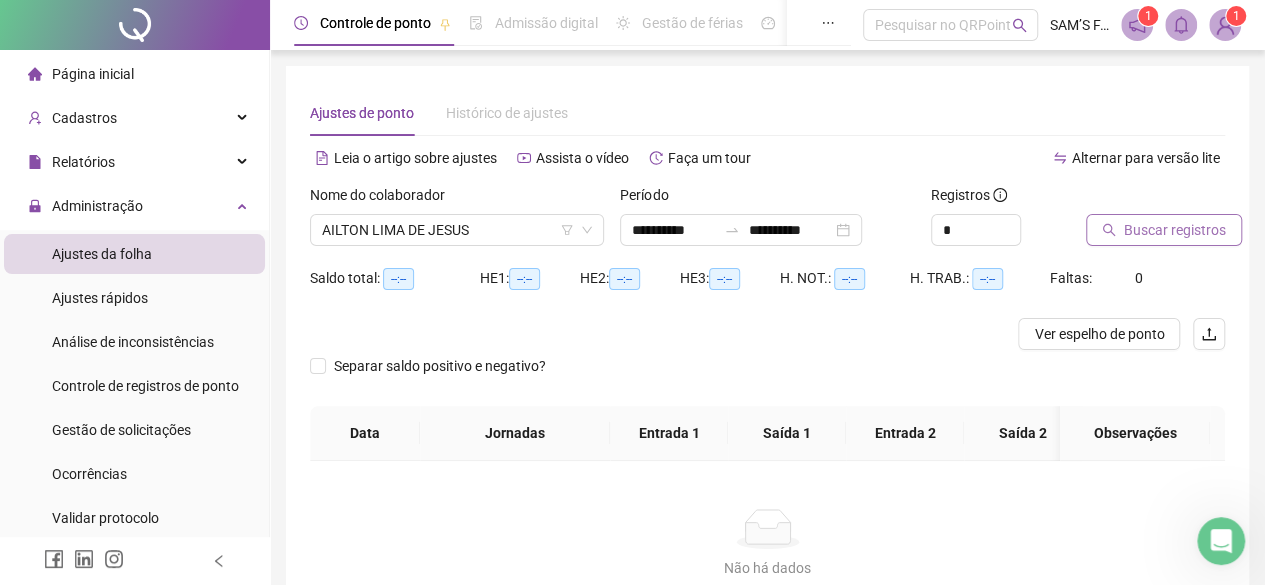 click on "Buscar registros" at bounding box center [1175, 230] 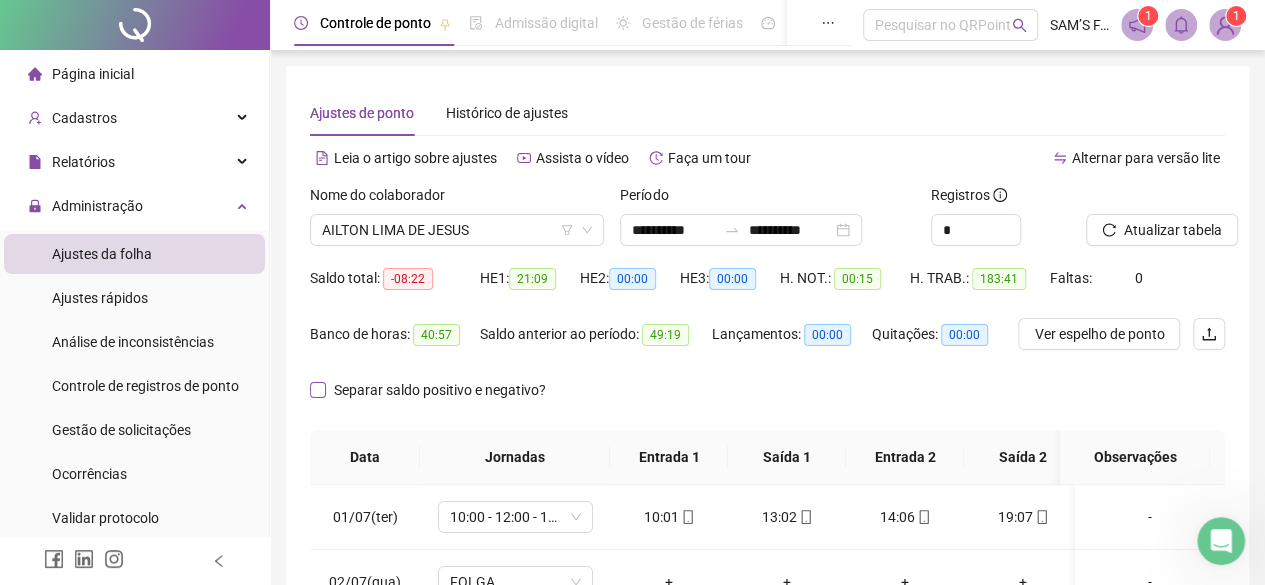 click on "Separar saldo positivo e negativo?" at bounding box center (432, 390) 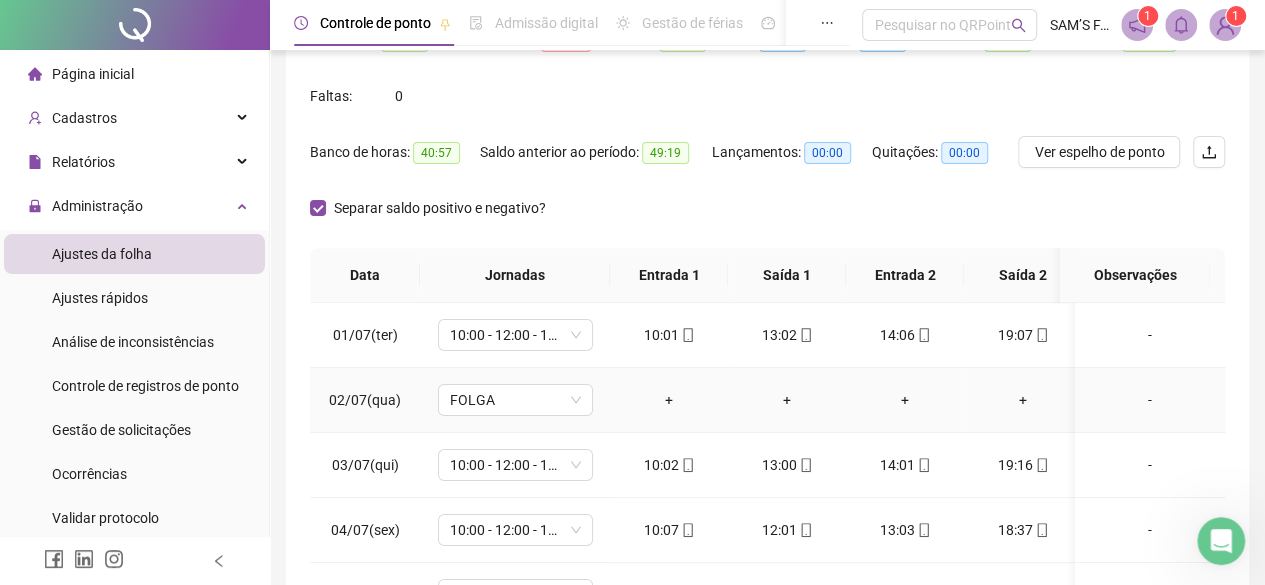 scroll, scrollTop: 300, scrollLeft: 0, axis: vertical 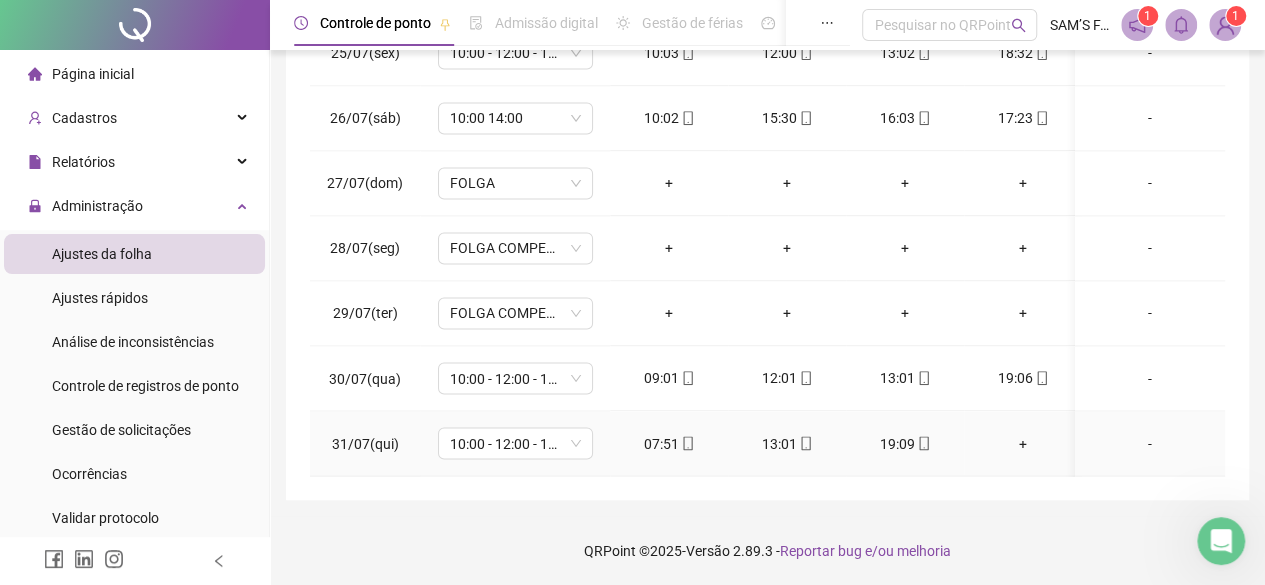 click on "+" at bounding box center [1023, 443] 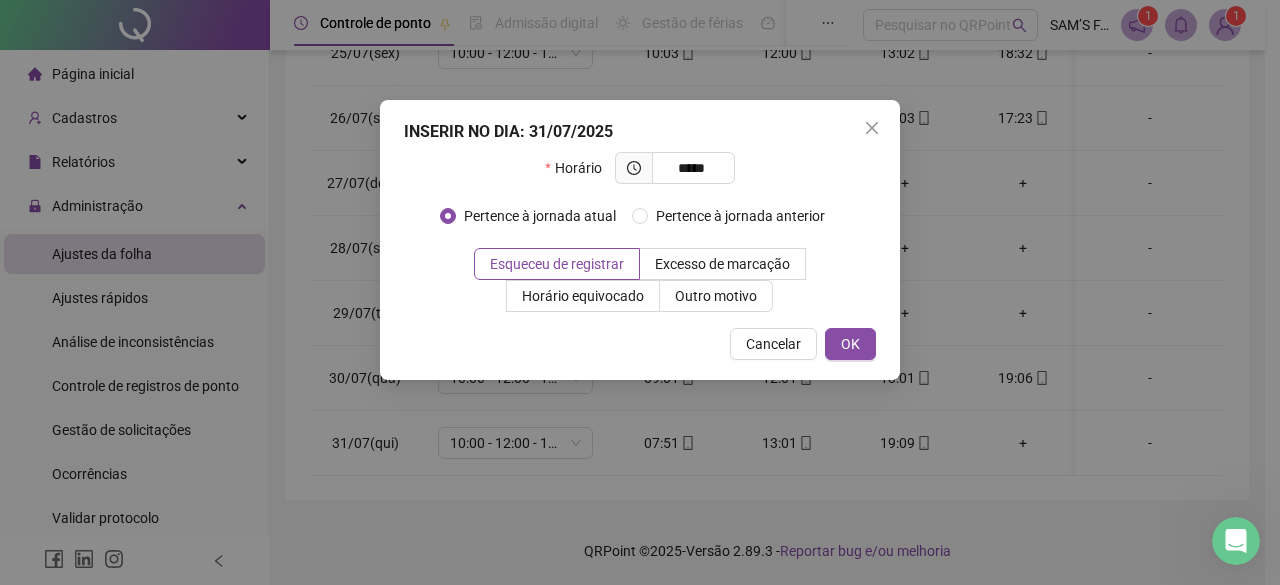 type on "*****" 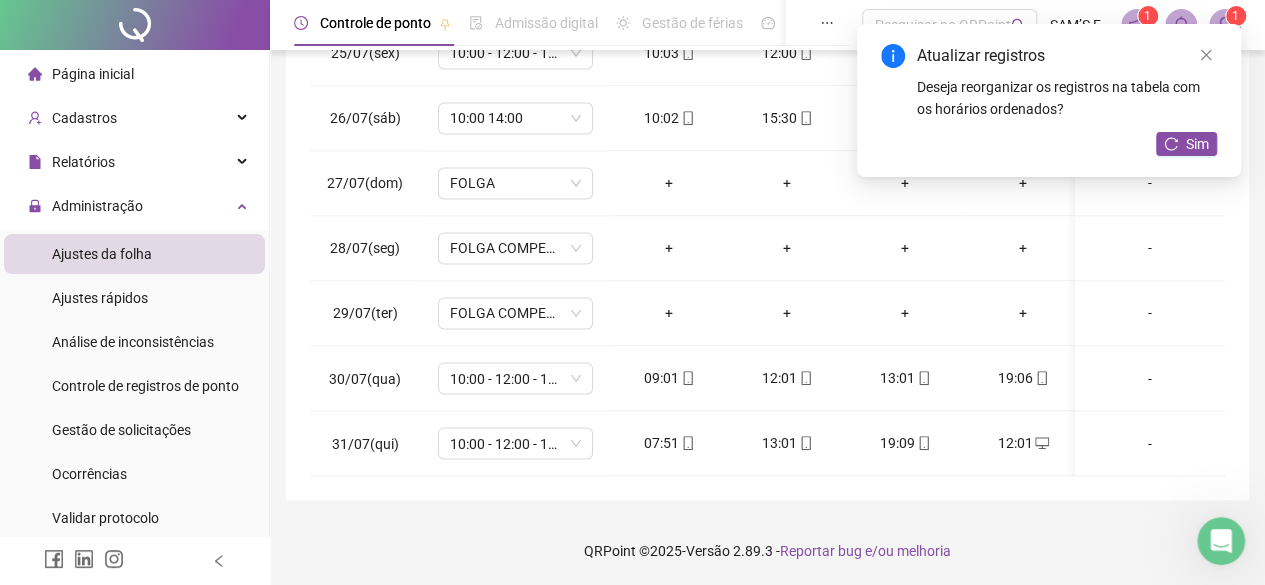 drag, startPoint x: 1210, startPoint y: 150, endPoint x: 1191, endPoint y: 171, distance: 28.319605 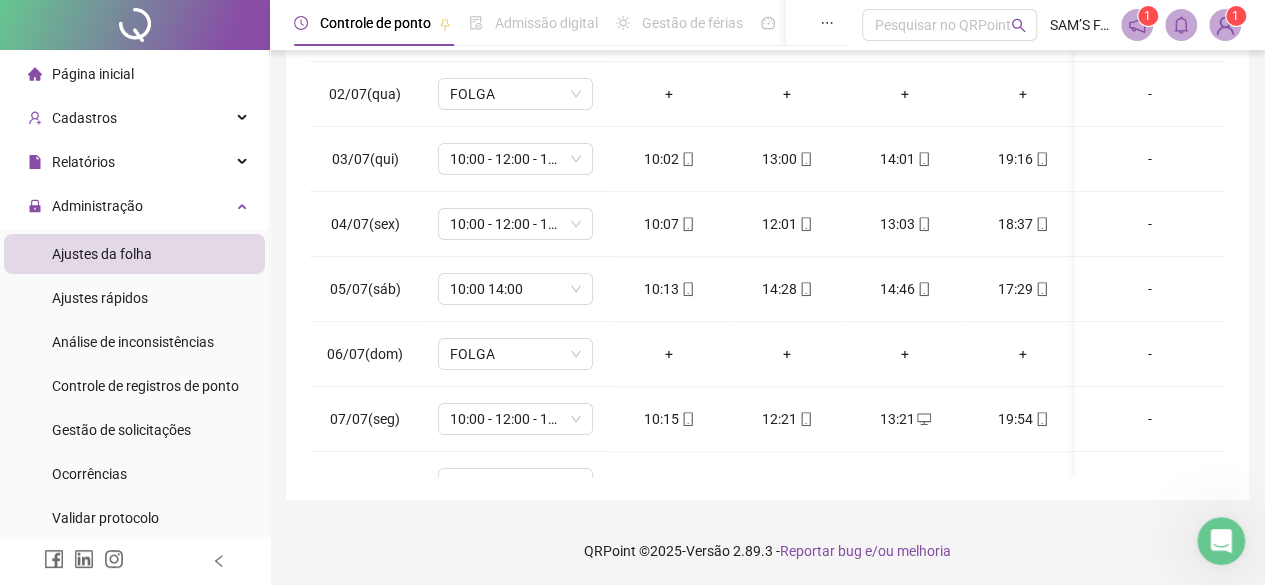 scroll, scrollTop: 0, scrollLeft: 0, axis: both 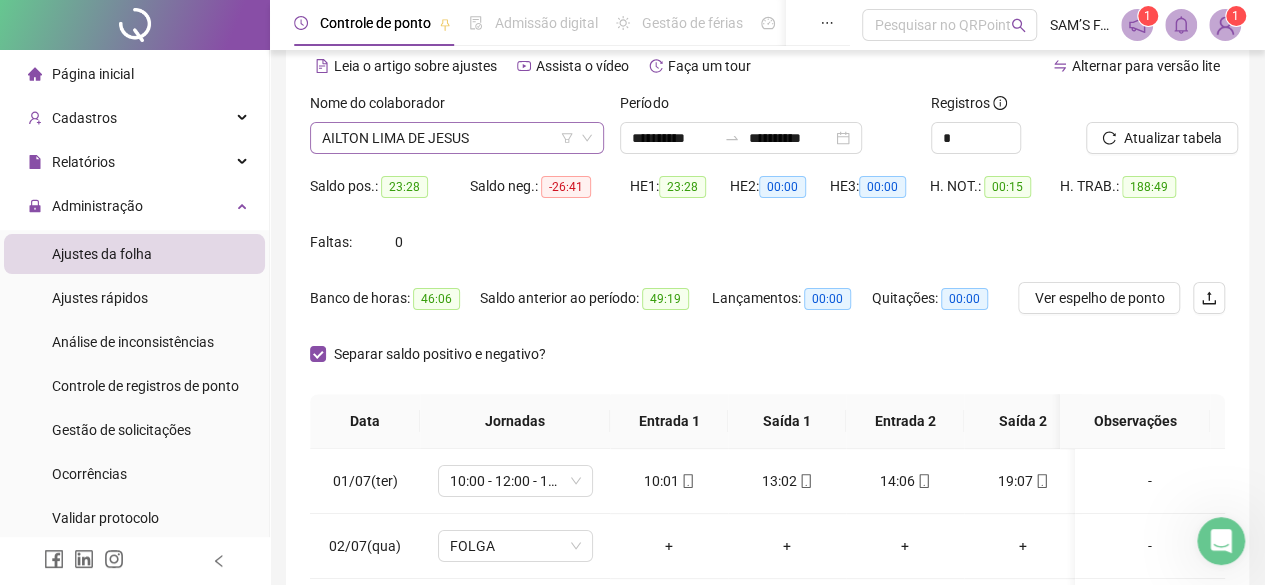 click on "AILTON LIMA DE JESUS" at bounding box center [457, 138] 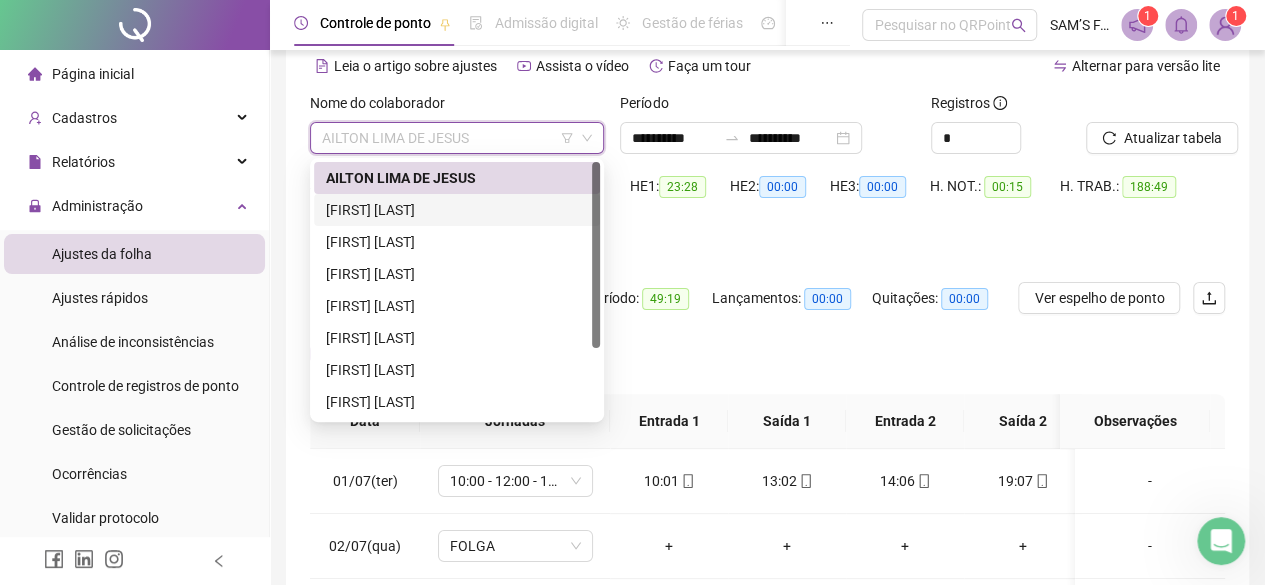 click on "[FIRST] [LAST]" at bounding box center (457, 210) 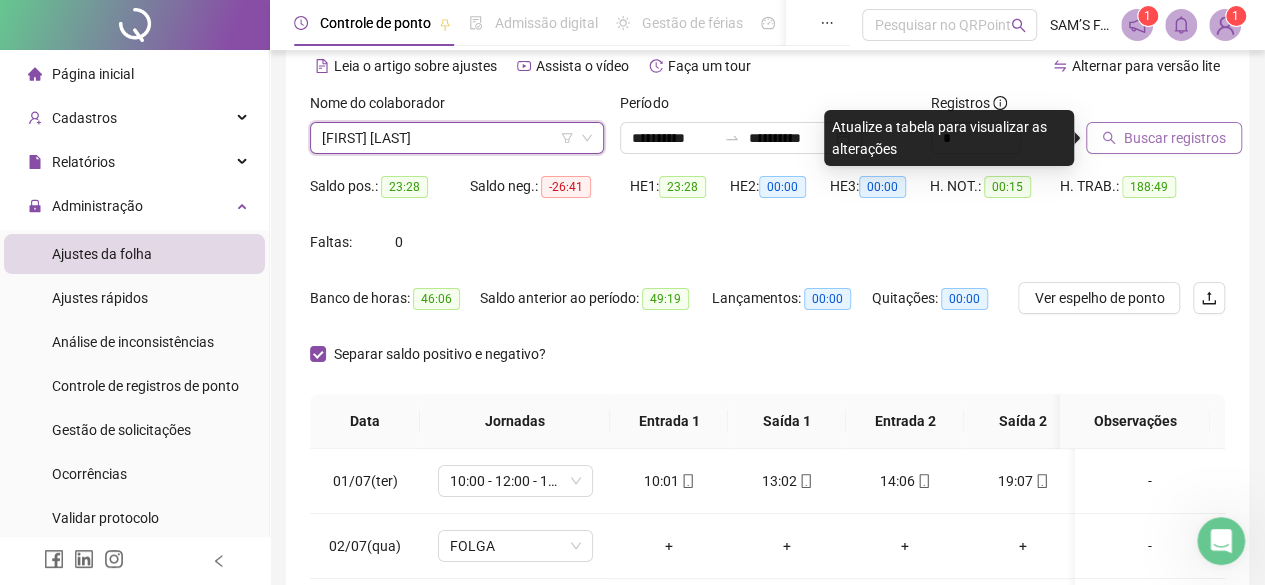 click on "Buscar registros" at bounding box center (1175, 138) 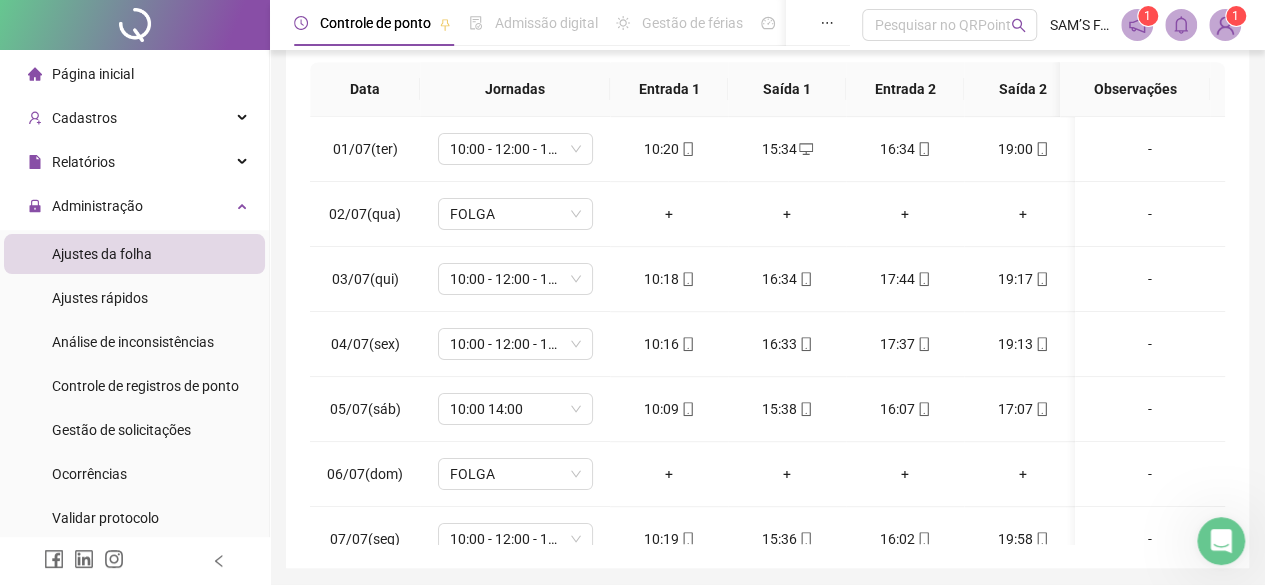 scroll, scrollTop: 492, scrollLeft: 0, axis: vertical 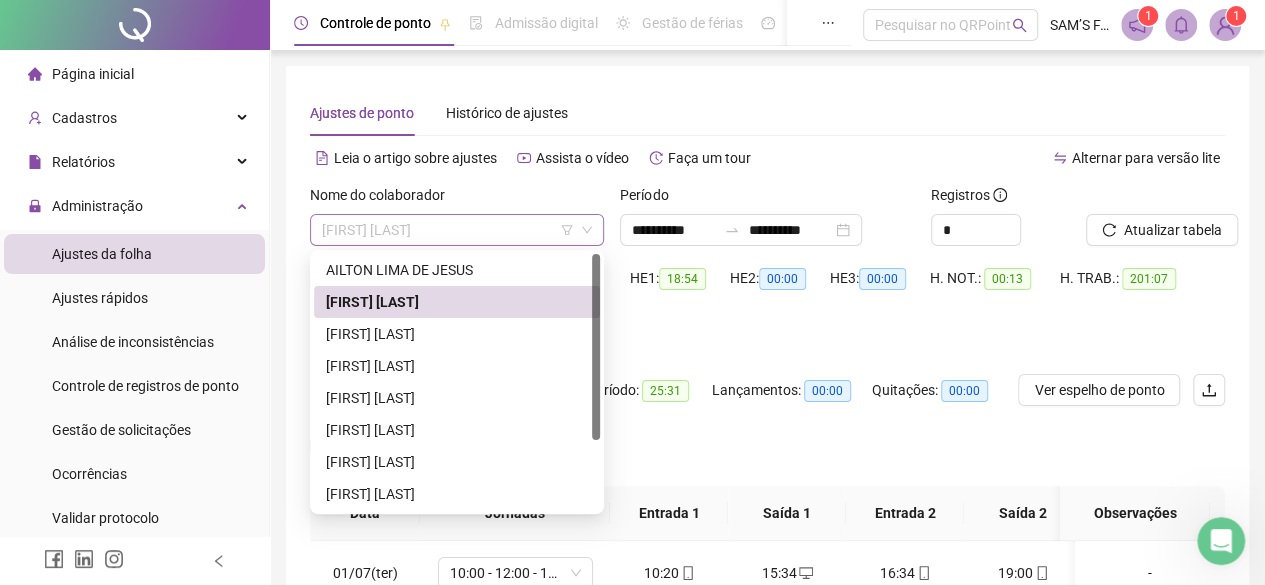 click on "[FIRST] [LAST]" at bounding box center [457, 230] 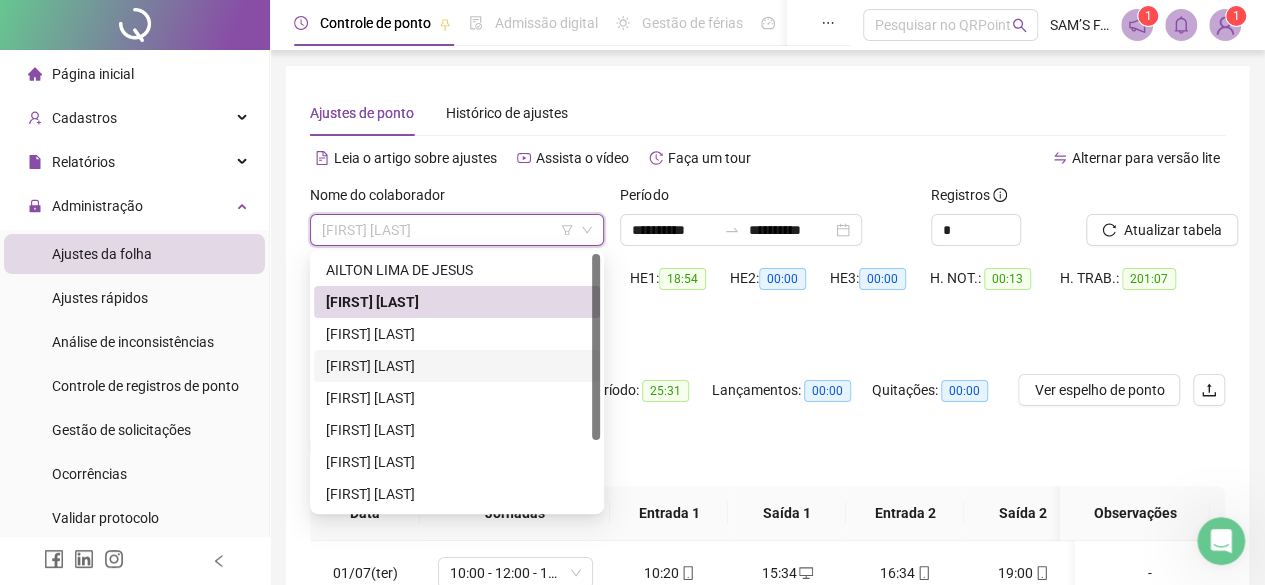 drag, startPoint x: 478, startPoint y: 370, endPoint x: 891, endPoint y: 334, distance: 414.56604 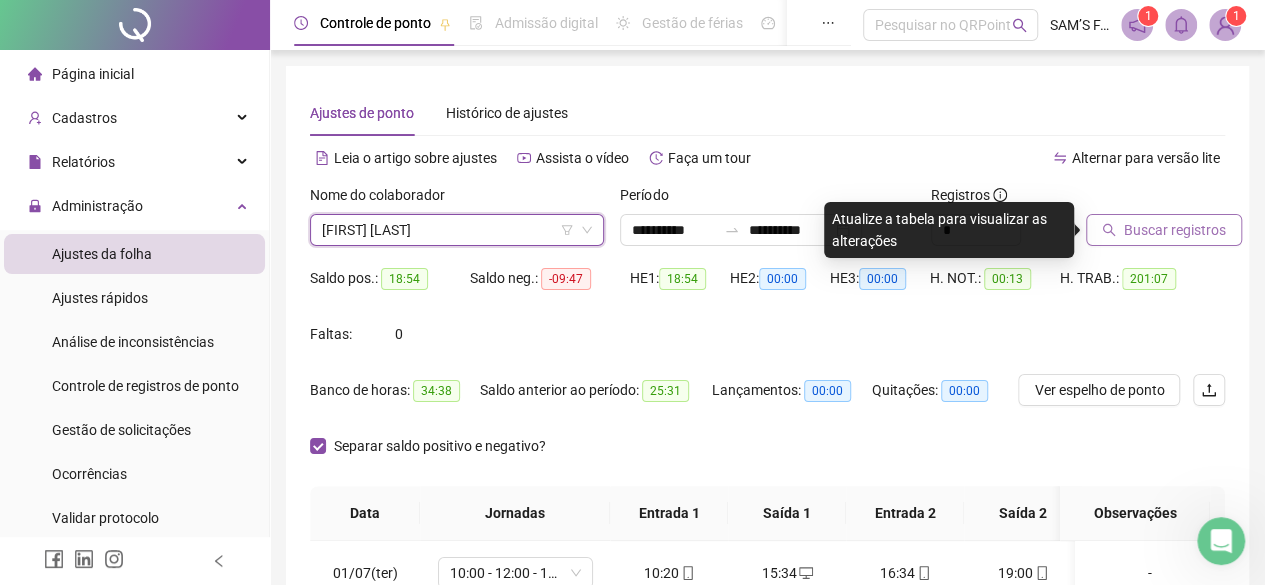 click on "Buscar registros" at bounding box center (1164, 230) 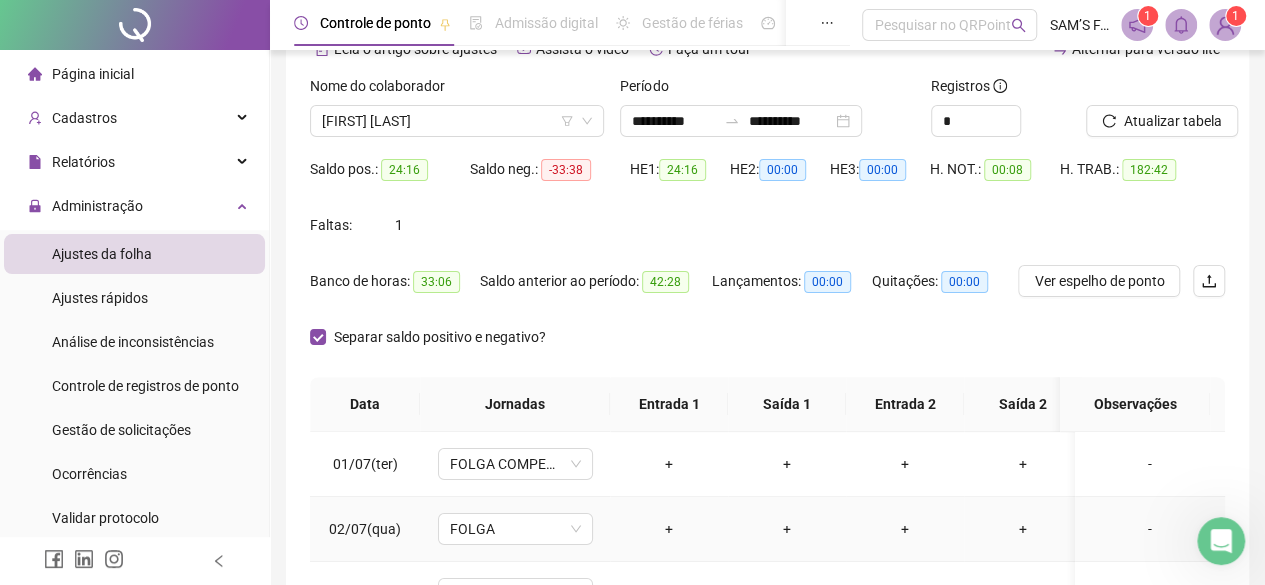 scroll, scrollTop: 300, scrollLeft: 0, axis: vertical 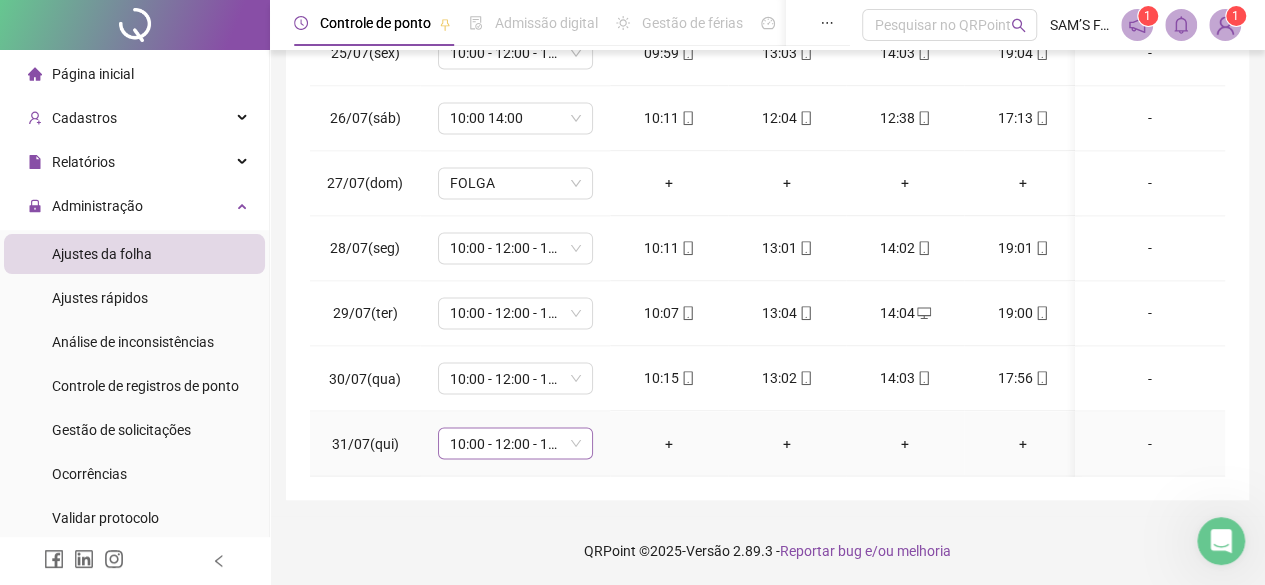 click on "10:00 - 12:00 - 13:00 - 19:00" at bounding box center (515, 443) 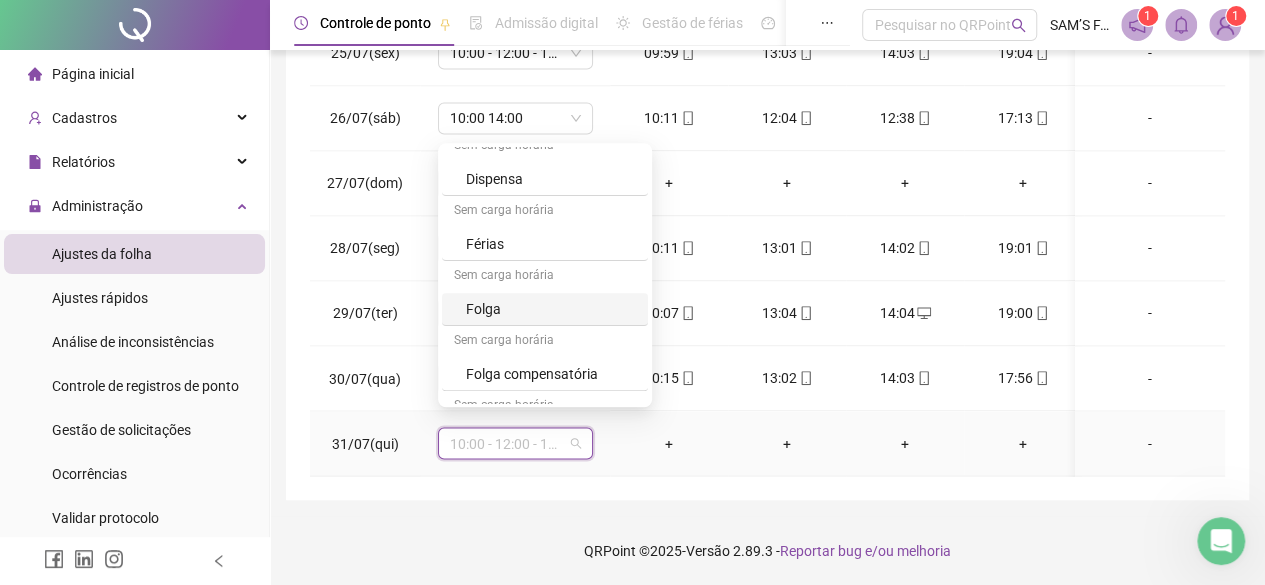 scroll, scrollTop: 300, scrollLeft: 0, axis: vertical 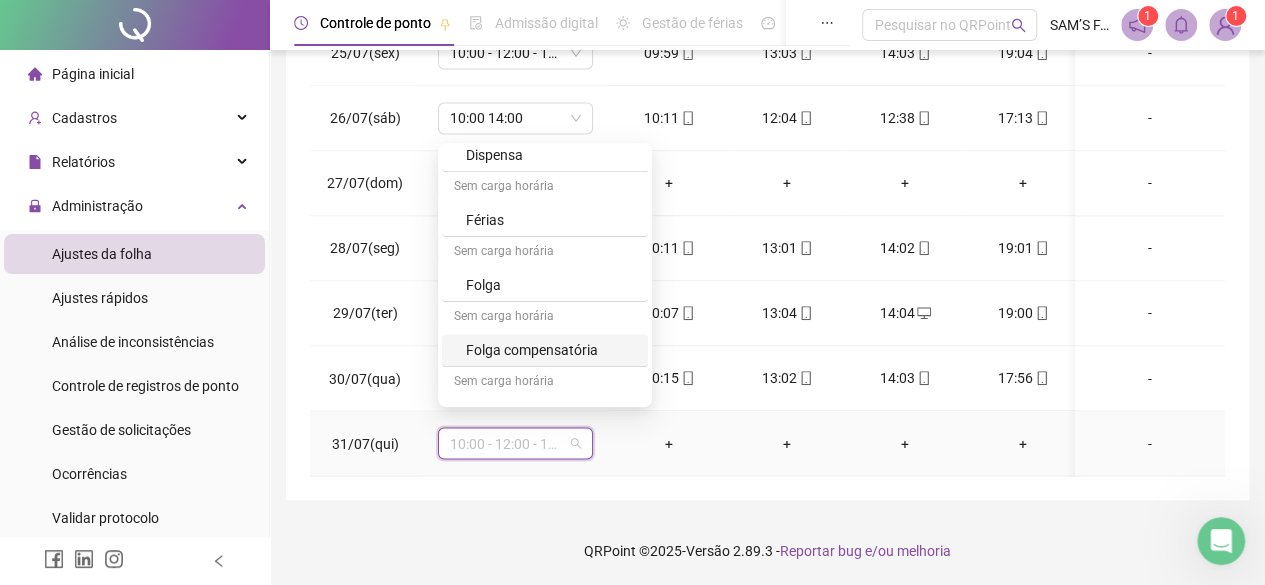 click on "Folga compensatória" at bounding box center [551, 350] 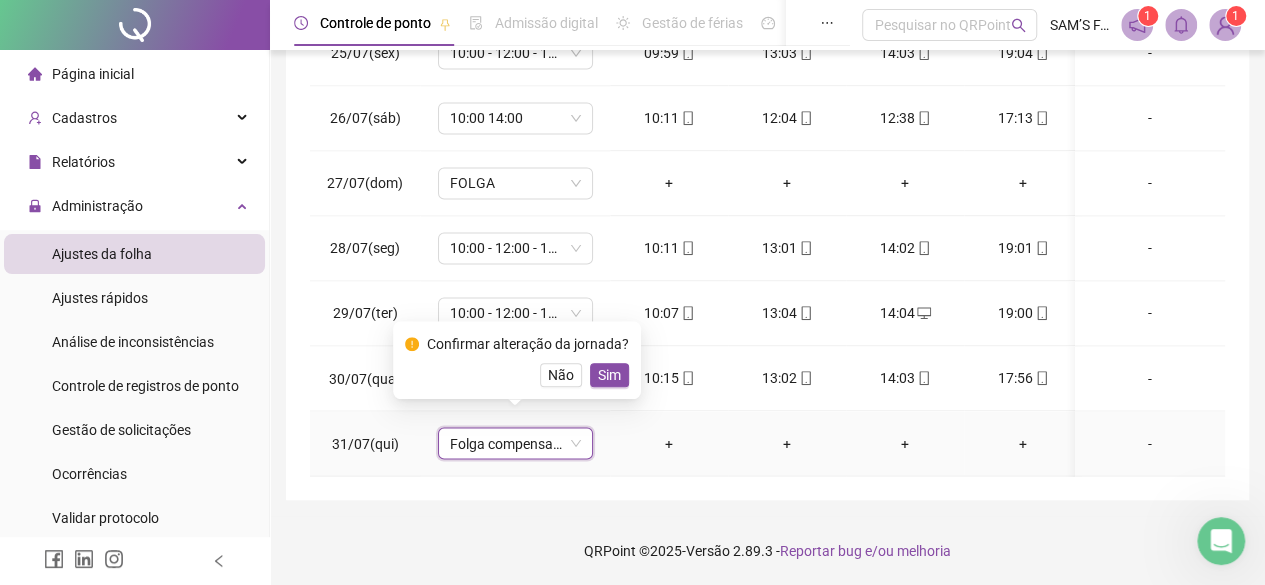 drag, startPoint x: 616, startPoint y: 372, endPoint x: 641, endPoint y: 413, distance: 48.02083 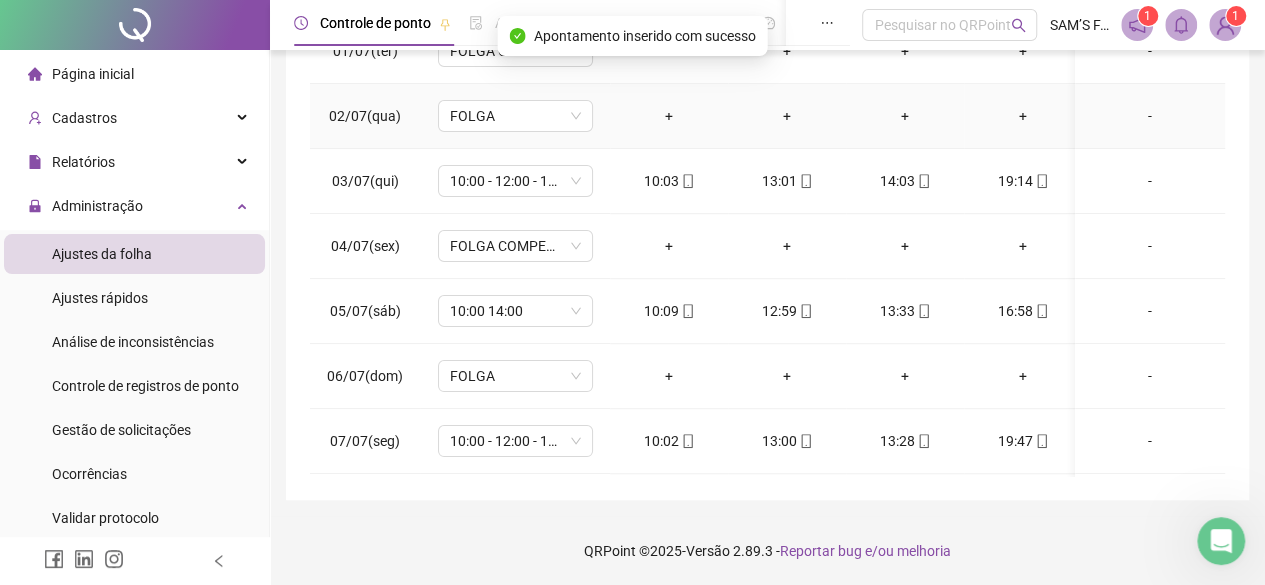 scroll, scrollTop: 0, scrollLeft: 0, axis: both 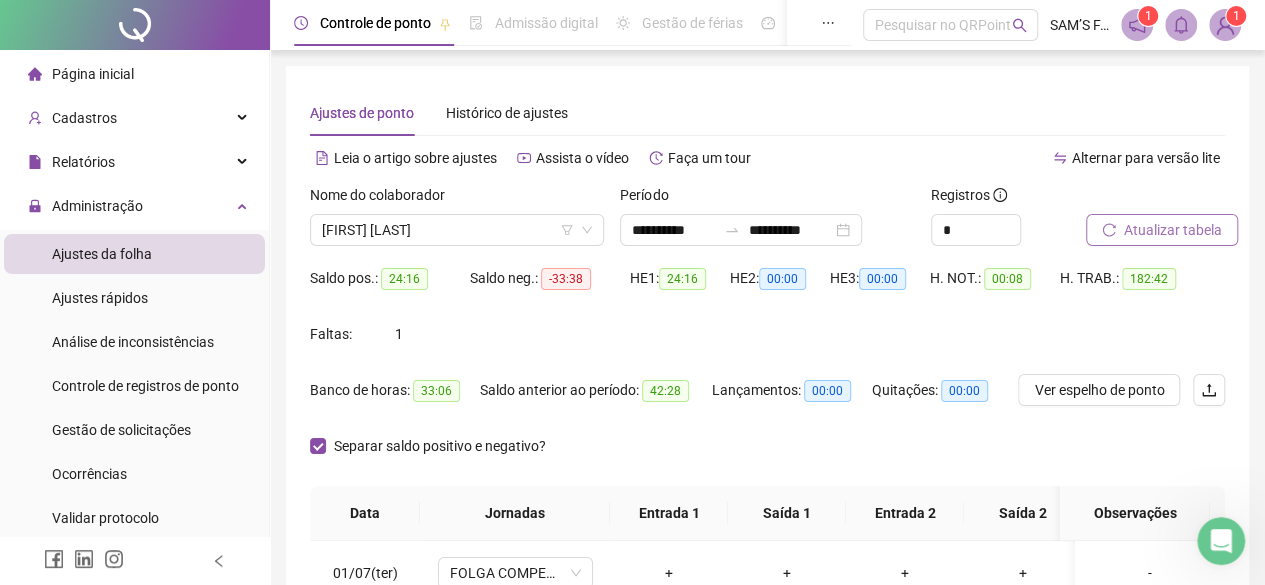 click on "Atualizar tabela" at bounding box center (1173, 230) 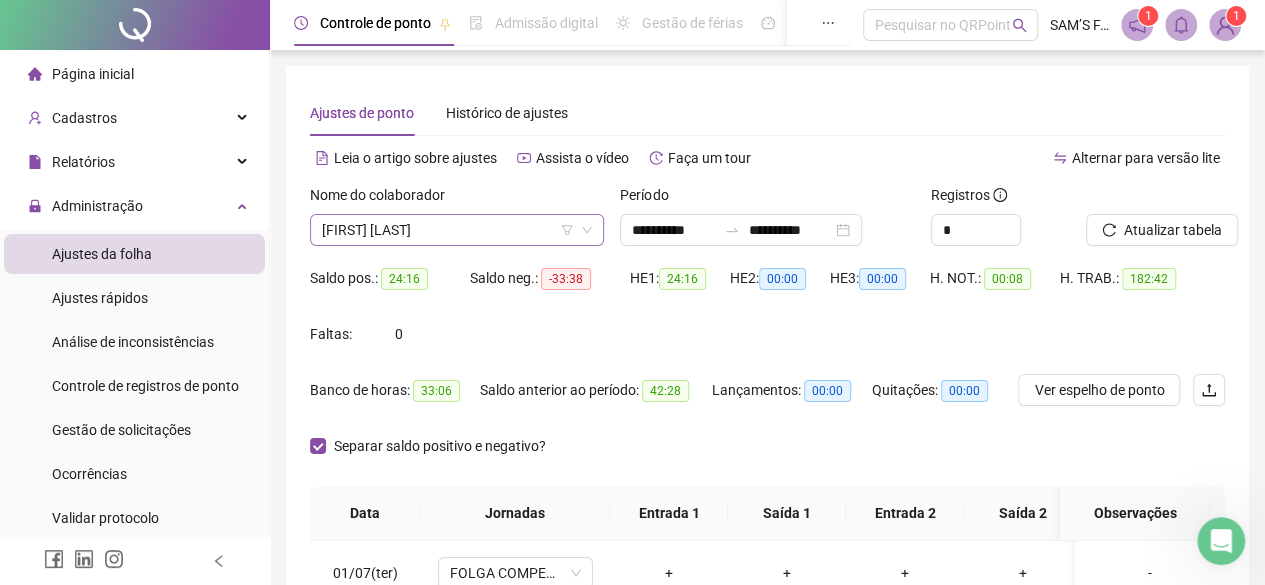 drag, startPoint x: 534, startPoint y: 227, endPoint x: 524, endPoint y: 238, distance: 14.866069 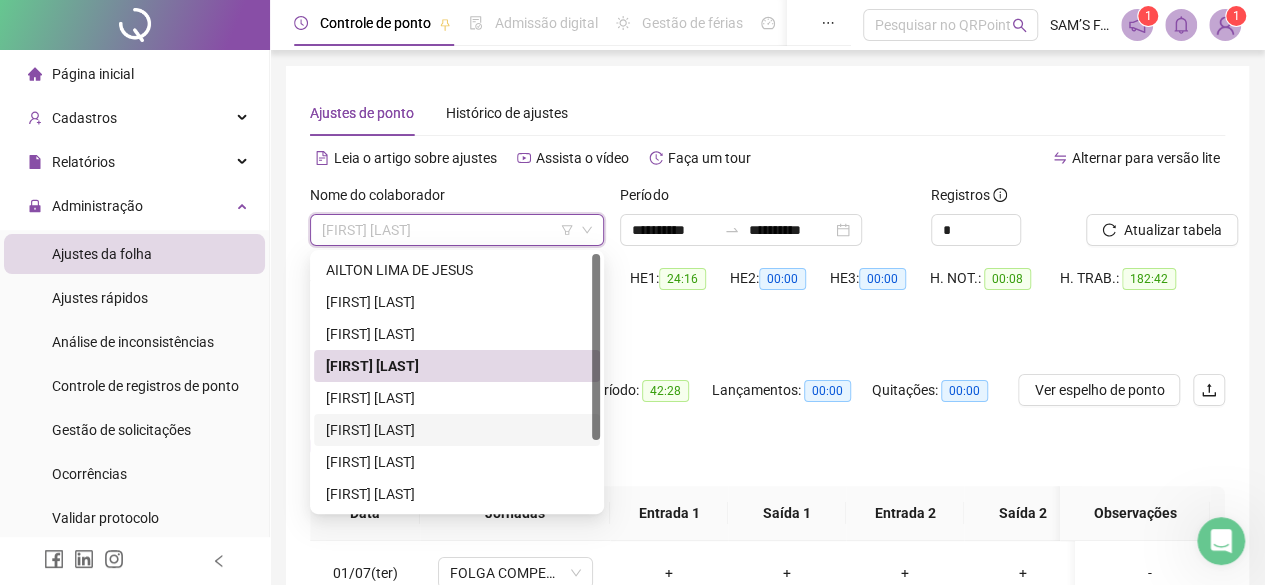 click on "[FIRST] [LAST]" at bounding box center (457, 430) 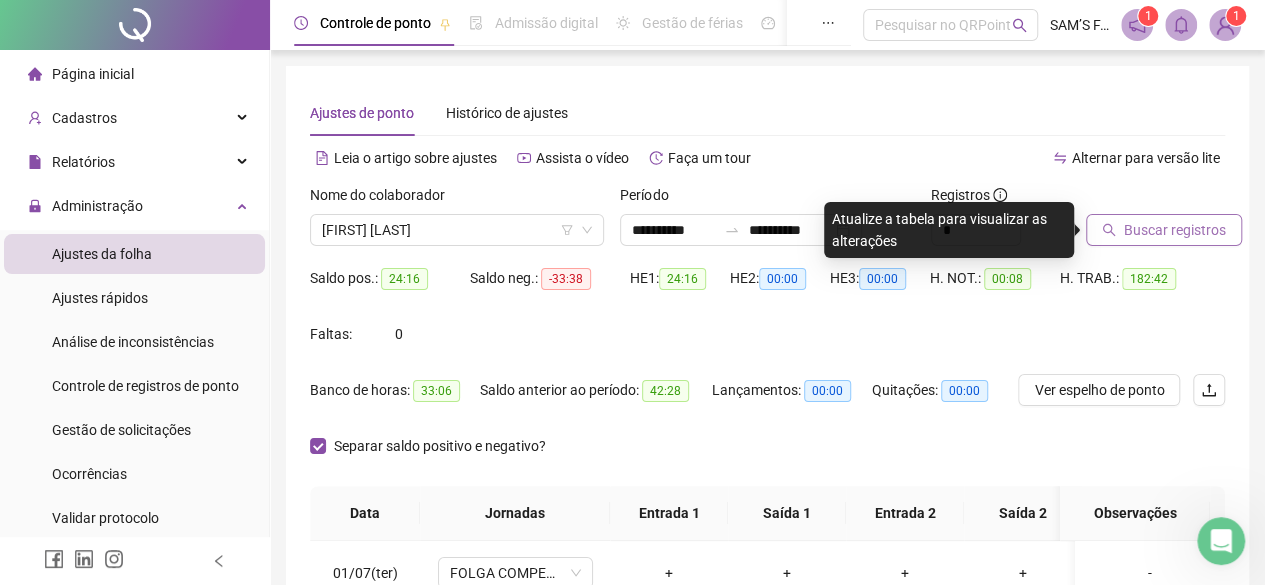 click on "Buscar registros" at bounding box center (1175, 230) 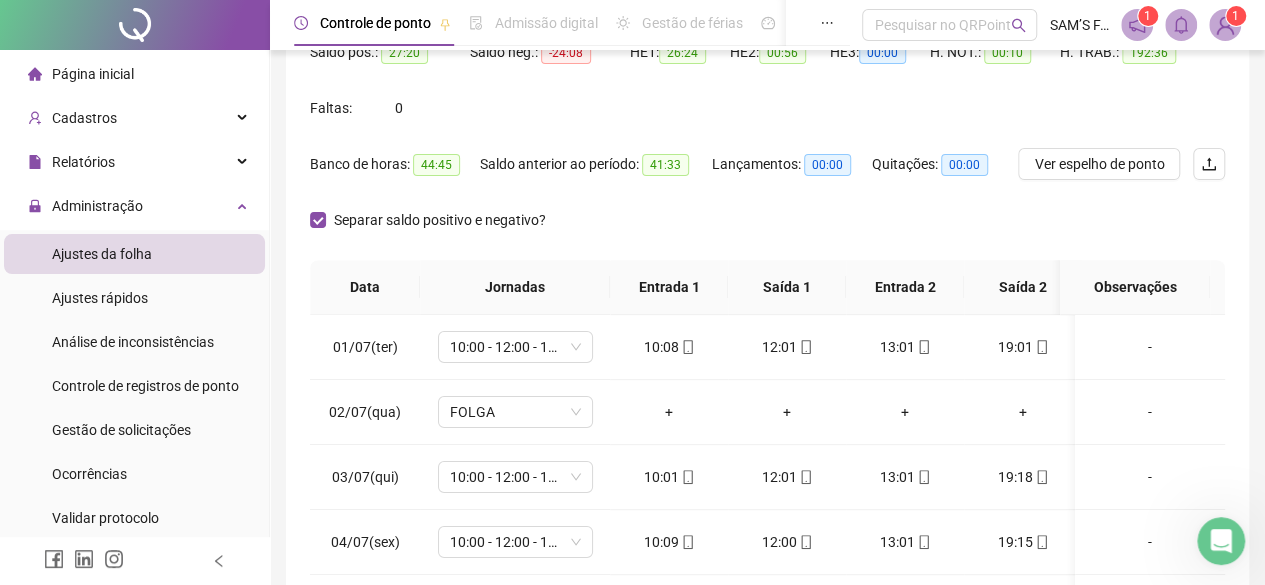 scroll, scrollTop: 492, scrollLeft: 0, axis: vertical 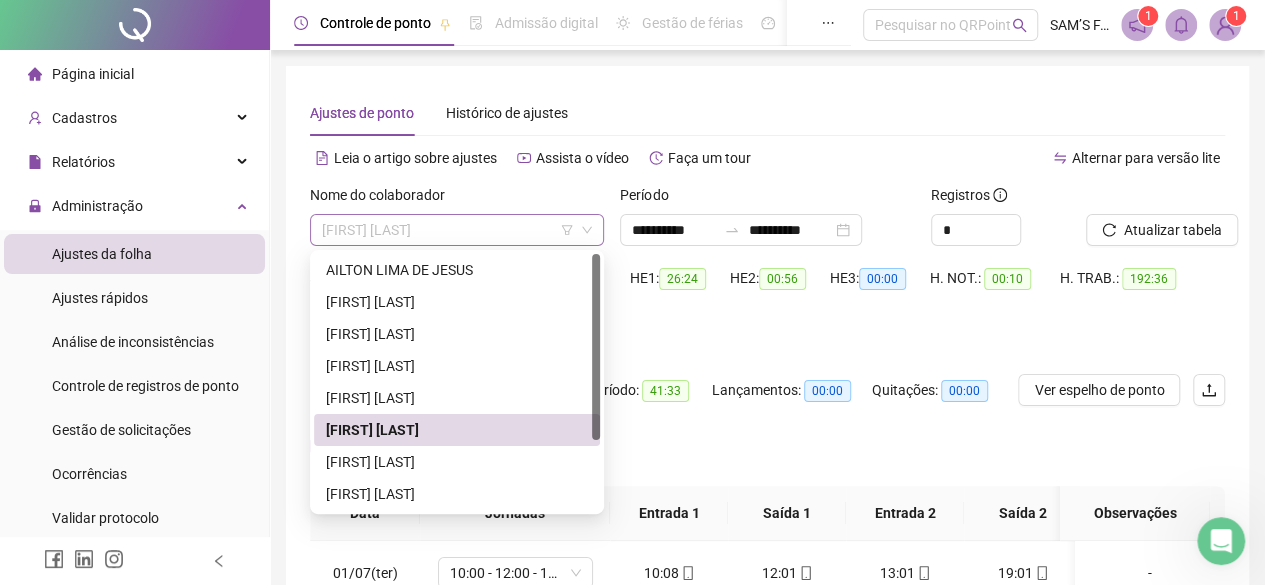 click on "[FIRST] [LAST]" at bounding box center [457, 230] 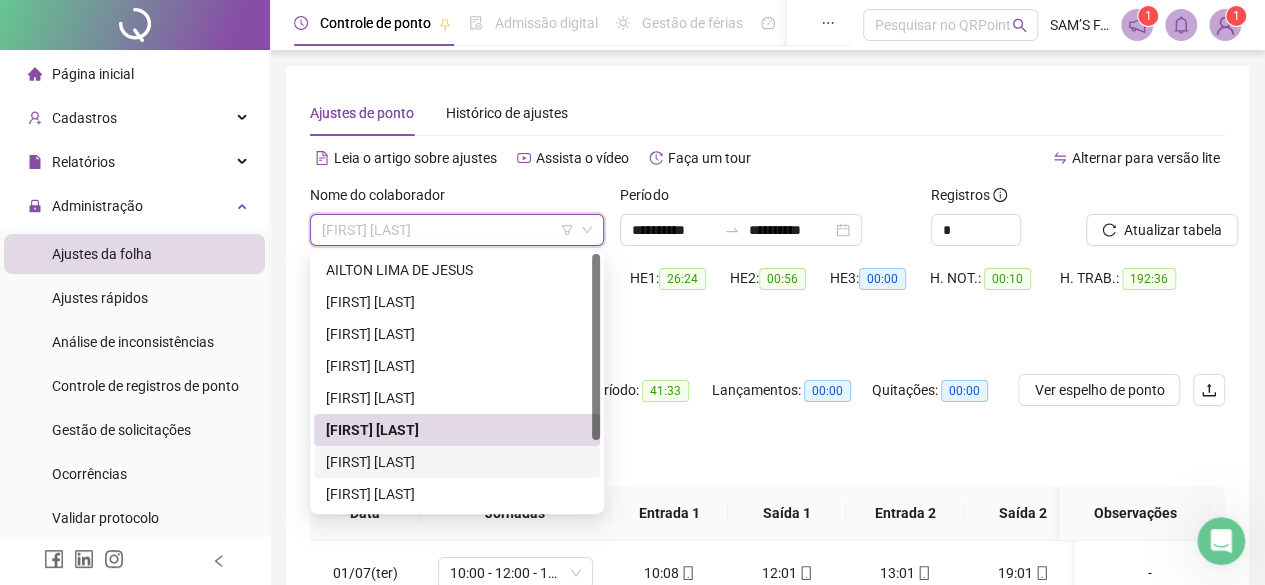 click on "[FIRST] [LAST]" at bounding box center [457, 462] 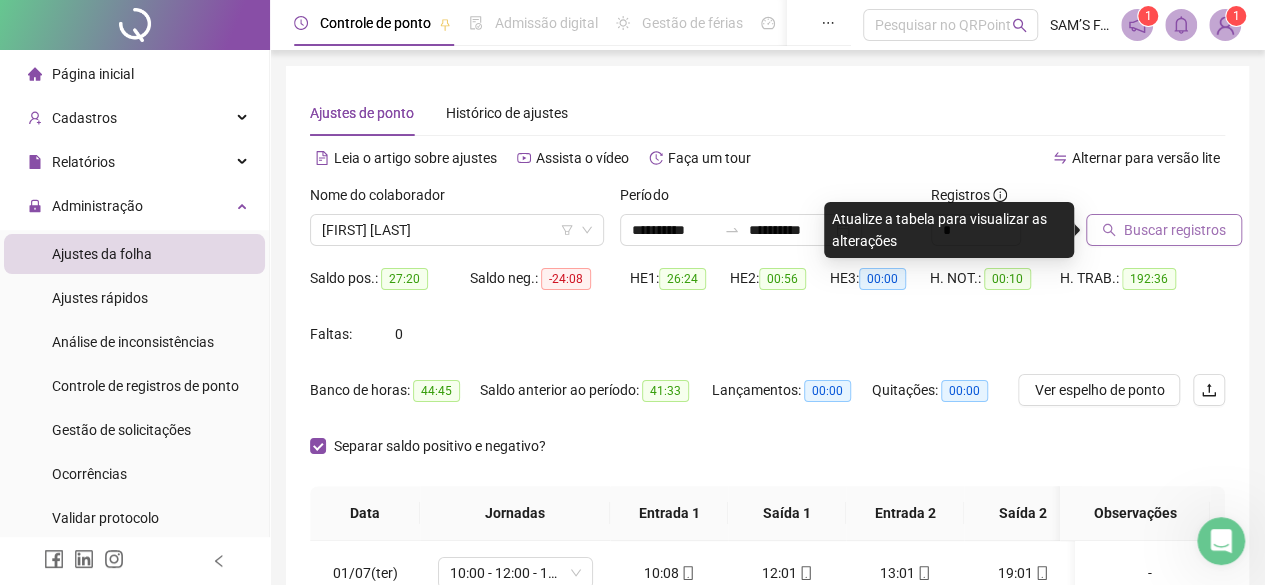 click on "Buscar registros" at bounding box center [1175, 230] 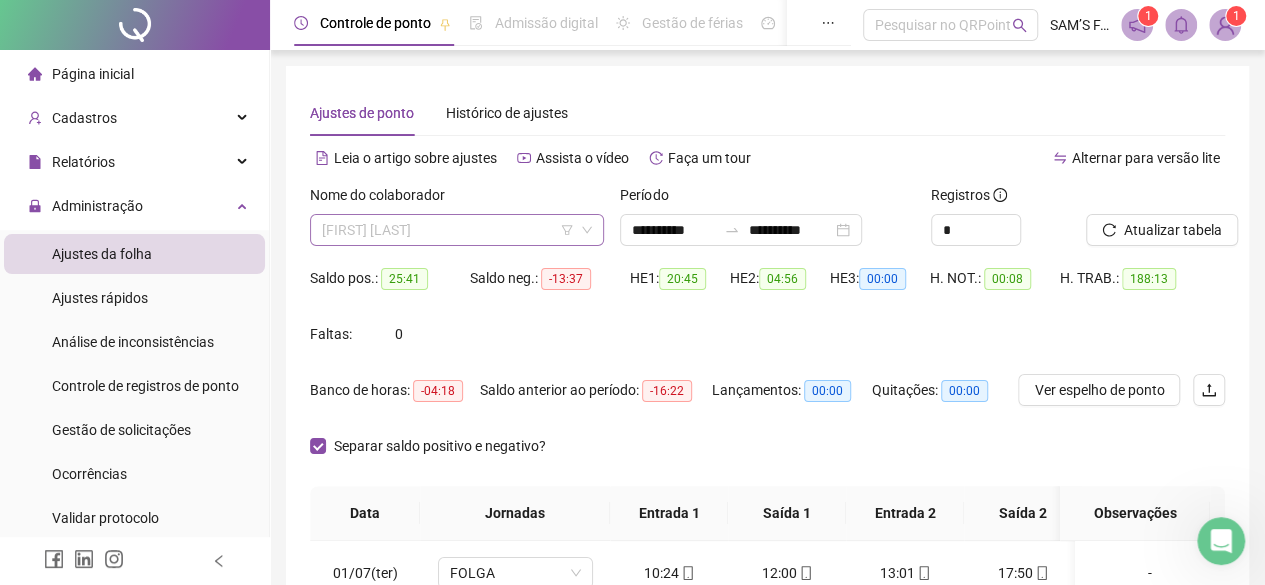 click on "[FIRST] [LAST]" at bounding box center (457, 230) 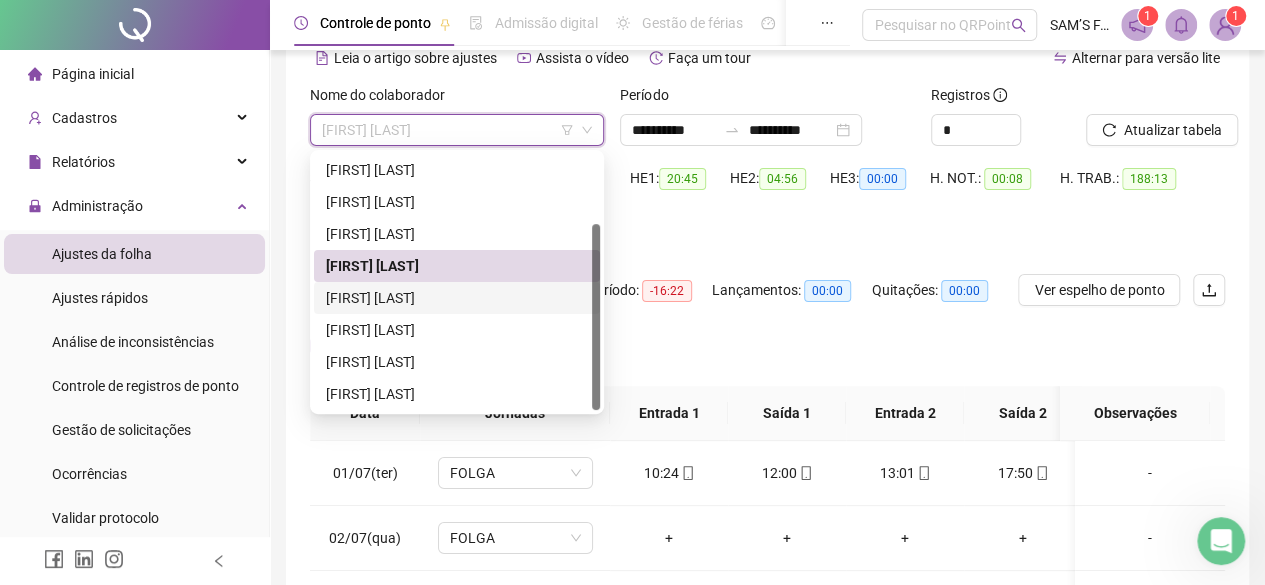 click on "[FIRST] [LAST]" at bounding box center (457, 298) 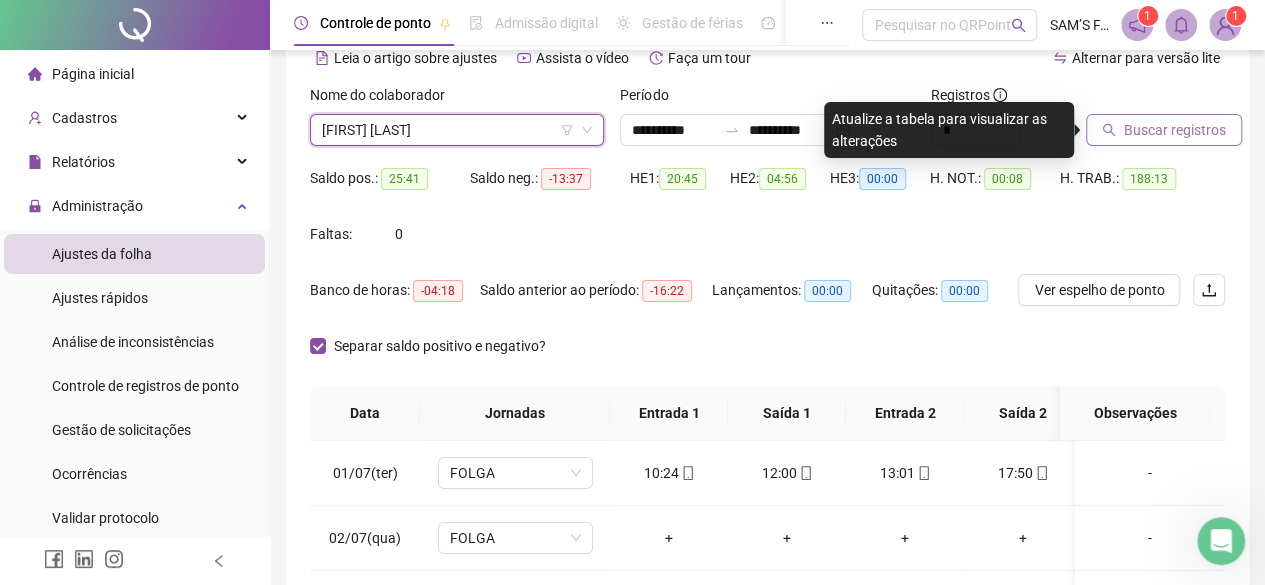 click on "Buscar registros" at bounding box center (1175, 130) 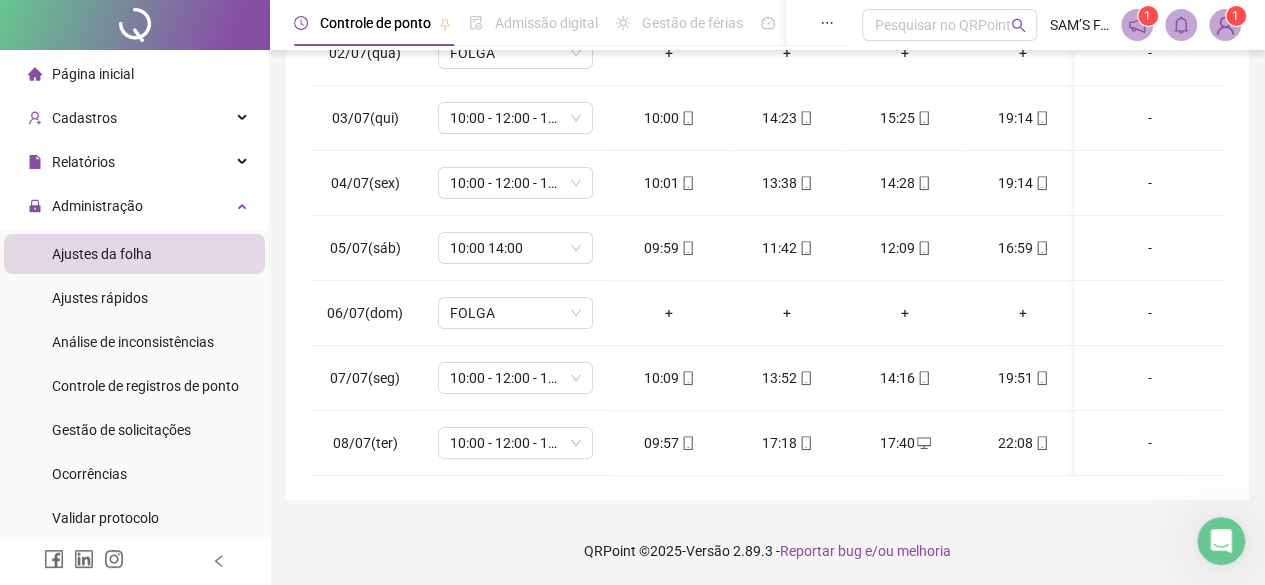 scroll, scrollTop: 0, scrollLeft: 0, axis: both 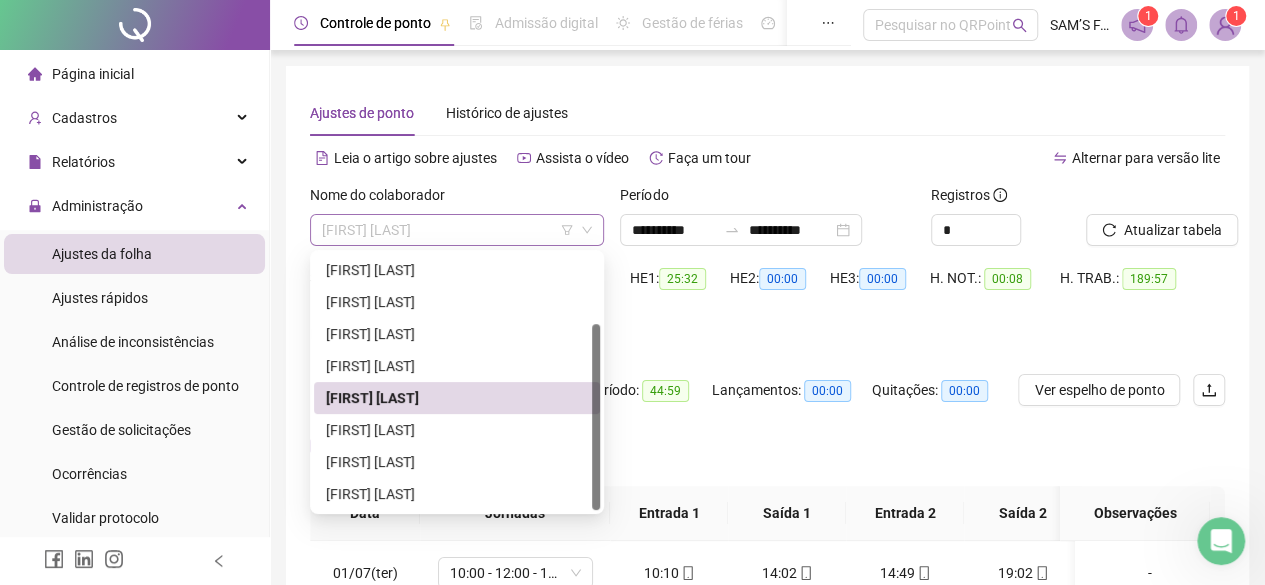 click on "[FIRST] [LAST]" at bounding box center [457, 230] 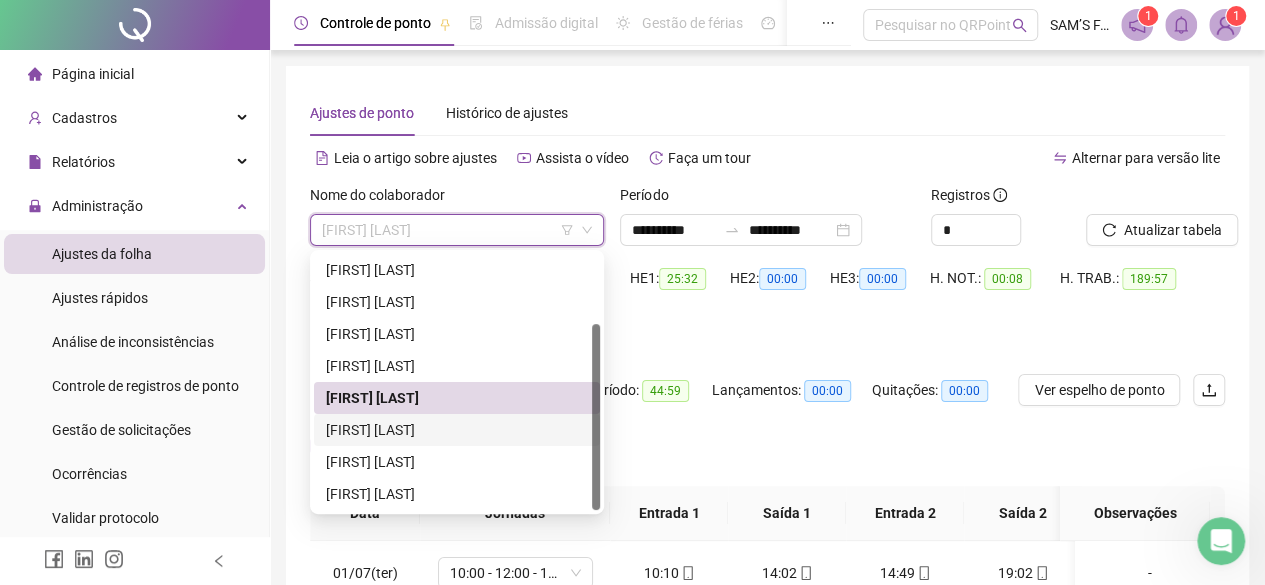 click on "[FIRST] [LAST]" at bounding box center (457, 430) 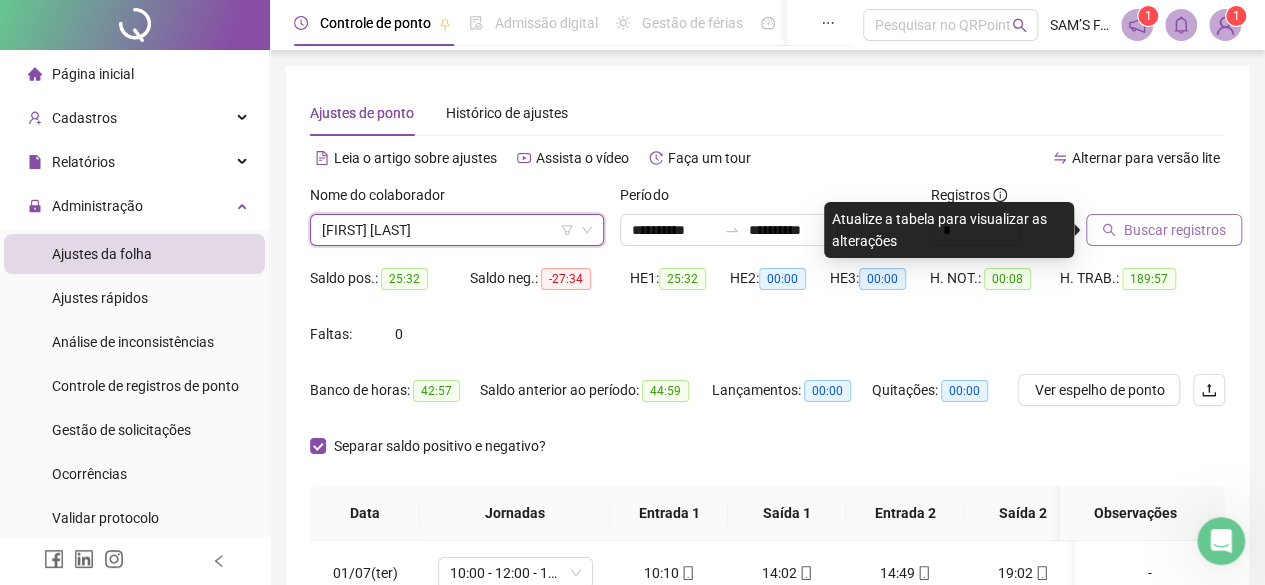 click on "Buscar registros" at bounding box center (1175, 230) 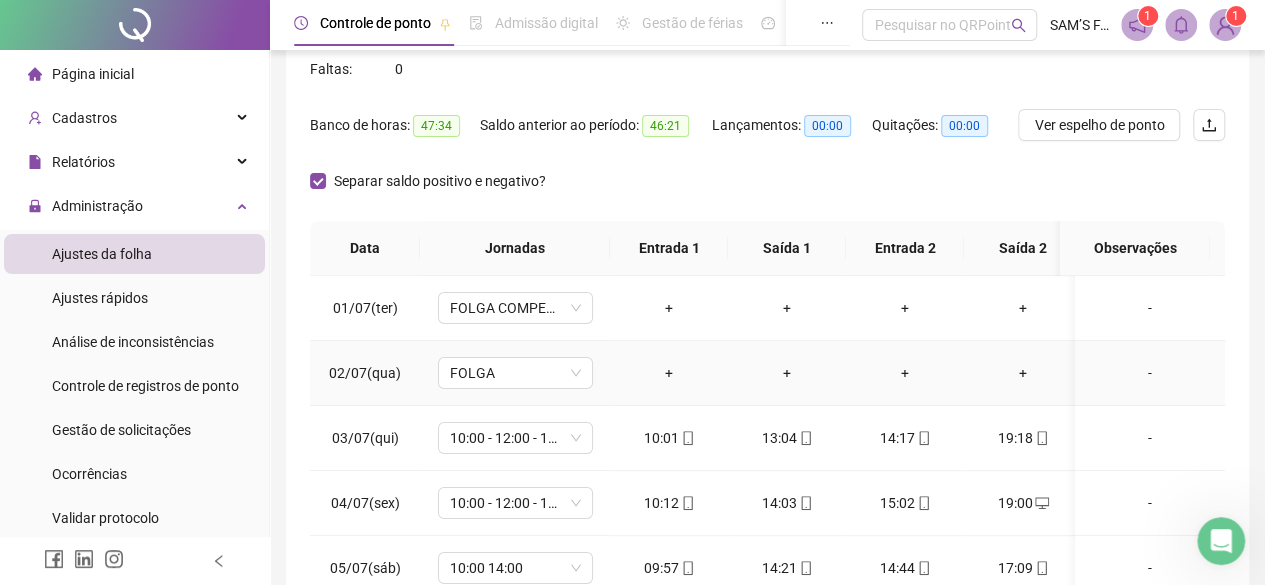 scroll, scrollTop: 300, scrollLeft: 0, axis: vertical 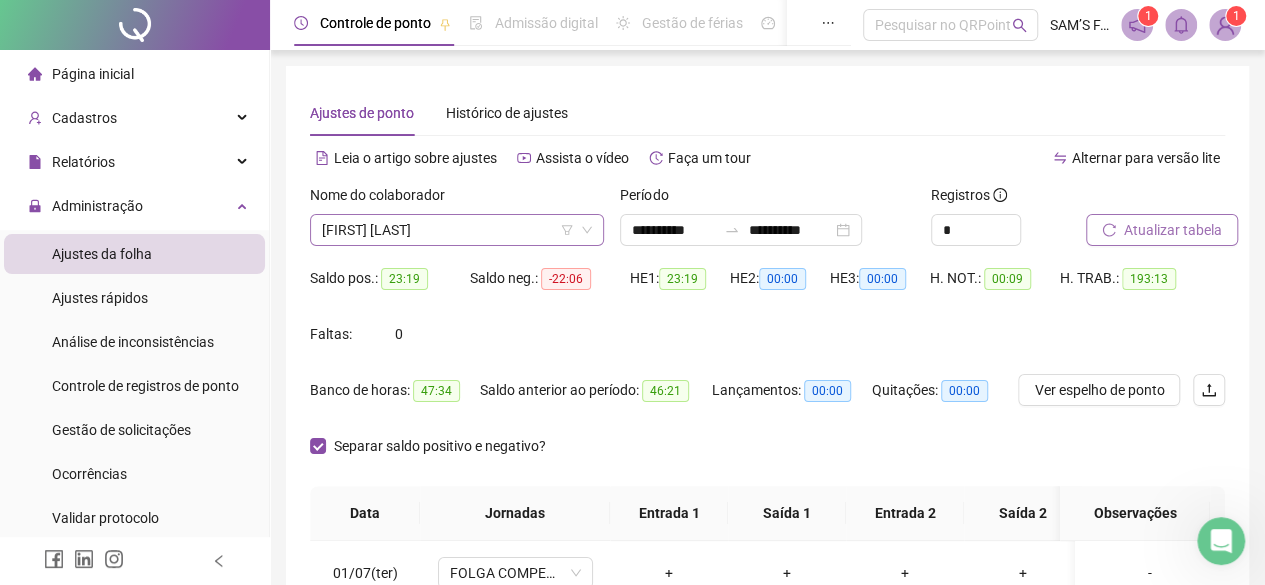 click on "[FIRST] [LAST]" at bounding box center [457, 230] 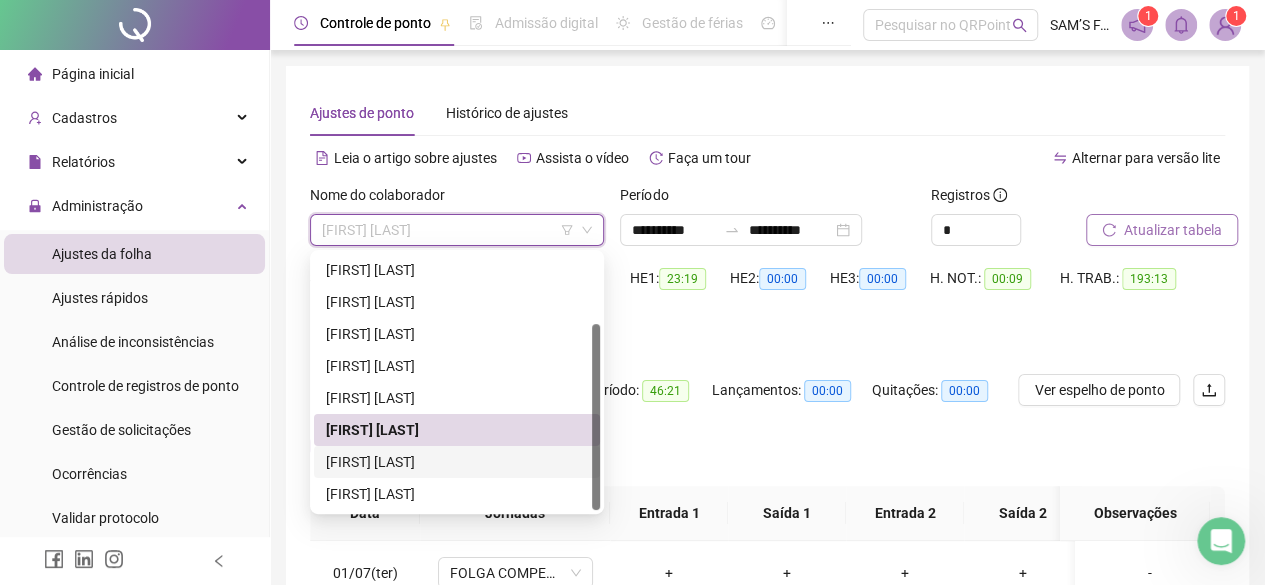 click on "[FIRST] [LAST]" at bounding box center [457, 462] 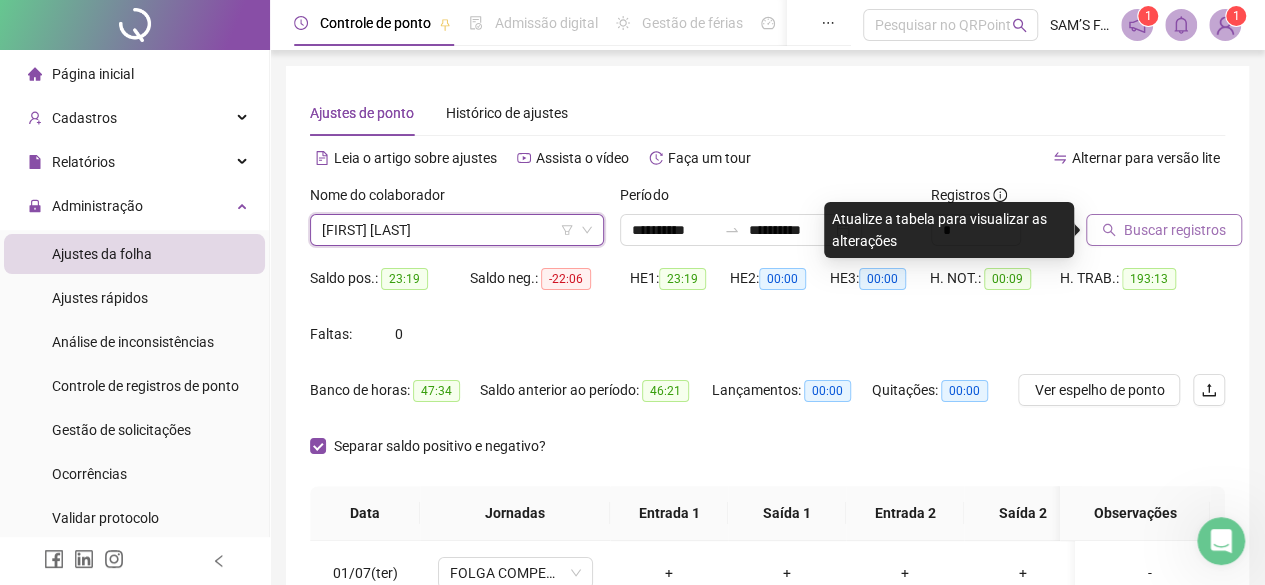 click on "Buscar registros" at bounding box center [1175, 230] 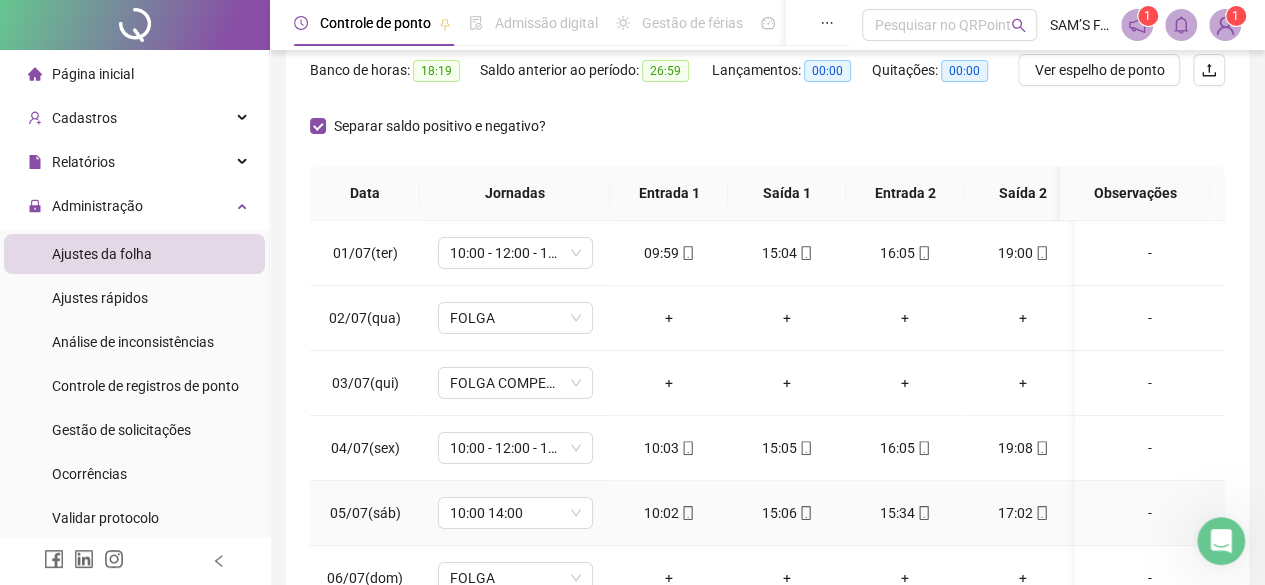 scroll, scrollTop: 400, scrollLeft: 0, axis: vertical 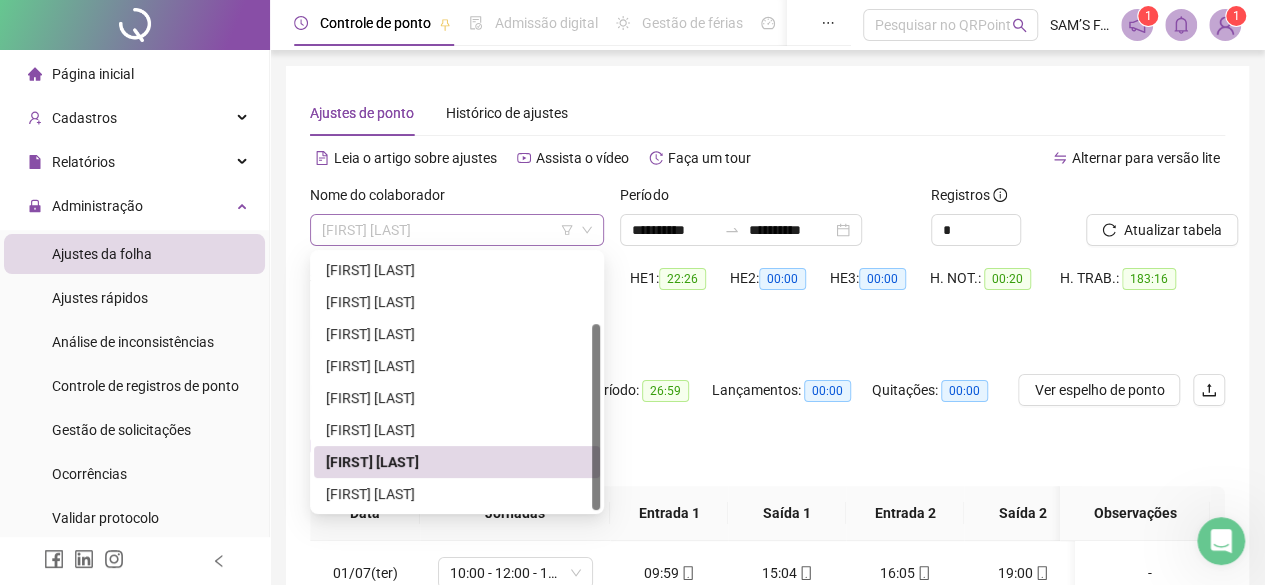 click on "[FIRST] [LAST]" at bounding box center [457, 230] 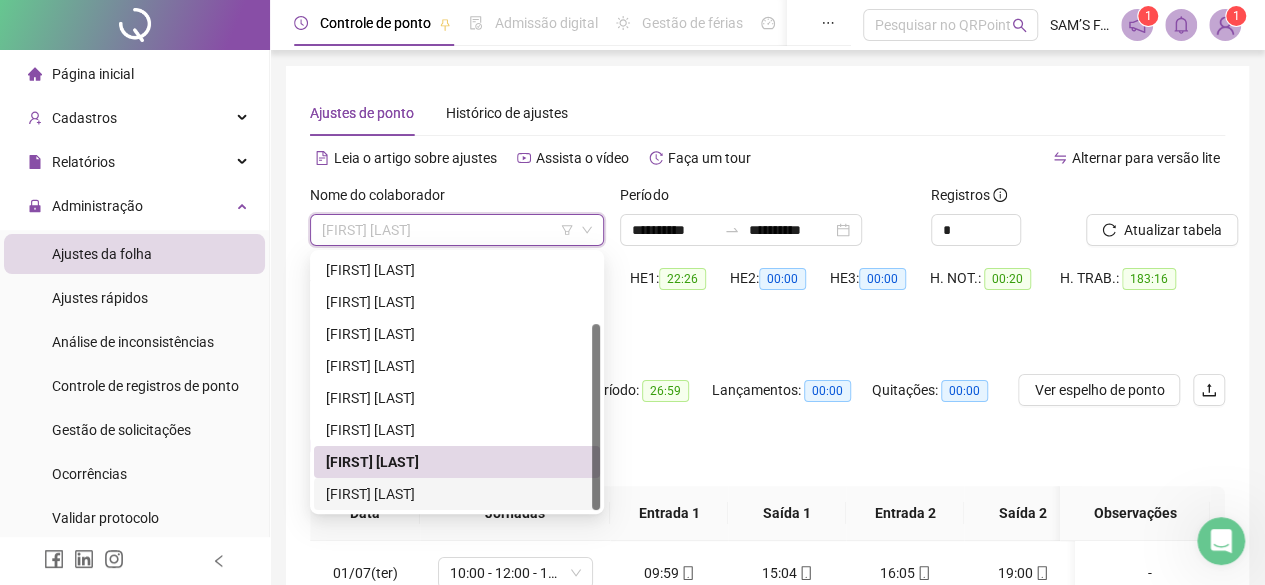 click on "[FIRST] [LAST]" at bounding box center [457, 494] 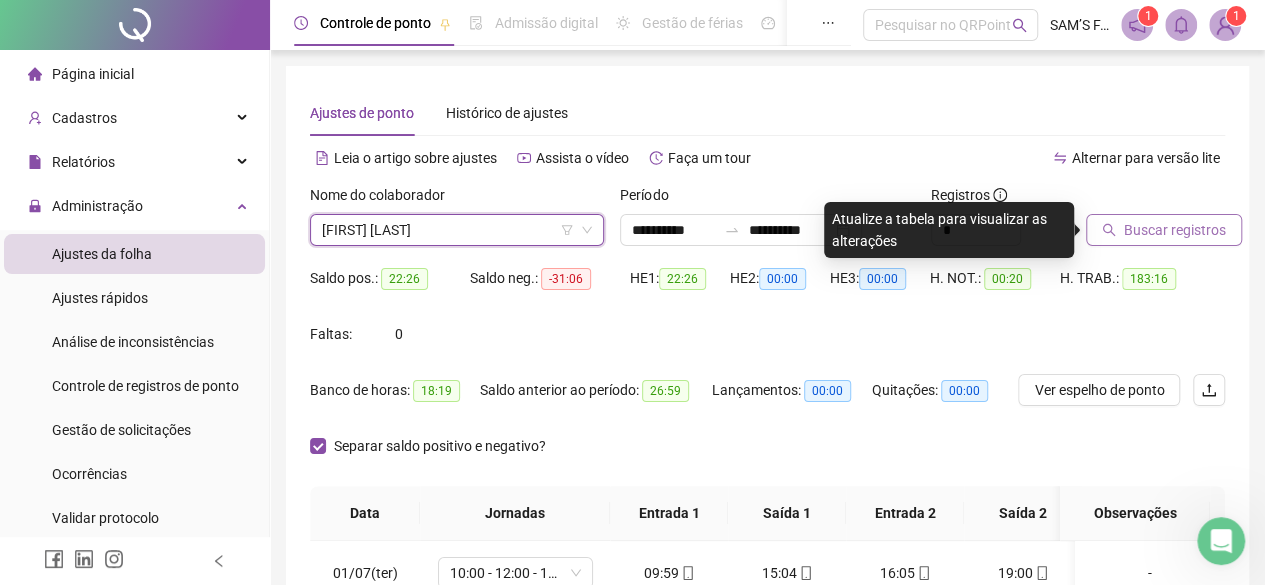 click on "Buscar registros" at bounding box center [1175, 230] 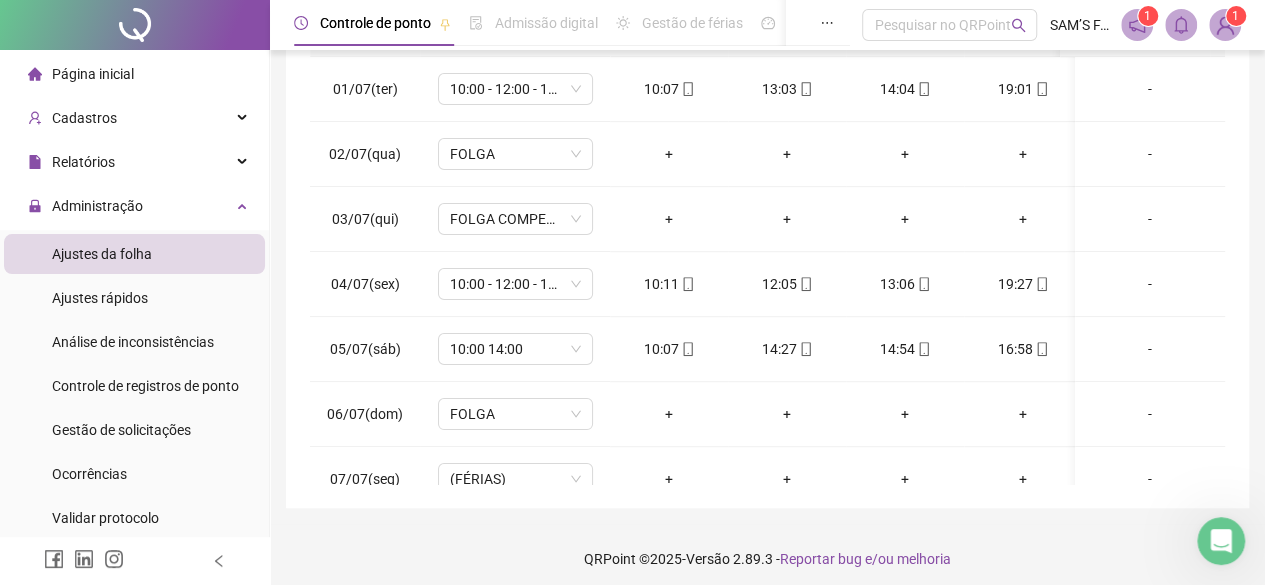 scroll, scrollTop: 492, scrollLeft: 0, axis: vertical 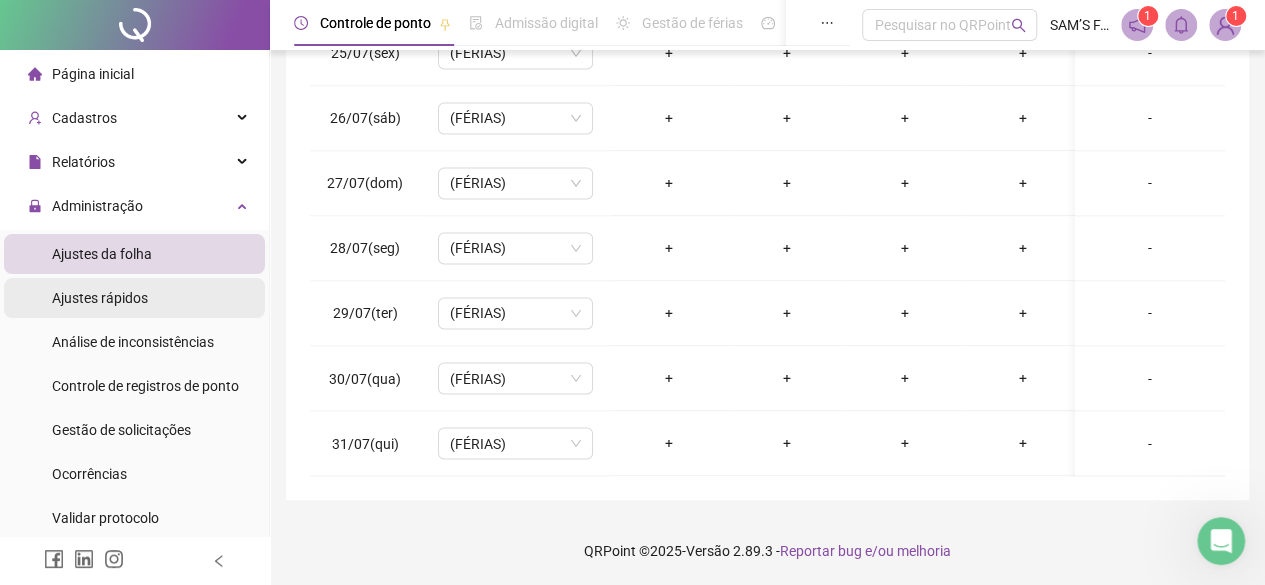 click on "Ajustes rápidos" at bounding box center [134, 298] 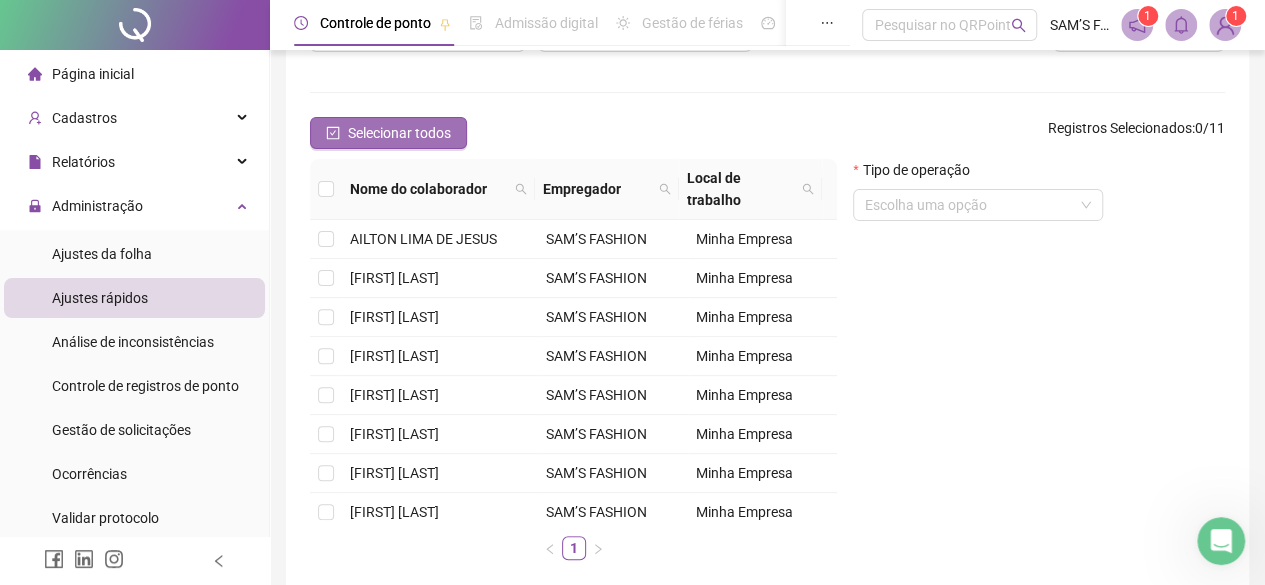click on "Selecionar todos" at bounding box center [399, 133] 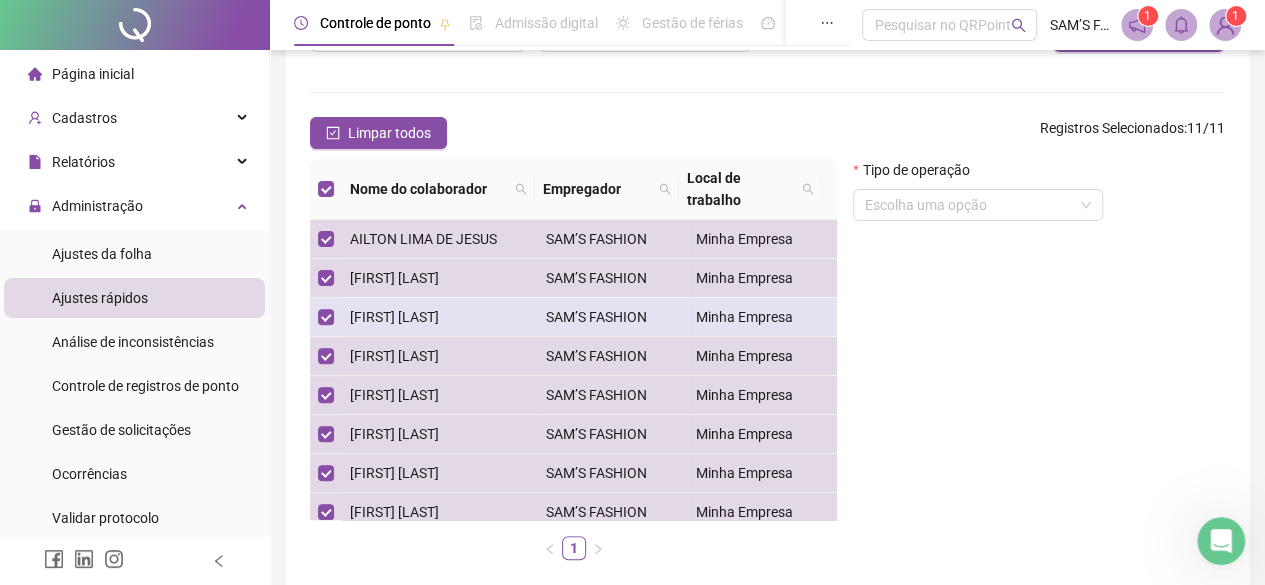 click on "[FIRST] [LAST]" at bounding box center (394, 317) 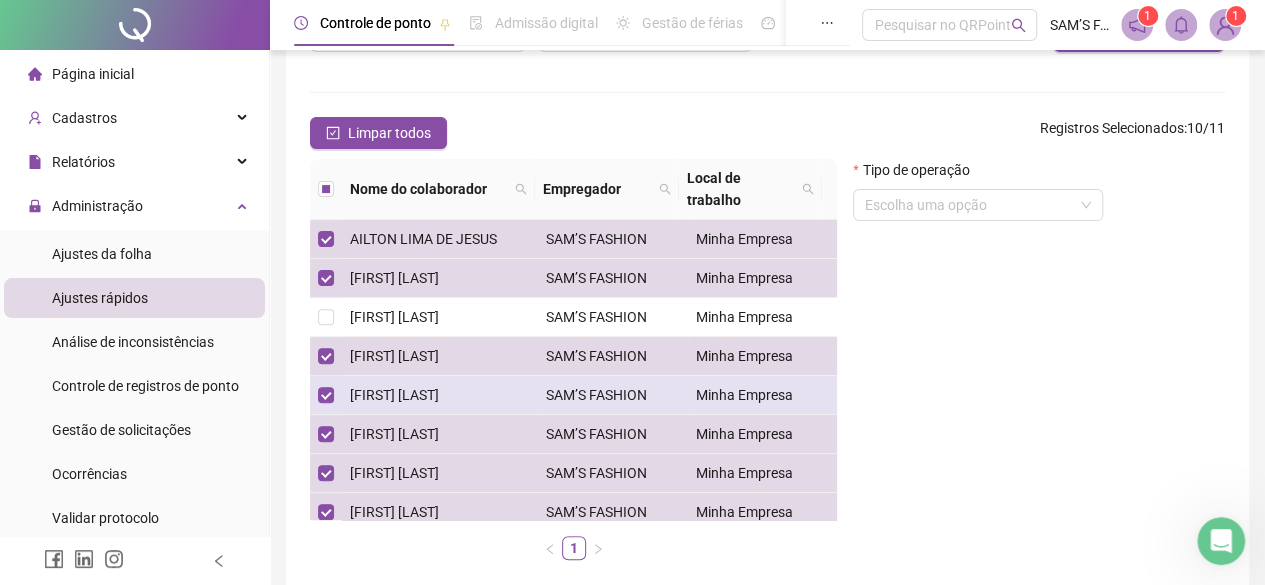 click on "[FIRST] [LAST]" at bounding box center (440, 395) 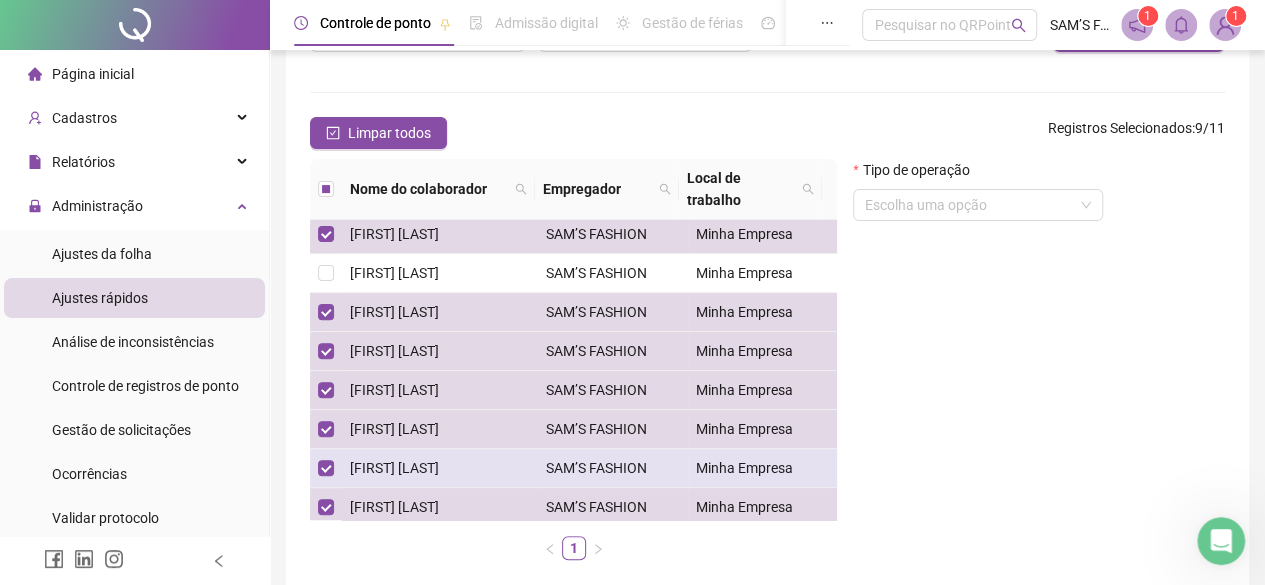 scroll, scrollTop: 300, scrollLeft: 0, axis: vertical 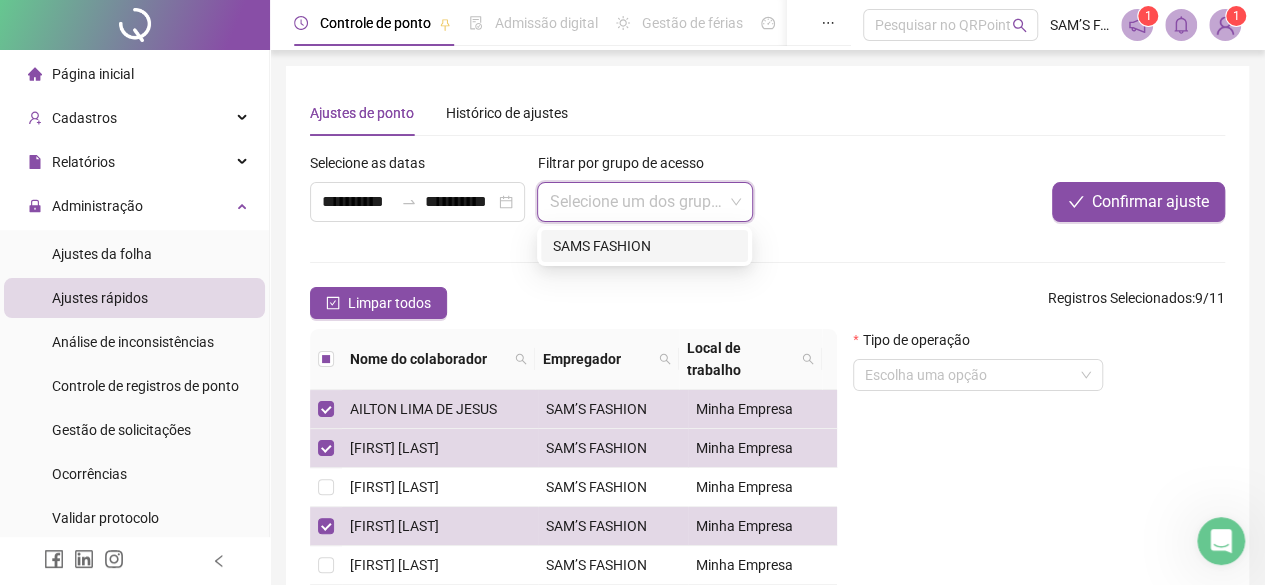 click at bounding box center [635, 202] 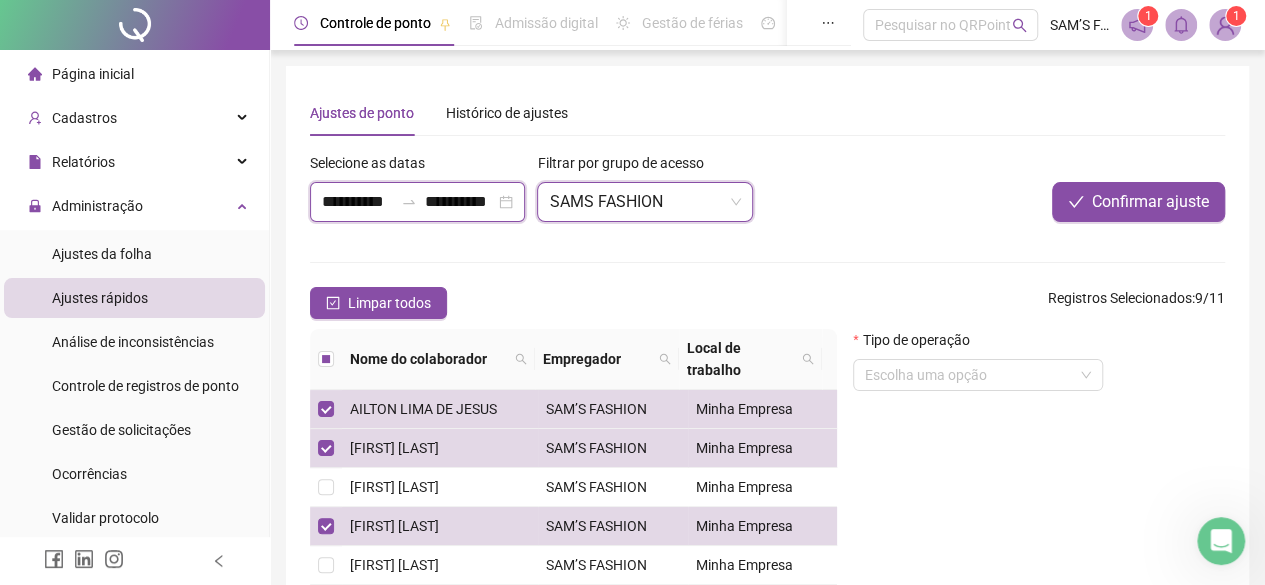 click on "**********" at bounding box center [357, 202] 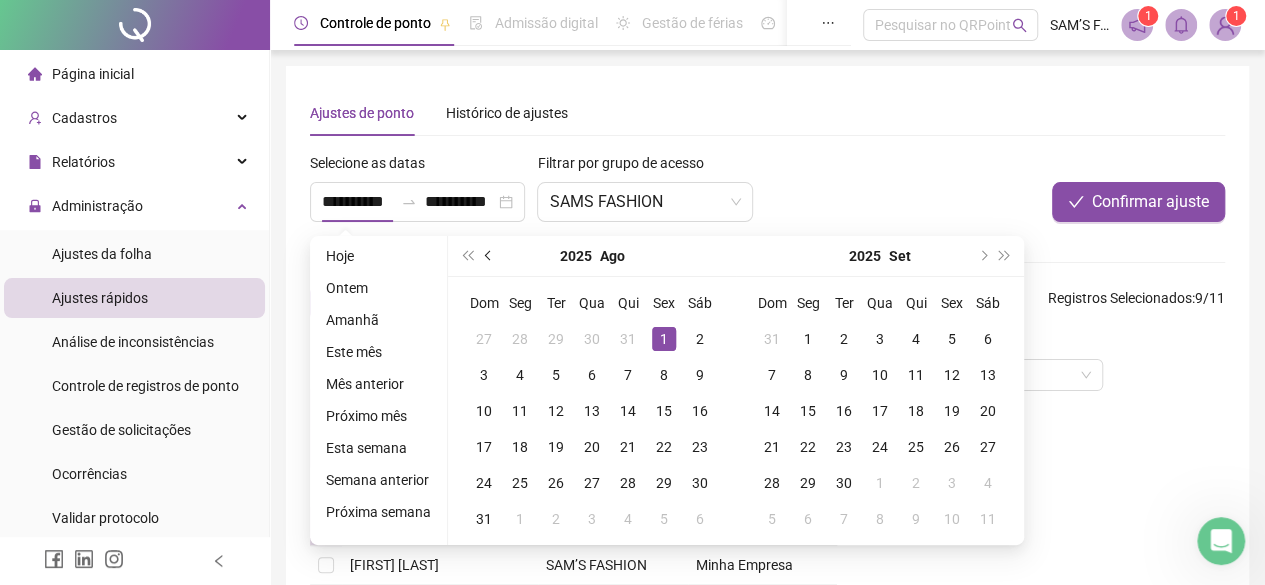 click at bounding box center [490, 256] 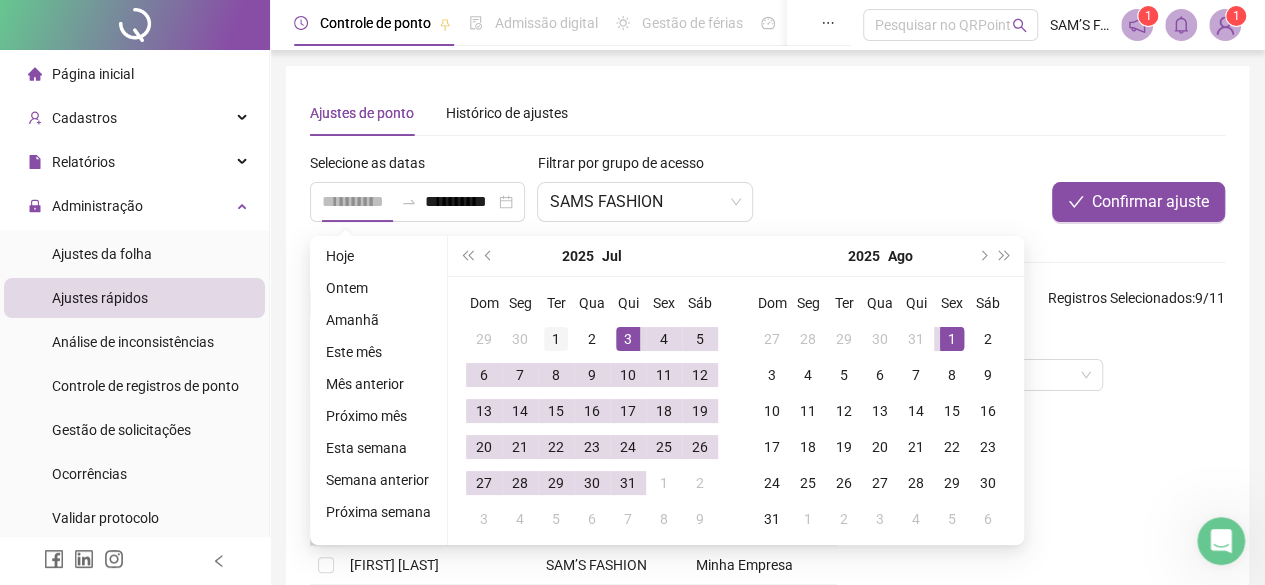 type on "**********" 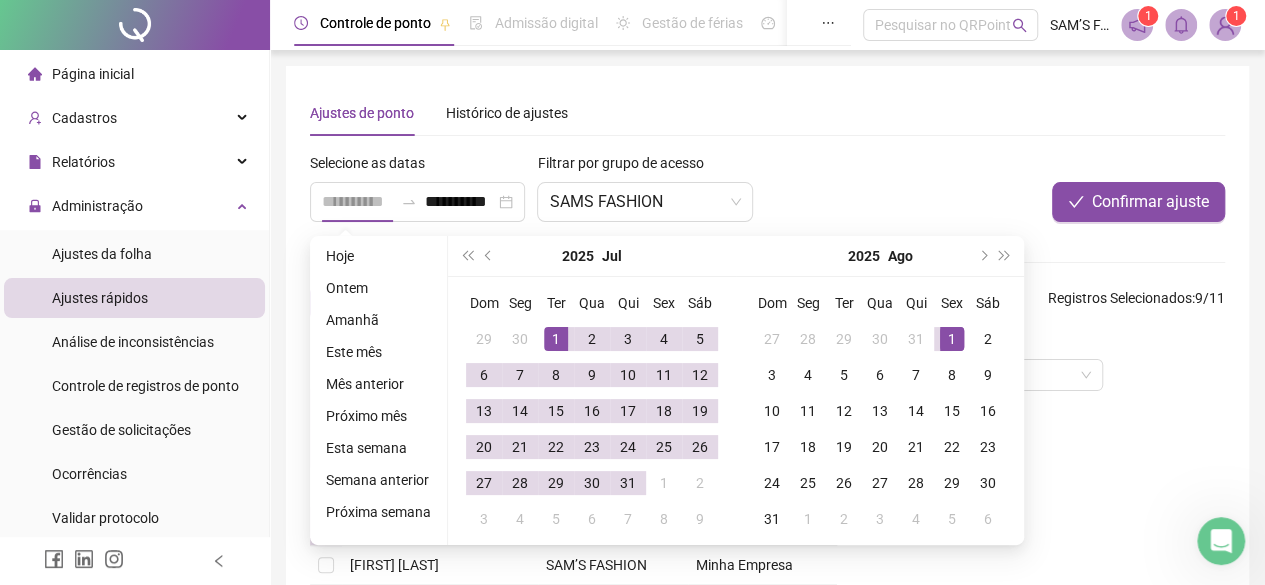 click on "1" at bounding box center (556, 339) 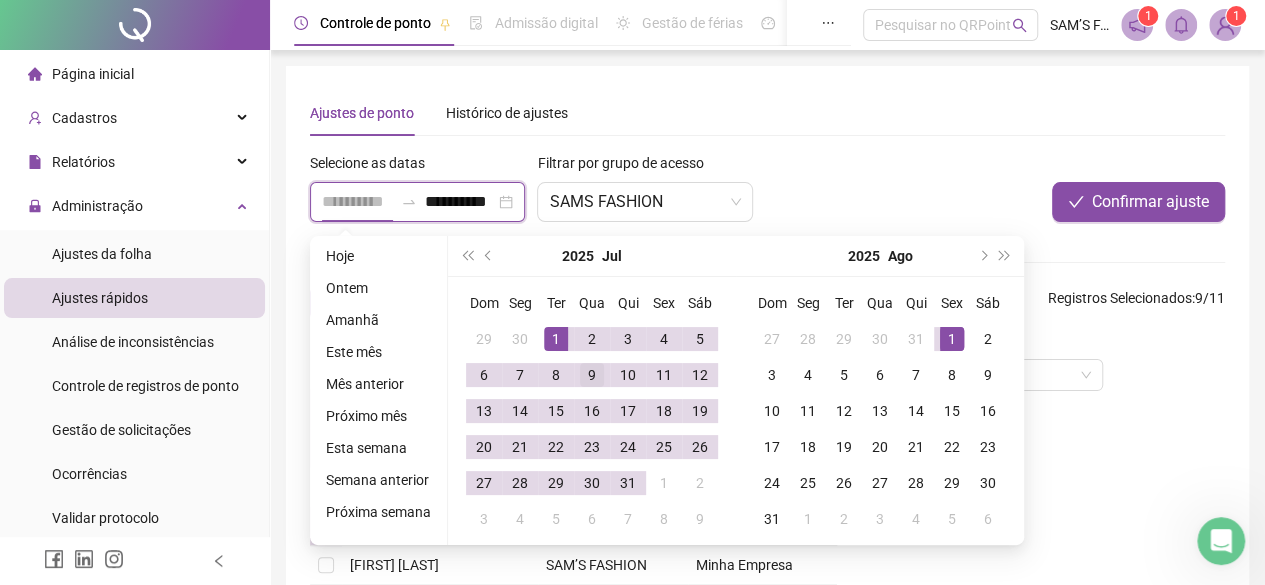 scroll, scrollTop: 0, scrollLeft: 10, axis: horizontal 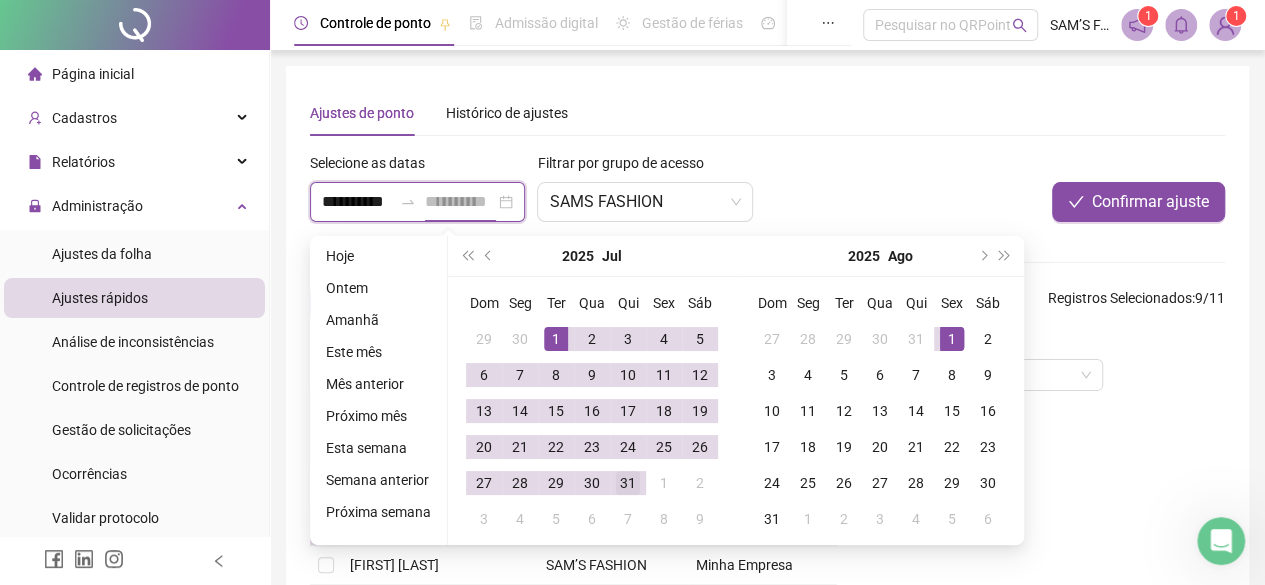 type on "**********" 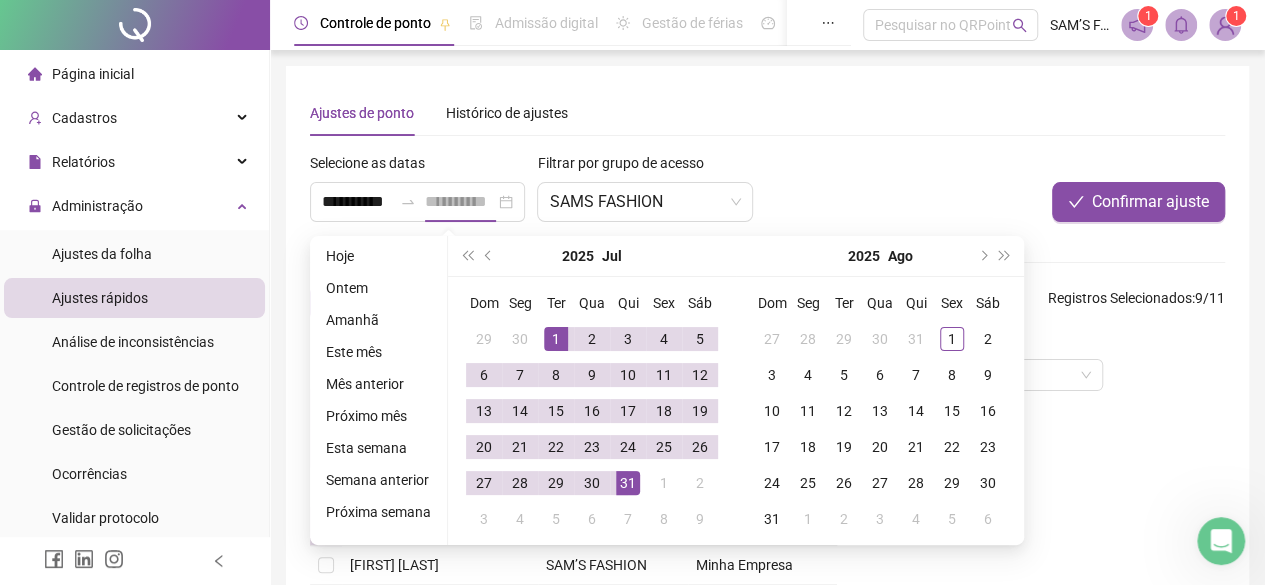 click on "31" at bounding box center (628, 483) 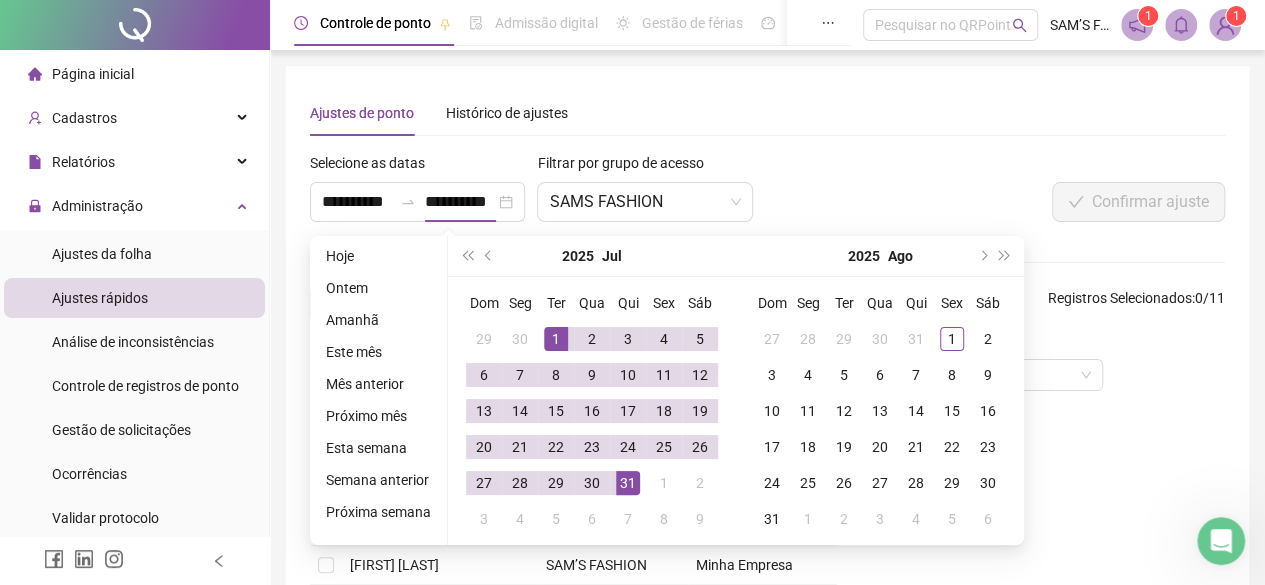 scroll, scrollTop: 0, scrollLeft: 0, axis: both 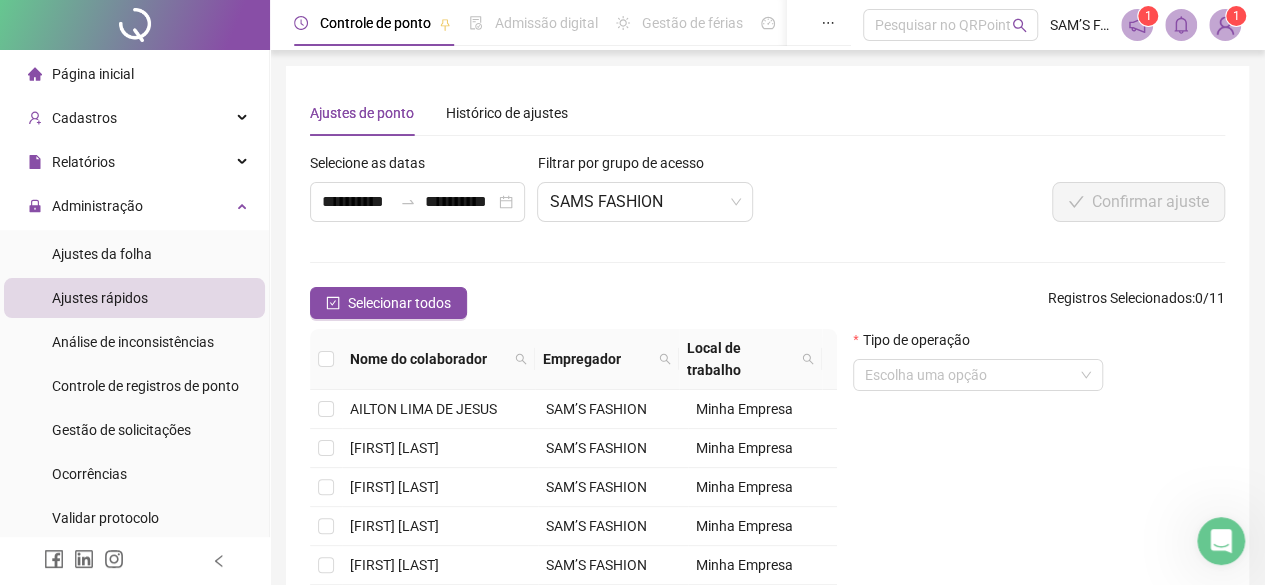 drag, startPoint x: 411, startPoint y: 307, endPoint x: 399, endPoint y: 372, distance: 66.09841 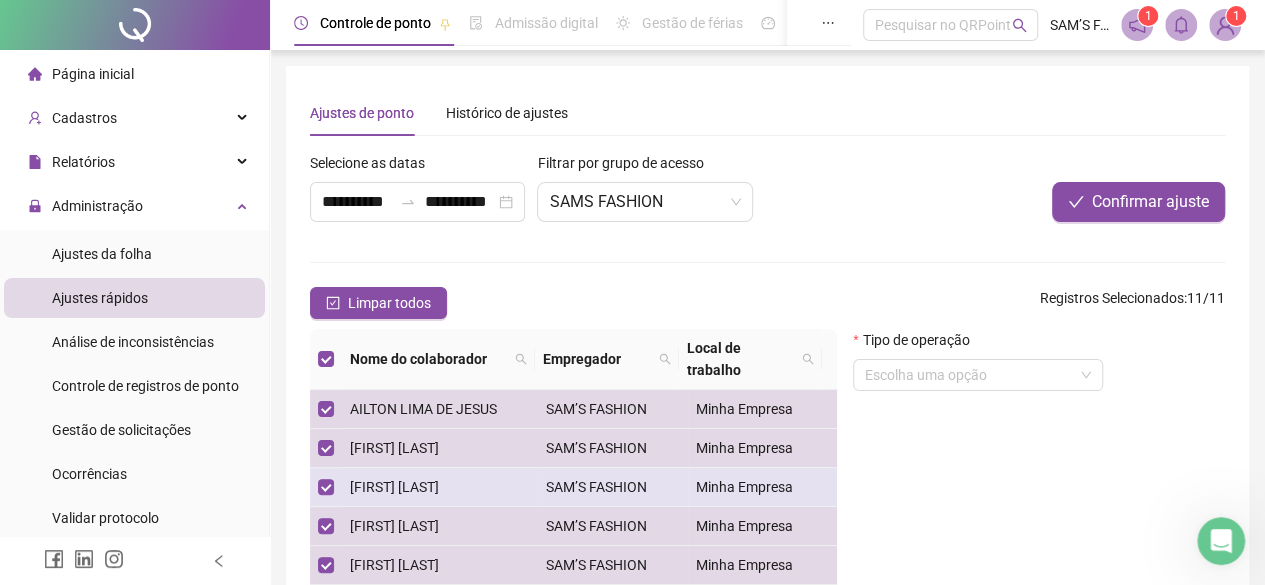 click on "[FIRST] [LAST]" at bounding box center (394, 487) 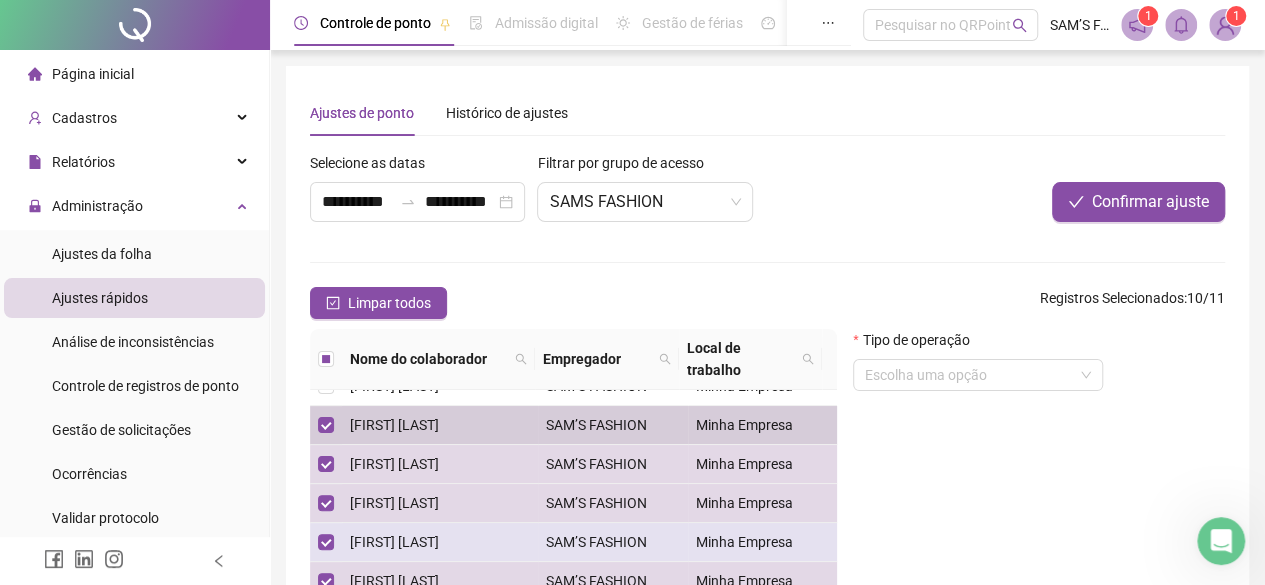 scroll, scrollTop: 200, scrollLeft: 0, axis: vertical 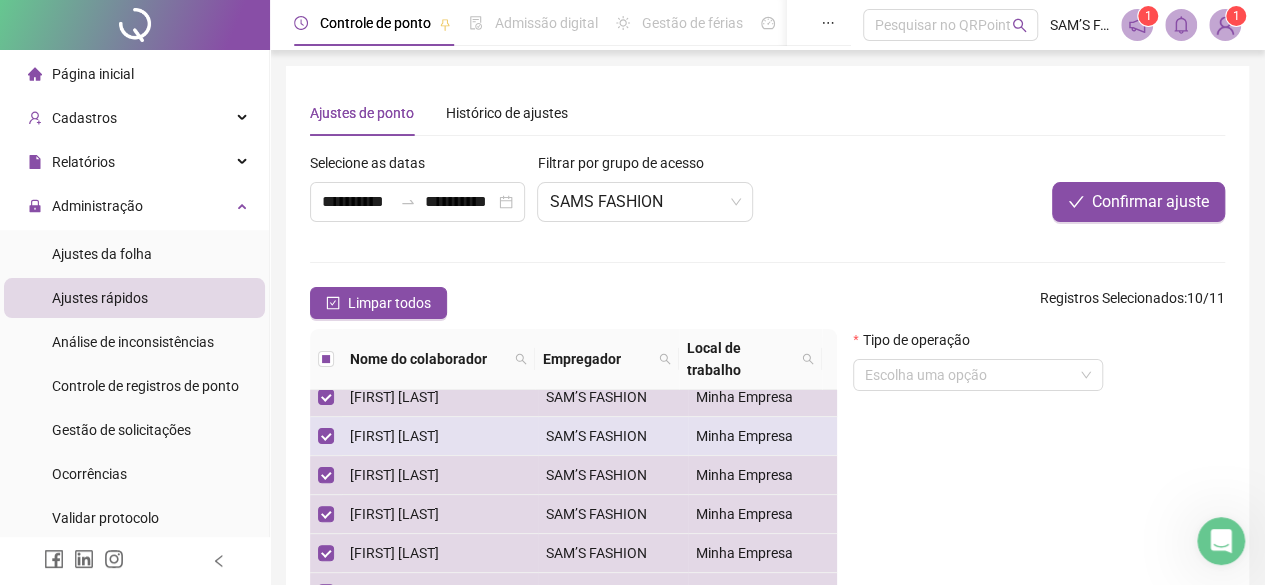 click on "[FIRST] [LAST]" at bounding box center (440, 436) 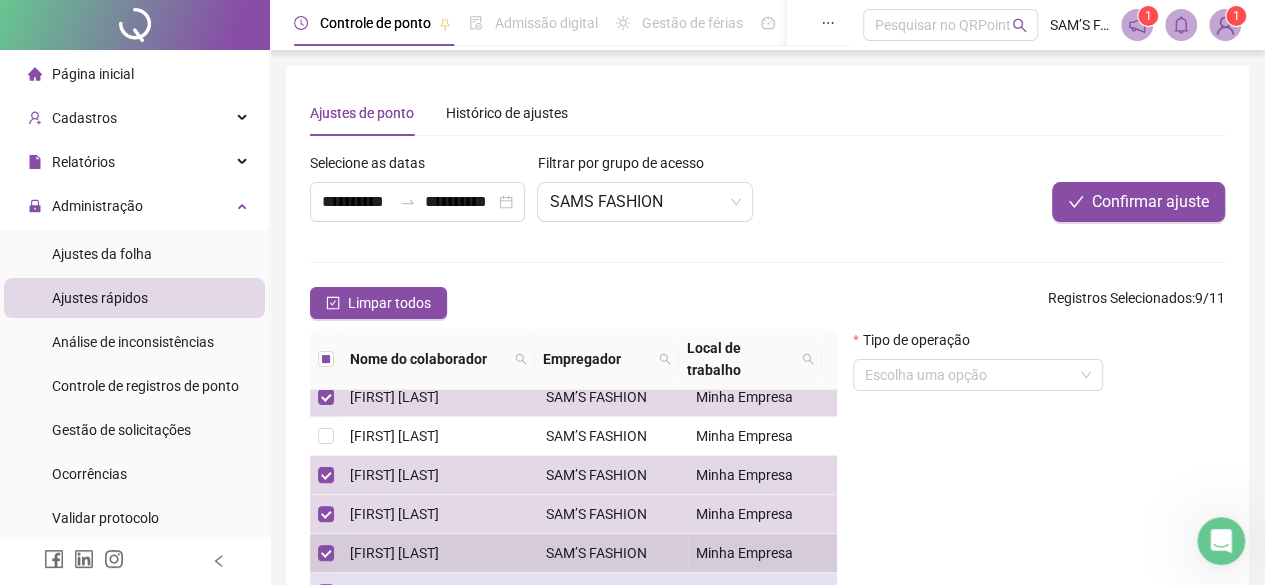 scroll, scrollTop: 323, scrollLeft: 0, axis: vertical 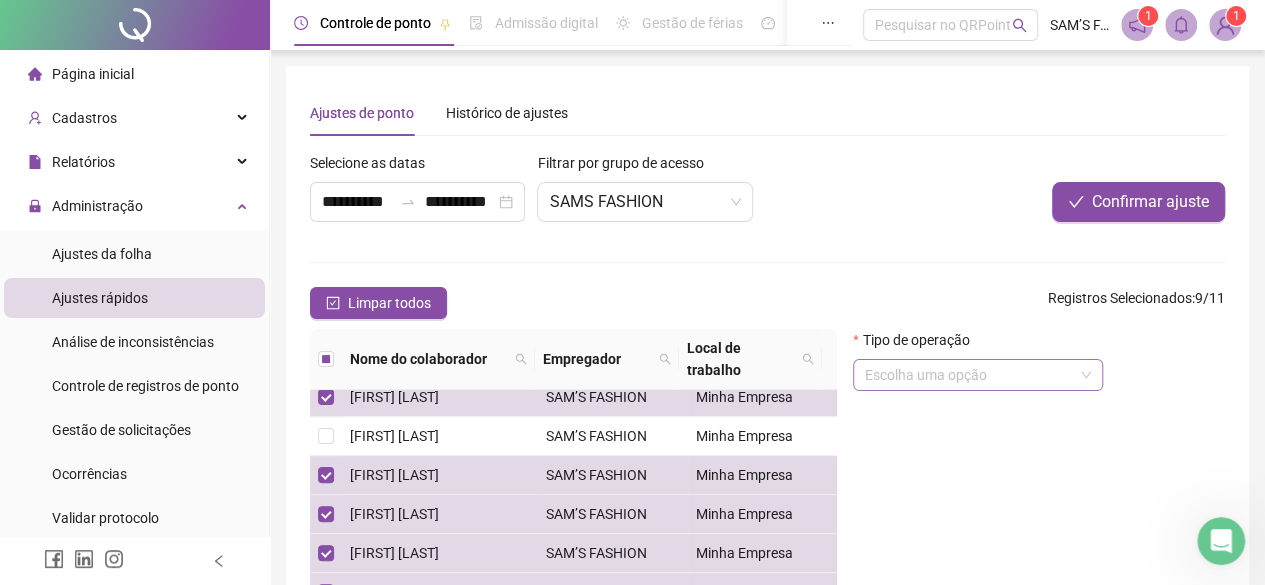 click at bounding box center (969, 375) 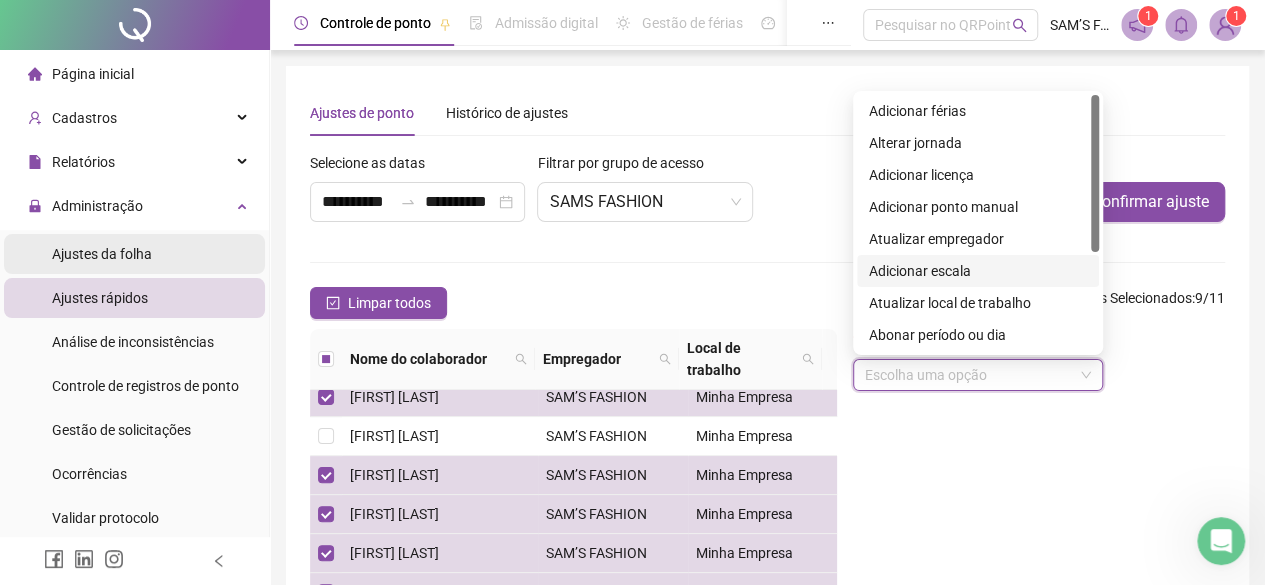 click on "Ajustes da folha" at bounding box center (102, 254) 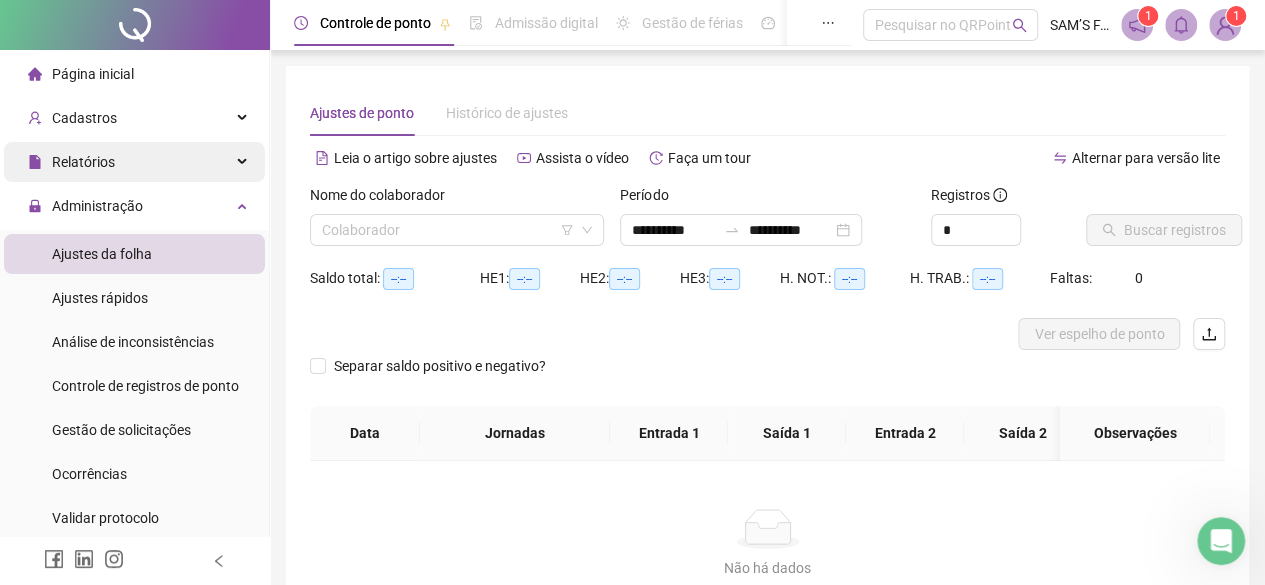 click on "Relatórios" at bounding box center (134, 162) 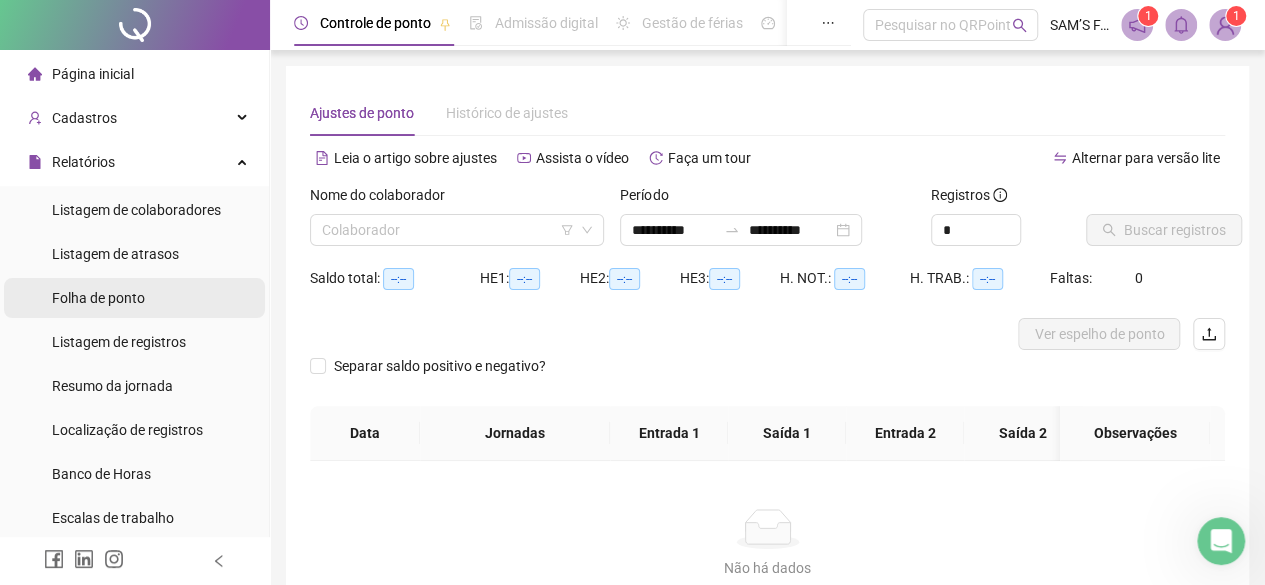 click on "Folha de ponto" at bounding box center [98, 298] 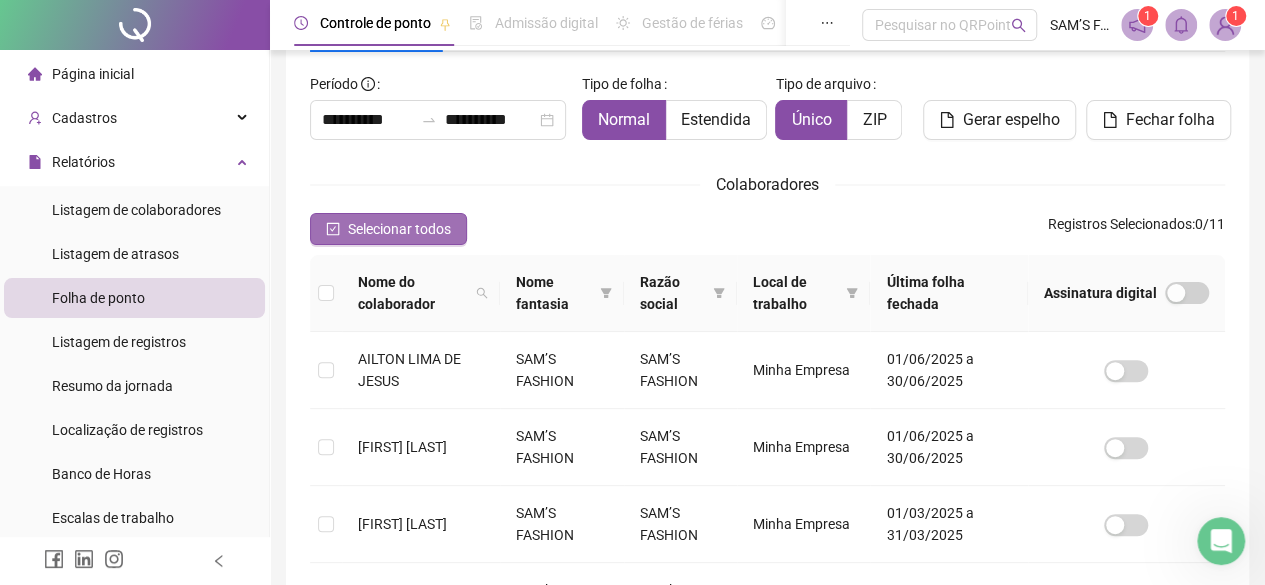 click on "Selecionar todos" at bounding box center [399, 229] 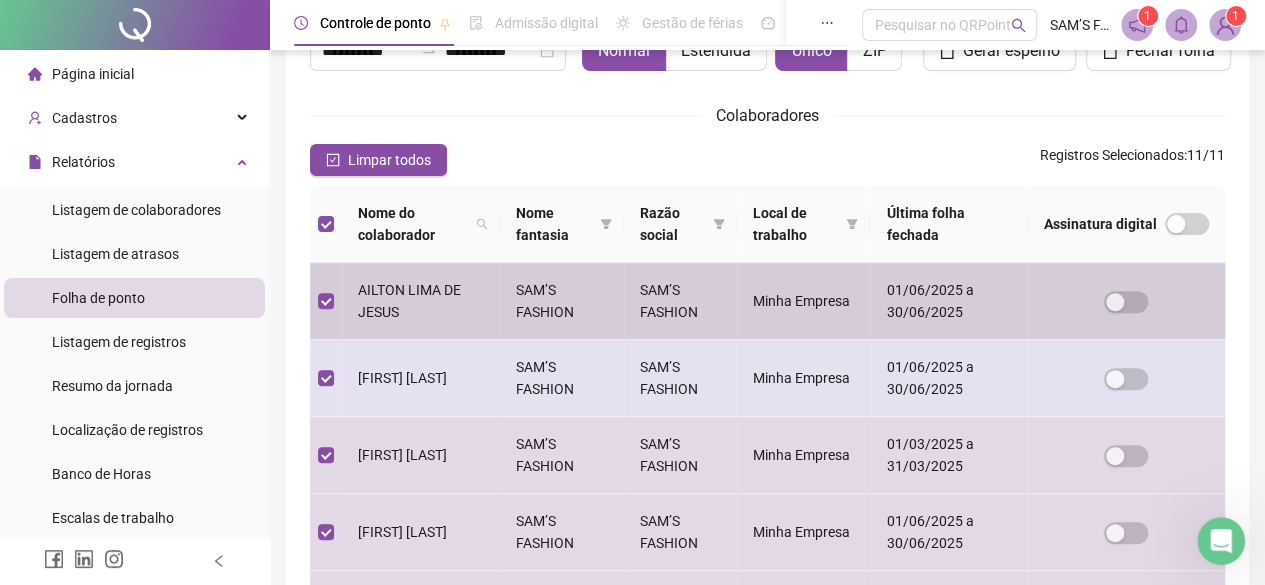 scroll, scrollTop: 216, scrollLeft: 0, axis: vertical 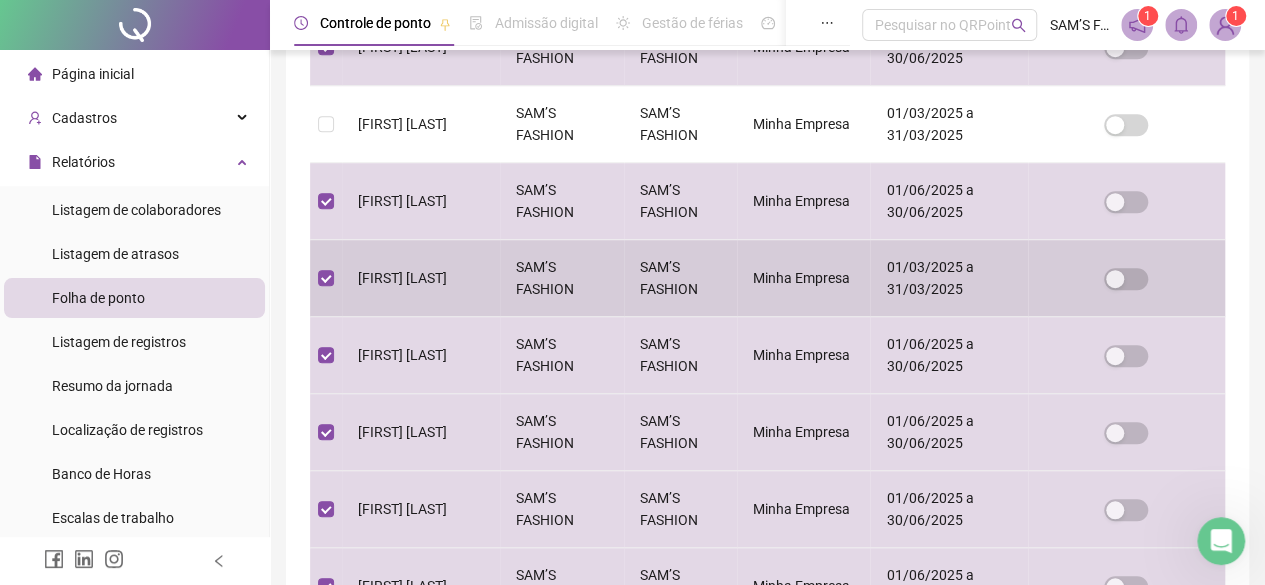 click at bounding box center [326, 278] 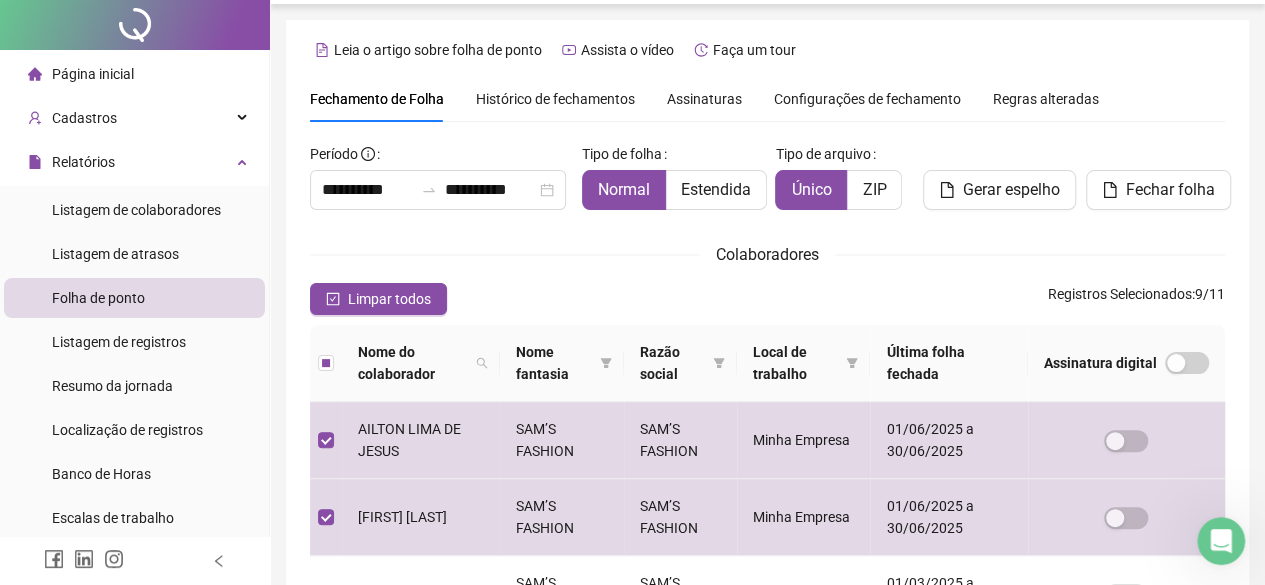 scroll, scrollTop: 0, scrollLeft: 0, axis: both 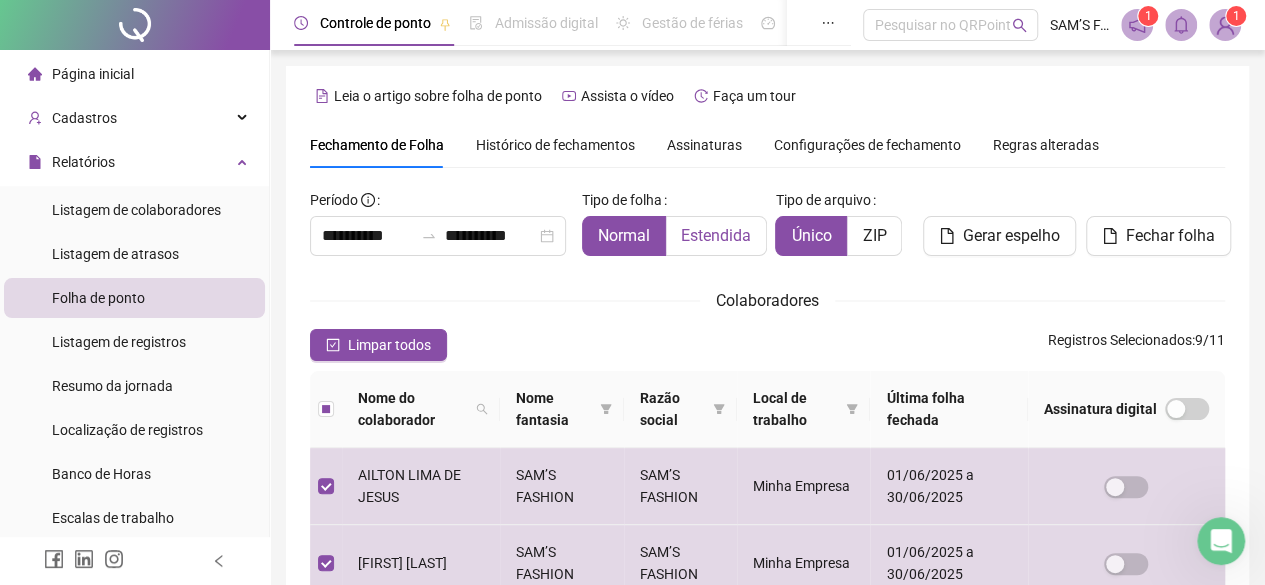 click on "Estendida" at bounding box center [716, 235] 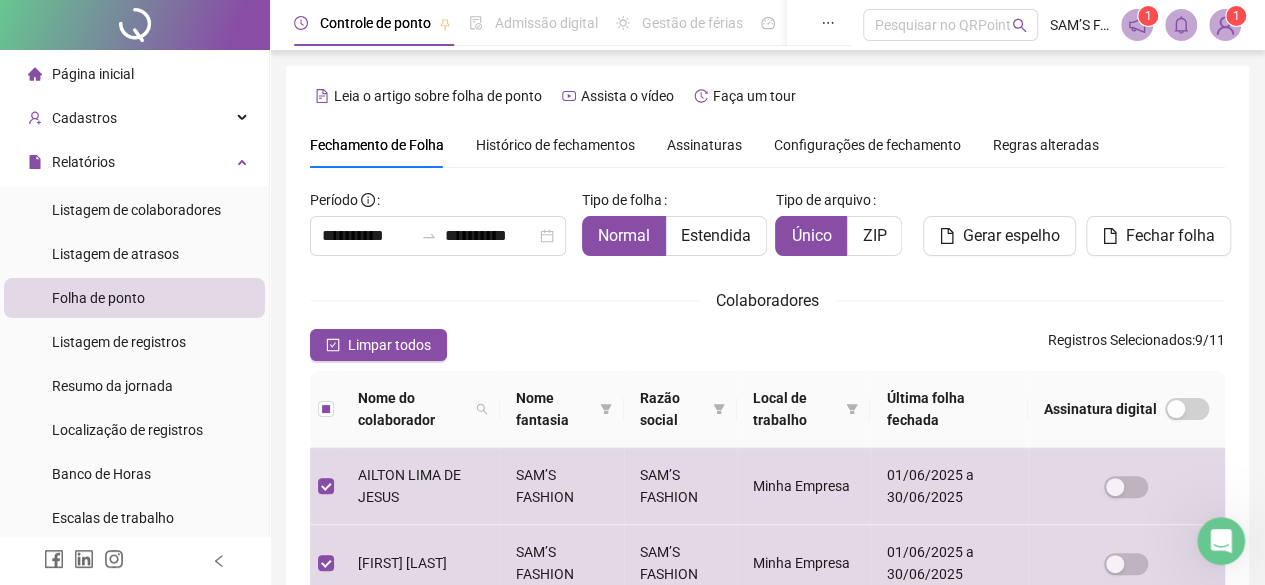 scroll, scrollTop: 116, scrollLeft: 0, axis: vertical 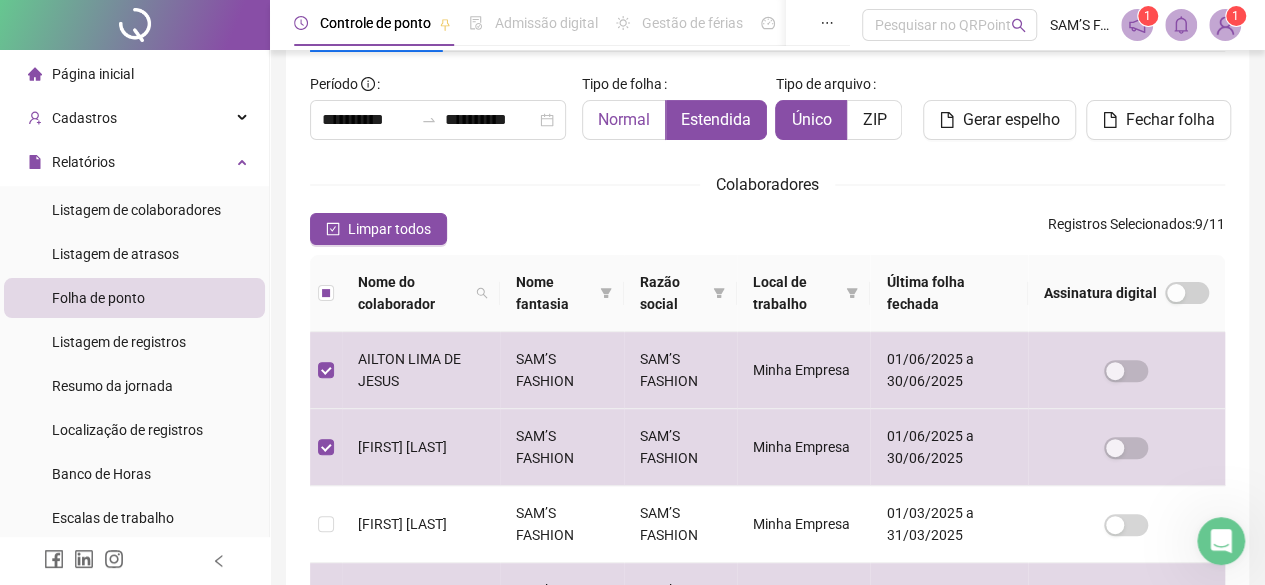 drag, startPoint x: 615, startPoint y: 116, endPoint x: 630, endPoint y: 133, distance: 22.671568 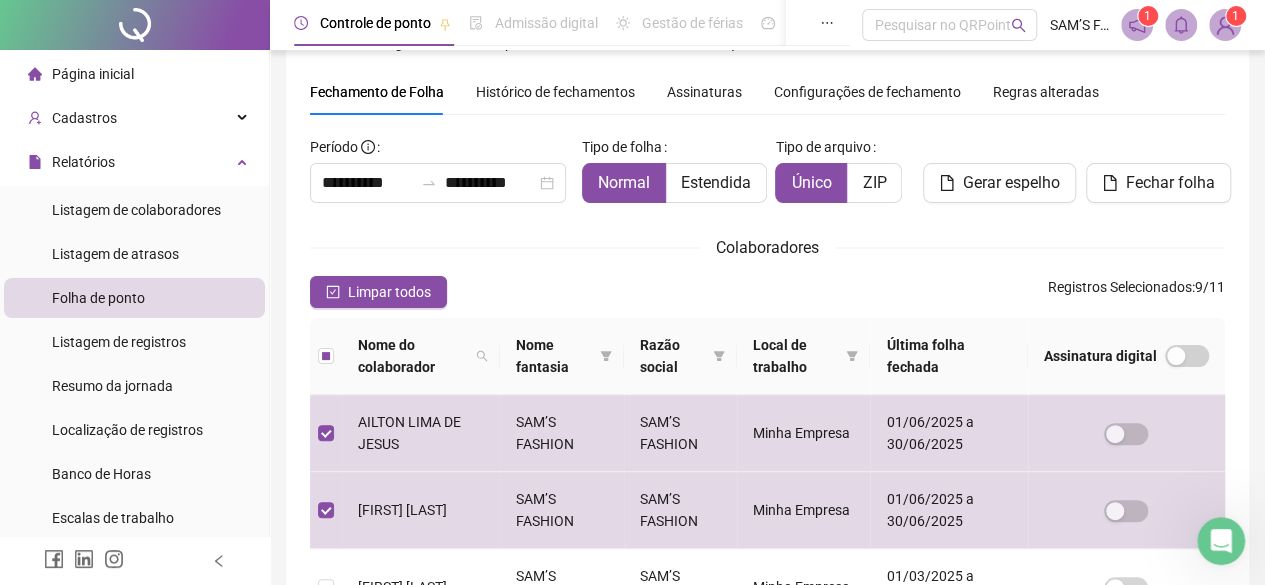 scroll, scrollTop: 0, scrollLeft: 0, axis: both 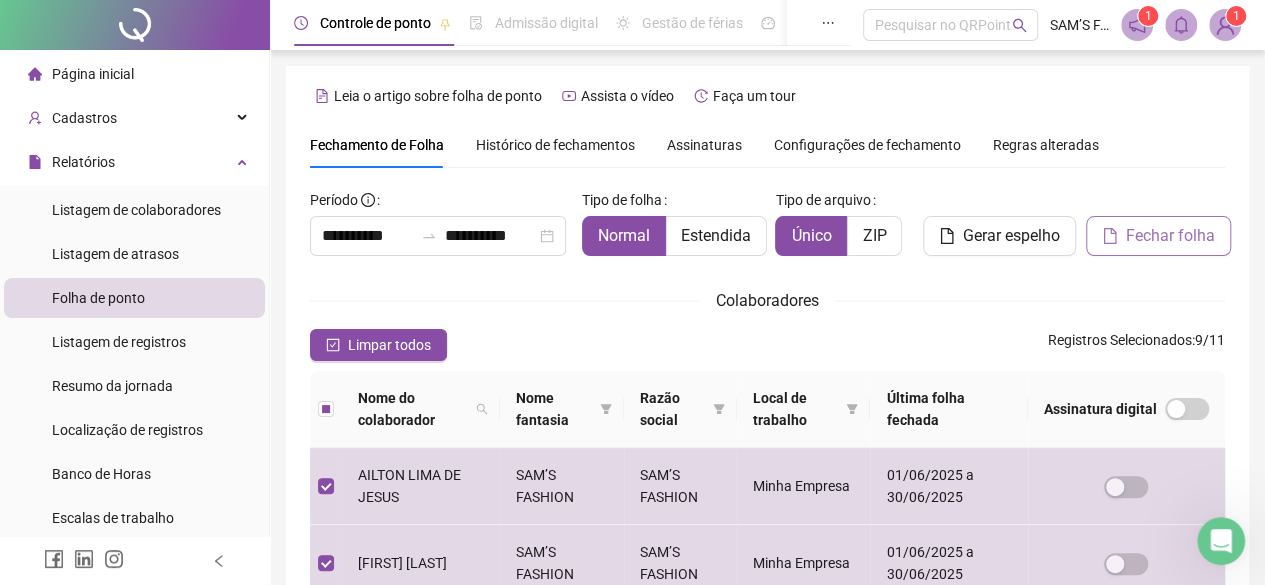 click on "Fechar folha" at bounding box center (1170, 236) 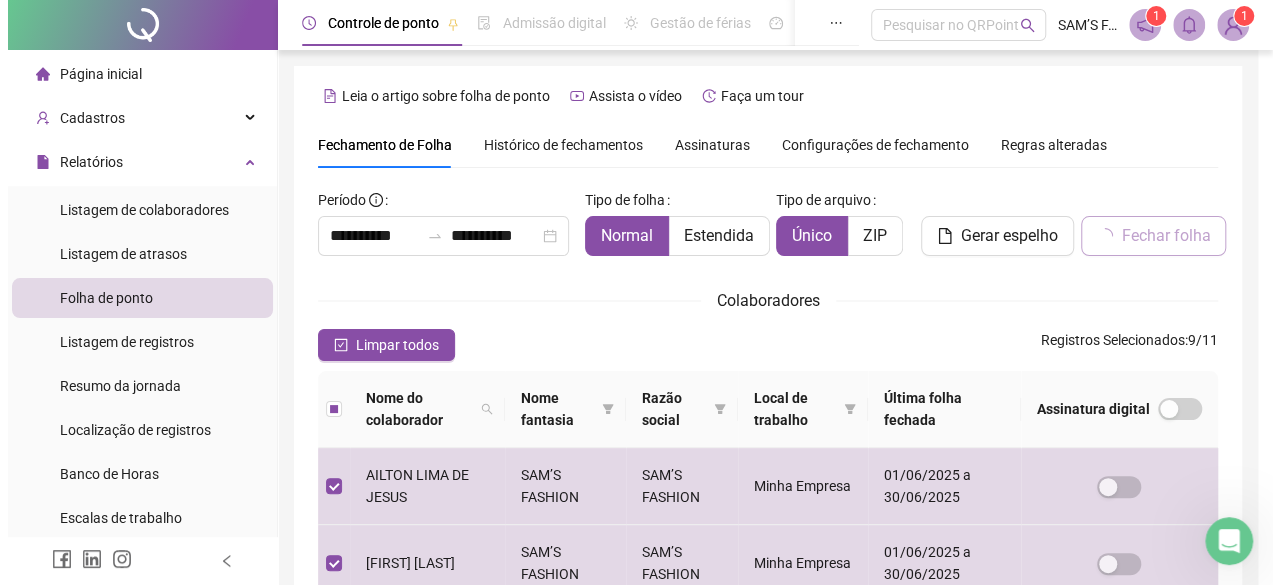 scroll, scrollTop: 116, scrollLeft: 0, axis: vertical 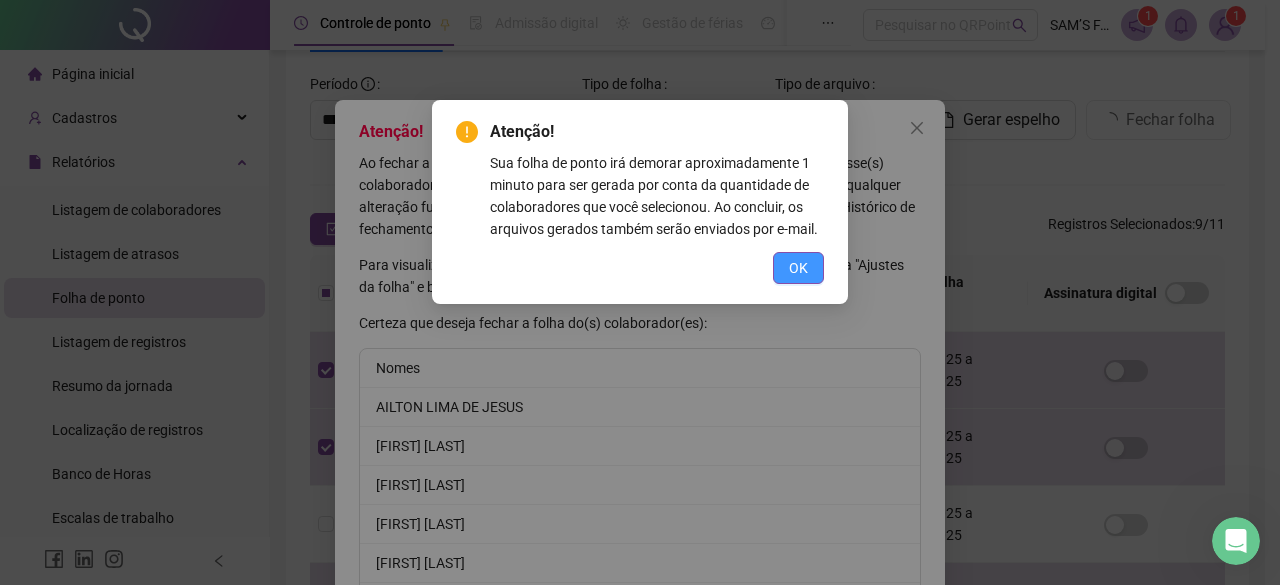 click on "OK" at bounding box center (798, 268) 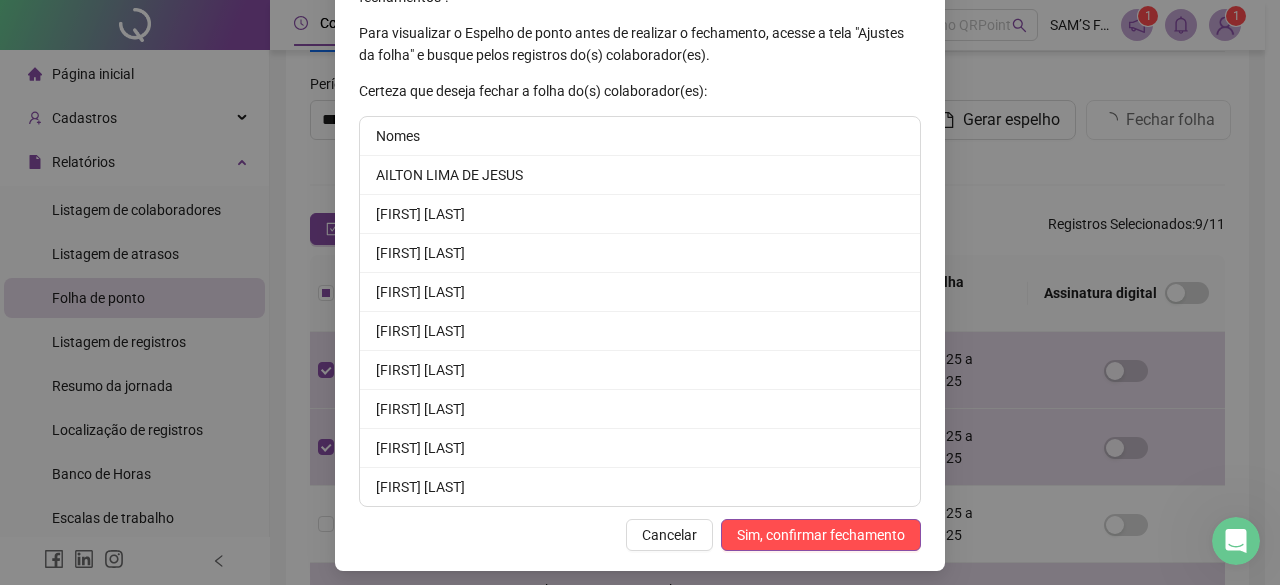 scroll, scrollTop: 238, scrollLeft: 0, axis: vertical 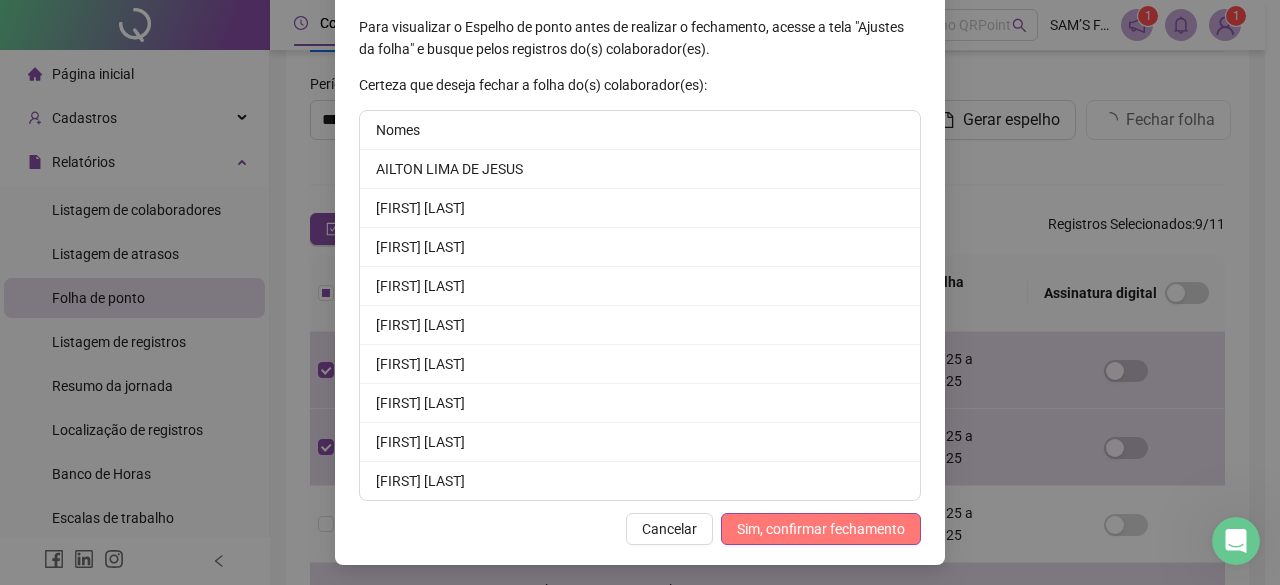 click on "Sim, confirmar fechamento" at bounding box center [821, 529] 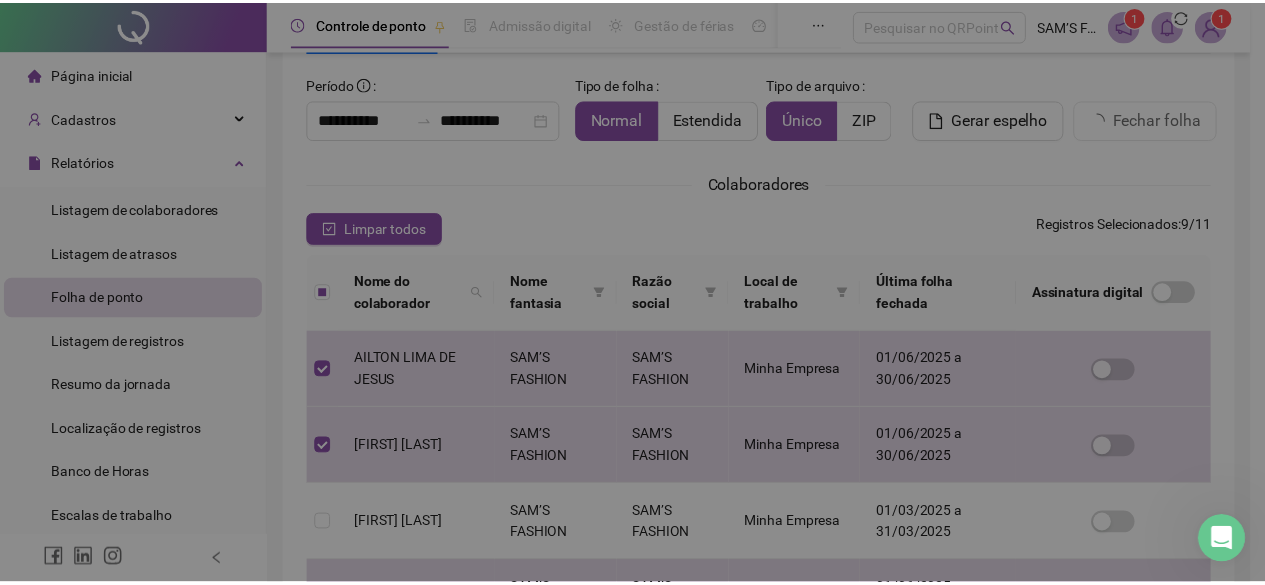 scroll, scrollTop: 139, scrollLeft: 0, axis: vertical 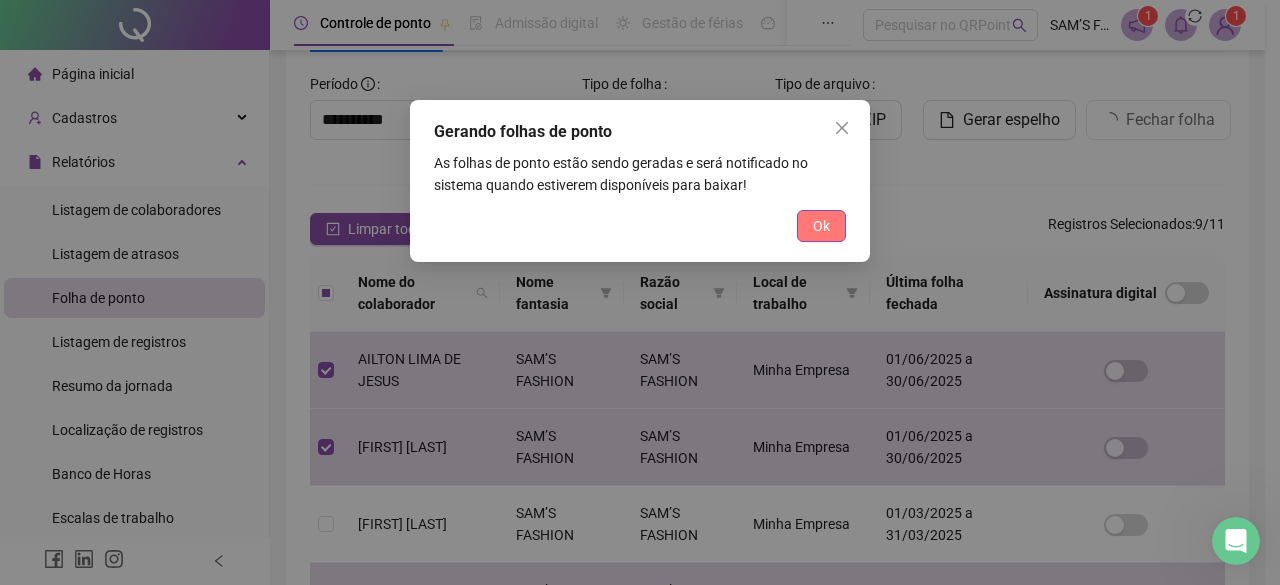 click on "Ok" at bounding box center [821, 226] 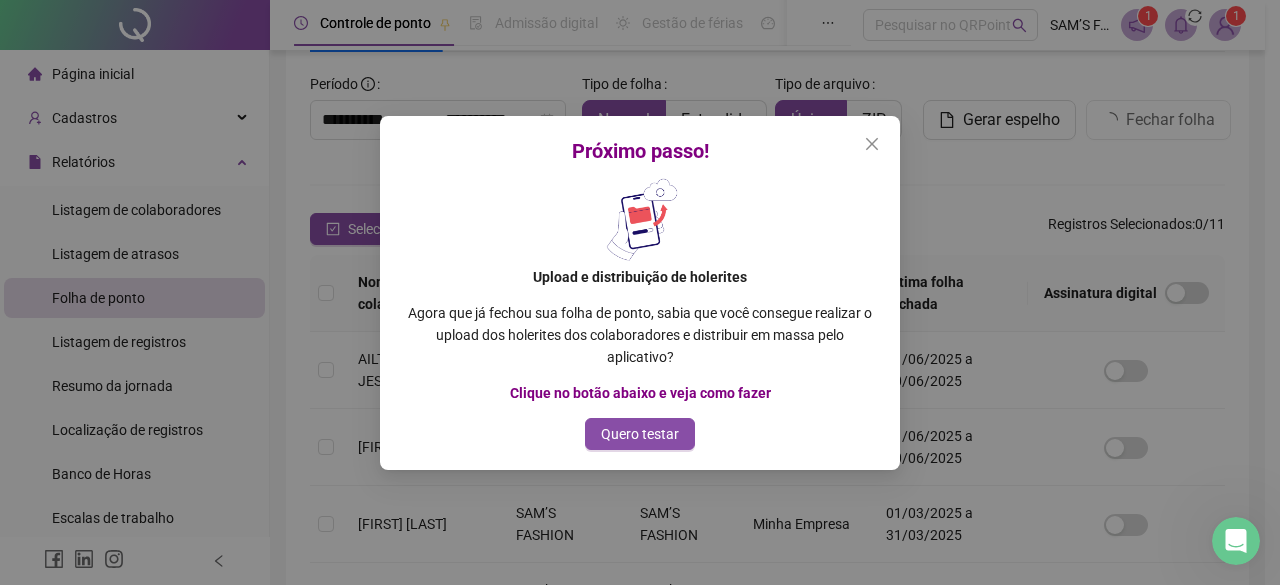 click 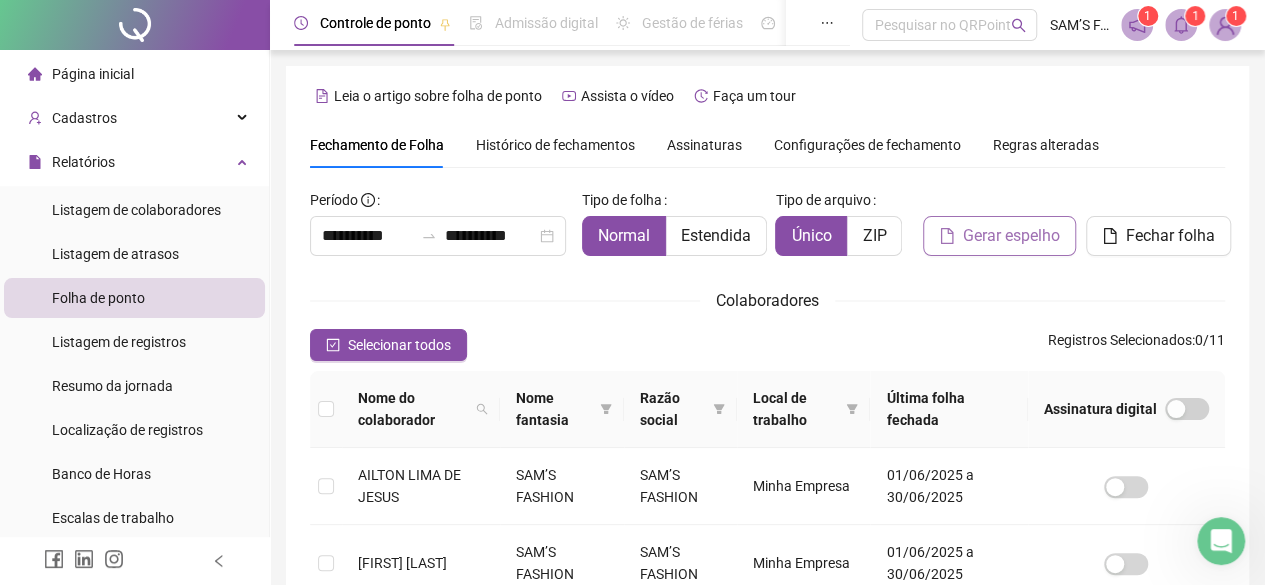 scroll, scrollTop: 116, scrollLeft: 0, axis: vertical 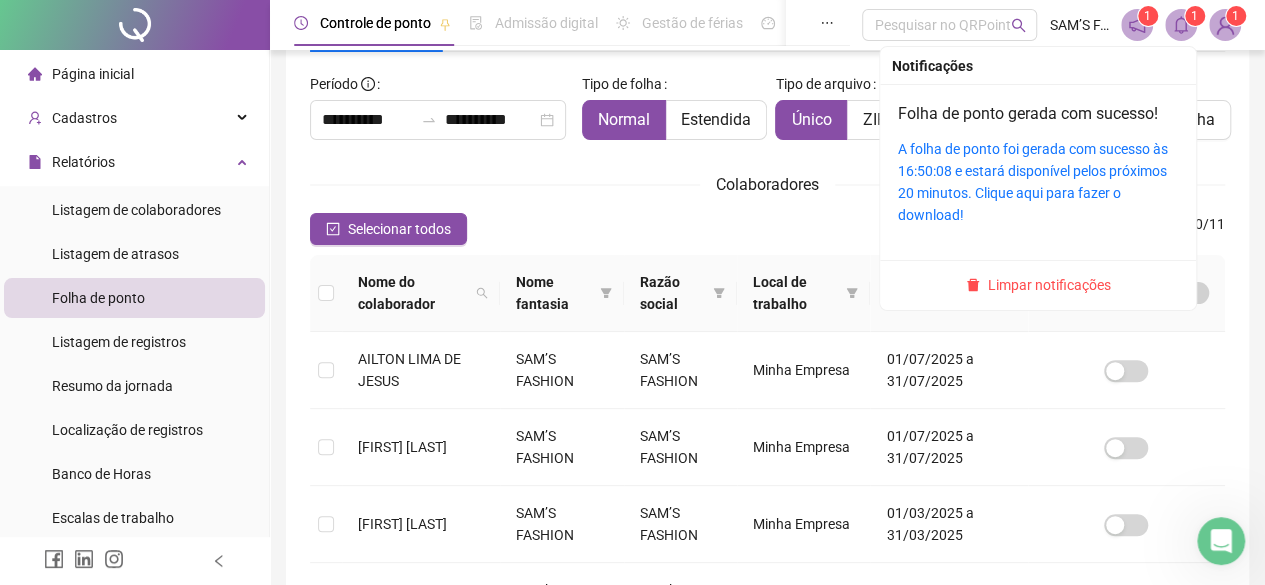 click on "1" at bounding box center (1195, 16) 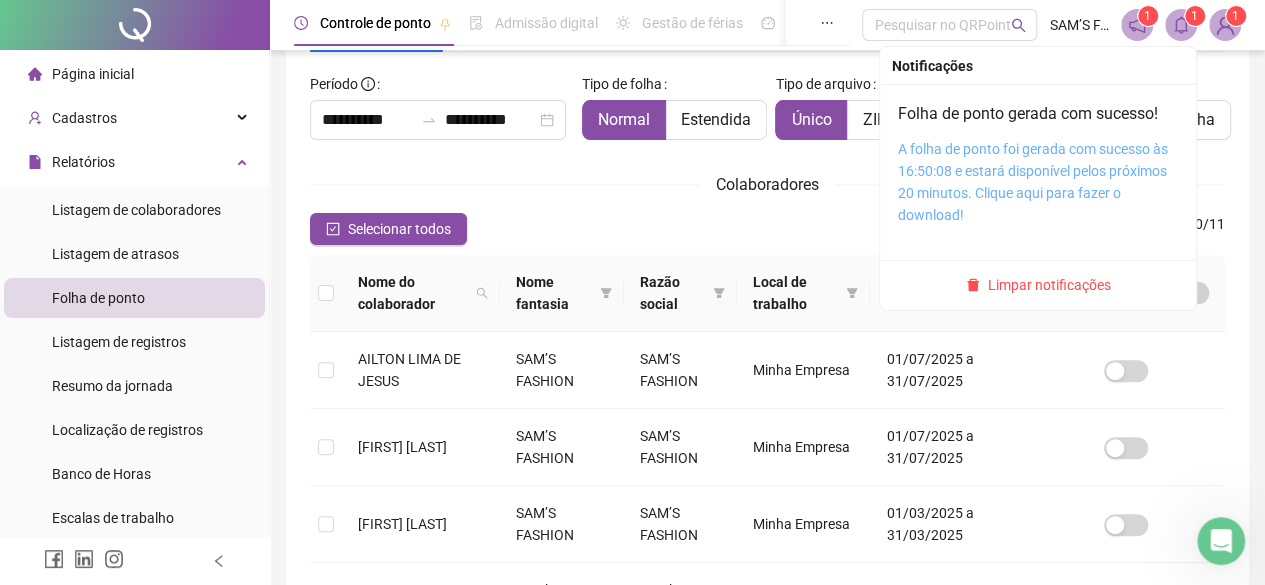 click on "A folha de ponto foi gerada com sucesso às 16:50:08 e estará disponível pelos próximos 20 minutos.
Clique aqui para fazer o download!" at bounding box center (1033, 182) 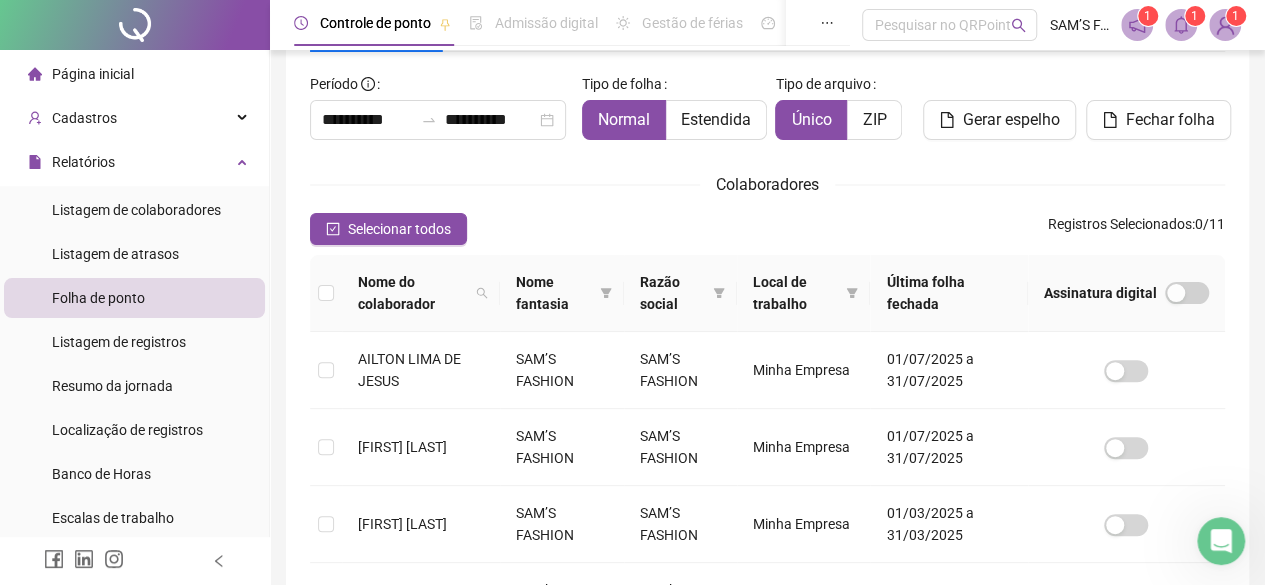 click on "Página inicial" at bounding box center [93, 74] 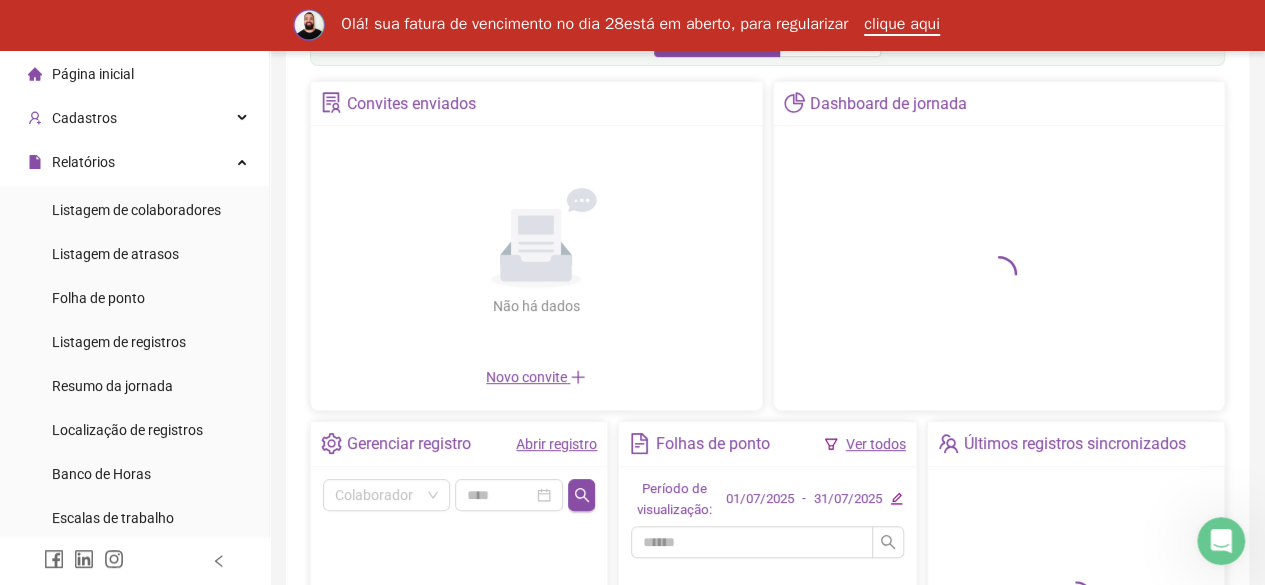 scroll, scrollTop: 0, scrollLeft: 0, axis: both 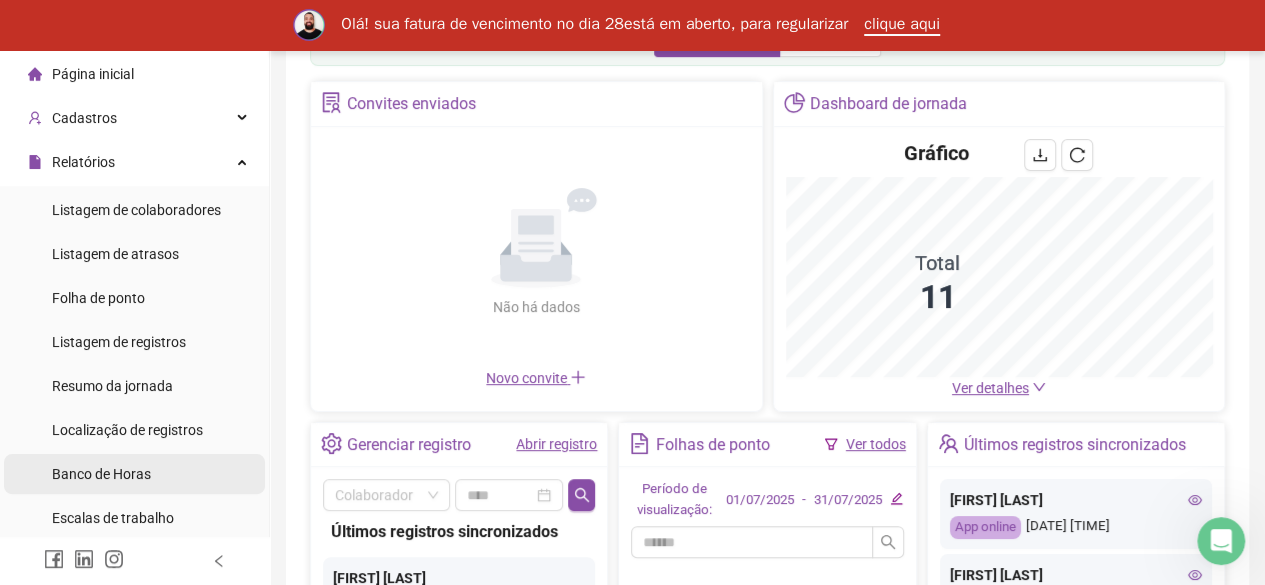 click on "Banco de Horas" at bounding box center (101, 474) 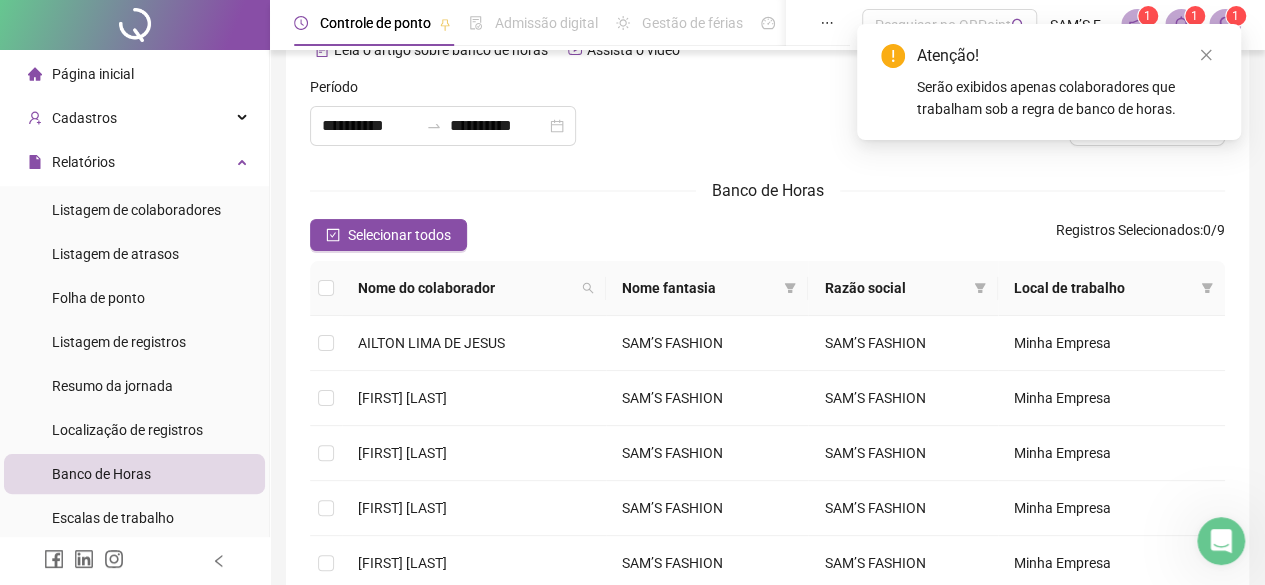 scroll, scrollTop: 0, scrollLeft: 0, axis: both 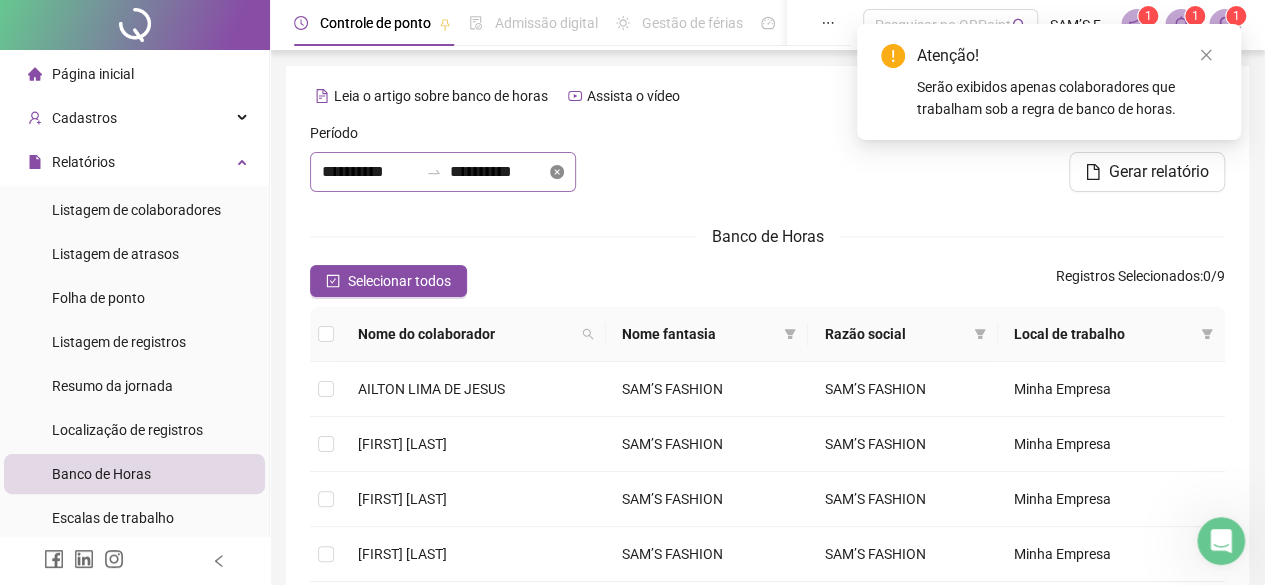 click 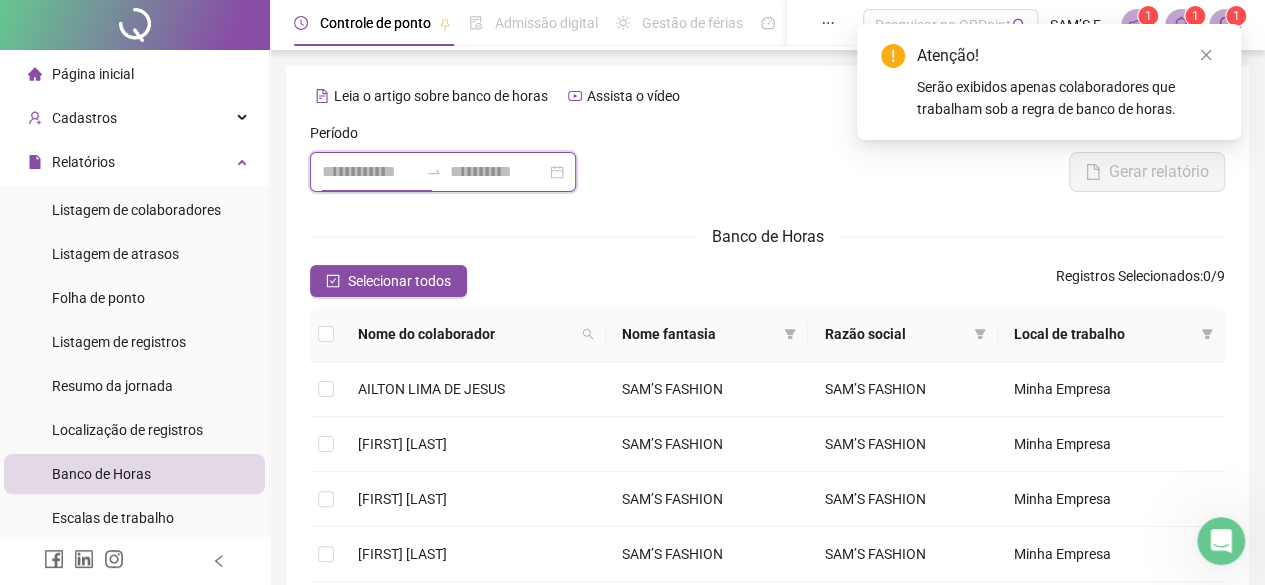 click at bounding box center (370, 172) 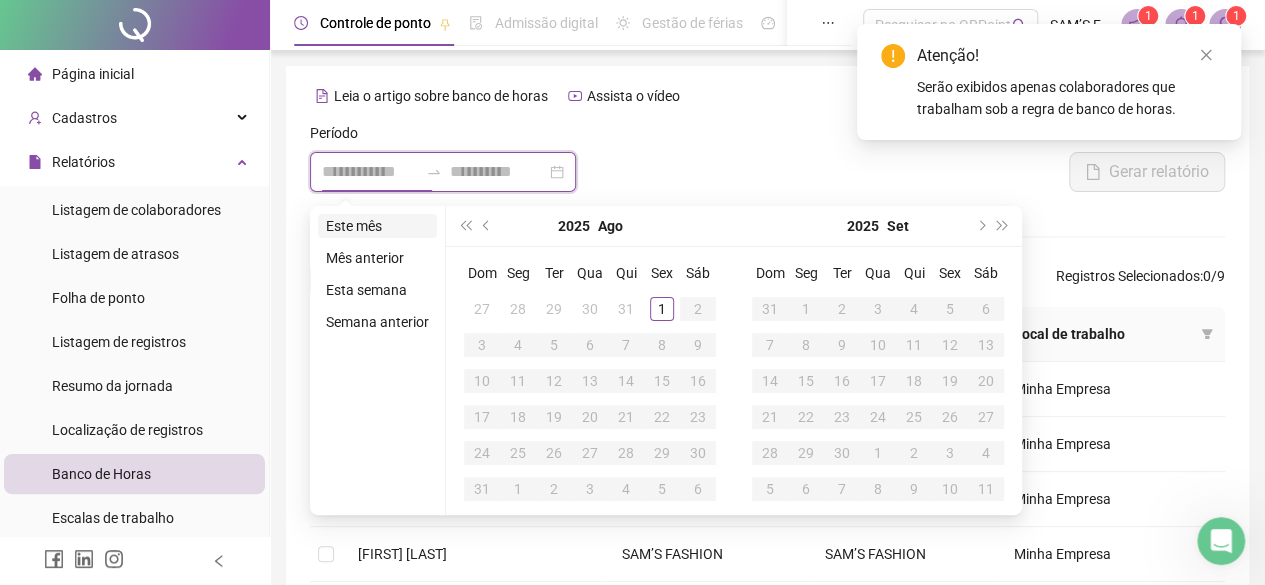 type on "**********" 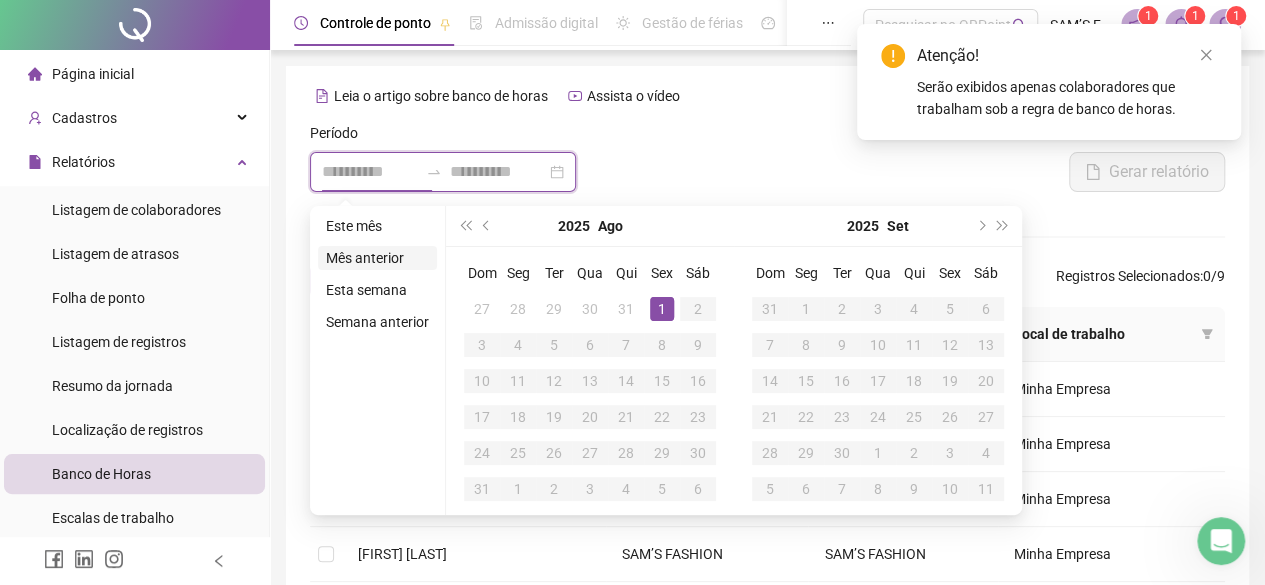 type 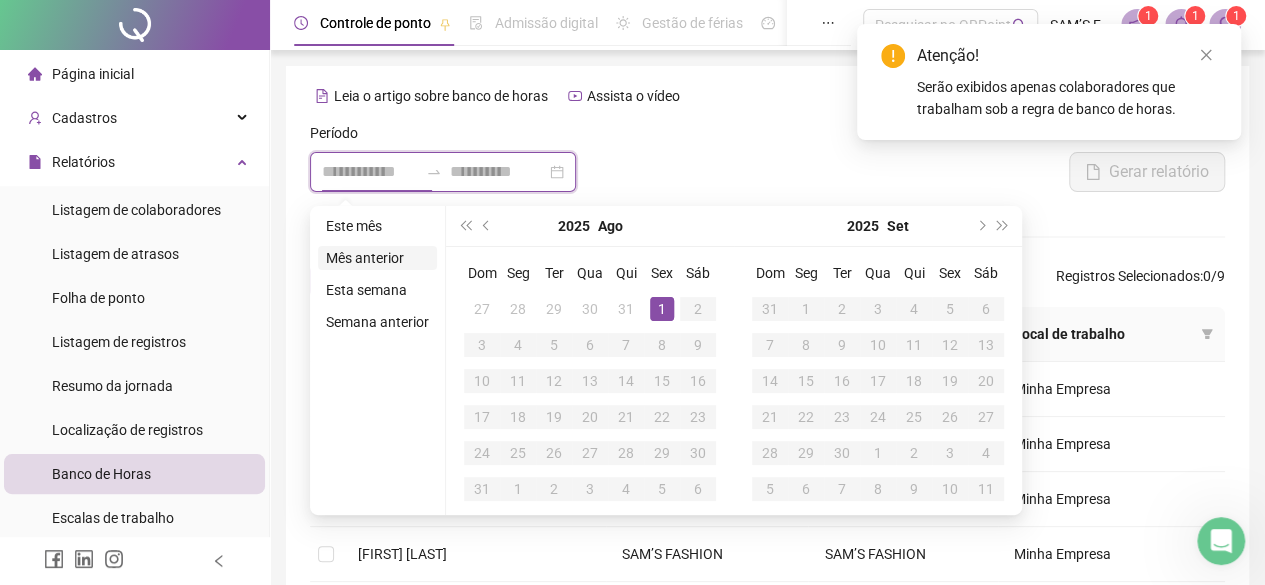 type on "**********" 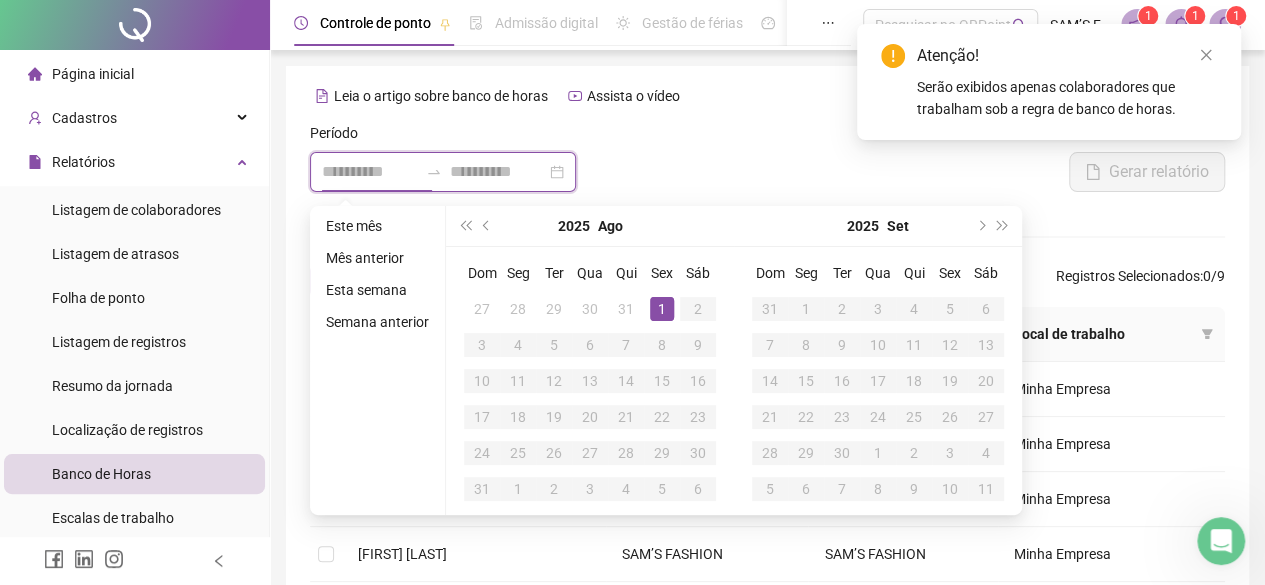 type 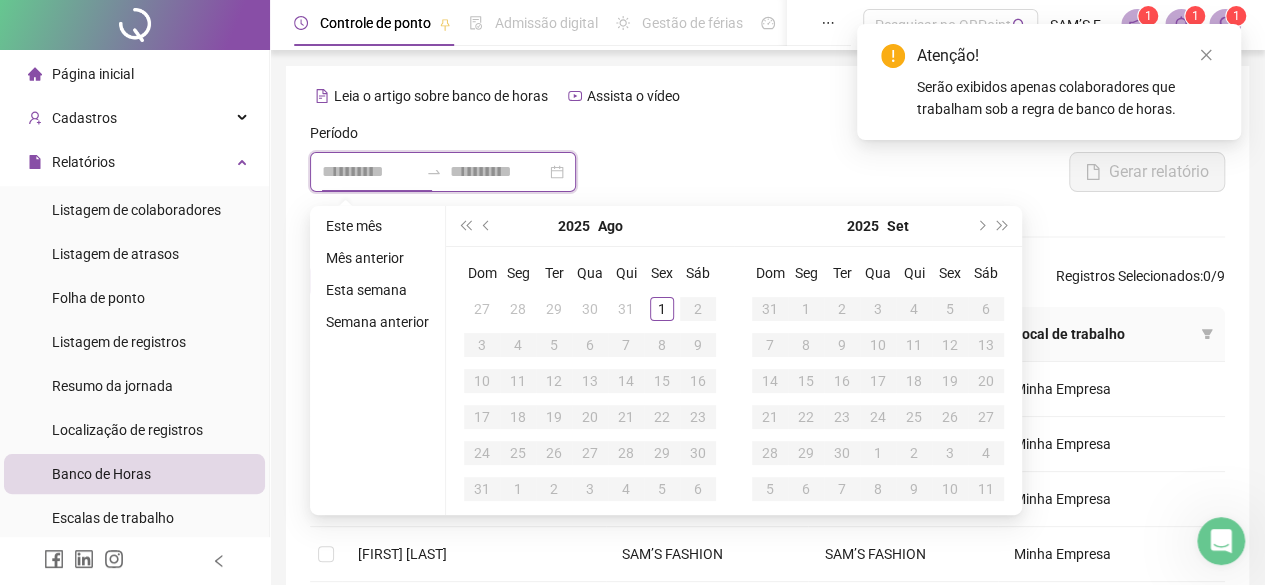 type on "**********" 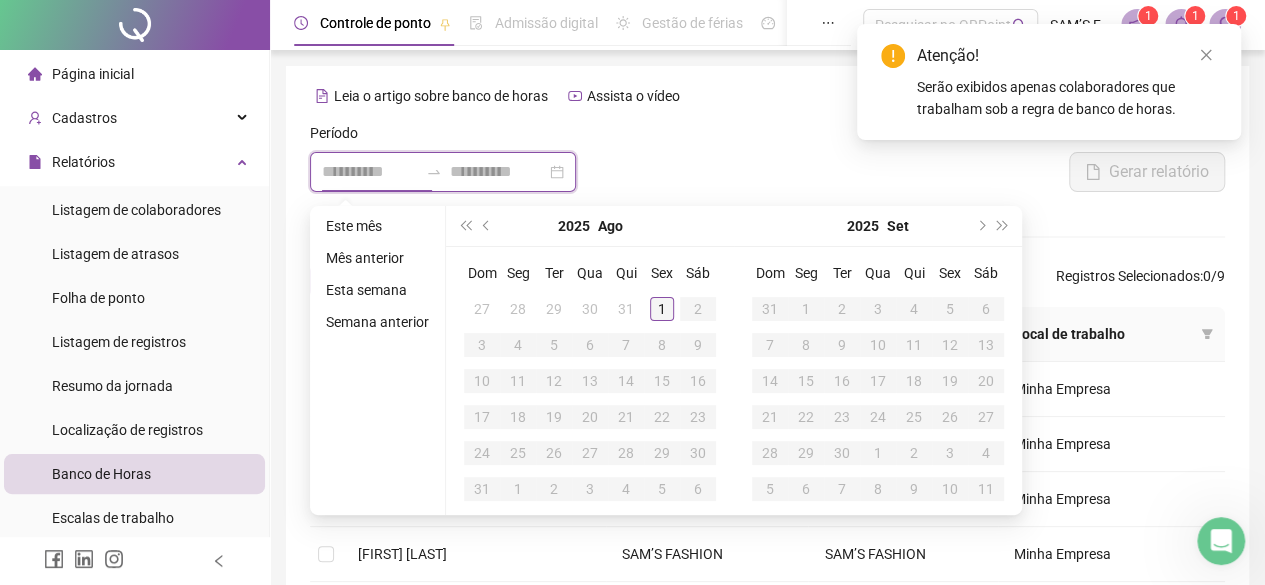 type on "**********" 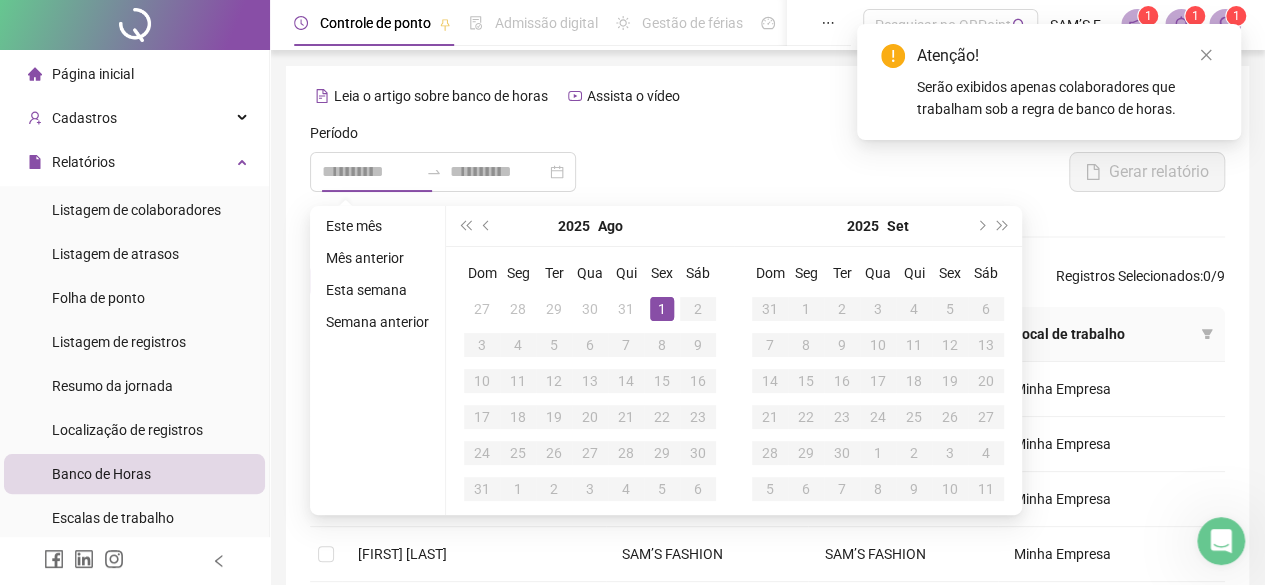click on "1" at bounding box center (662, 309) 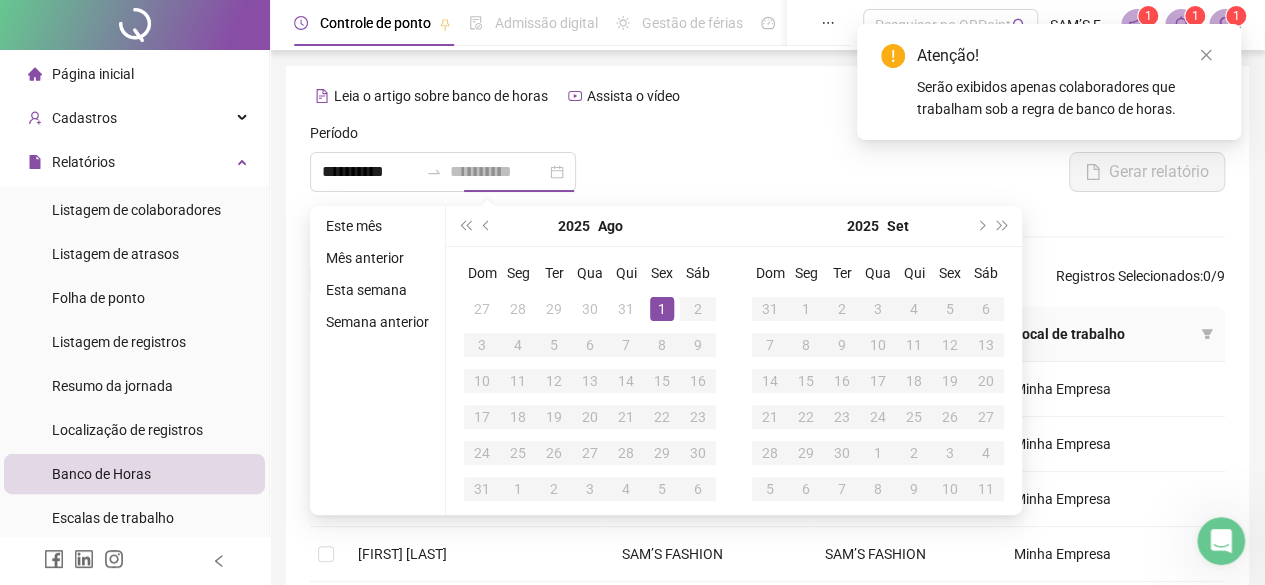 click on "1" at bounding box center (662, 309) 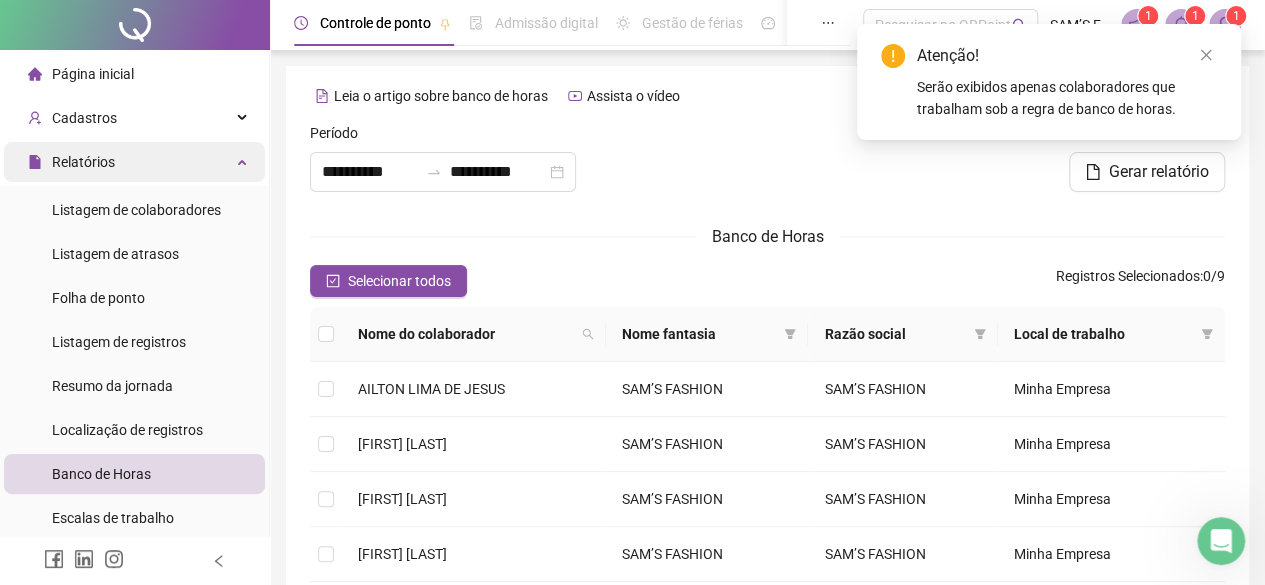 click on "Relatórios" at bounding box center (134, 162) 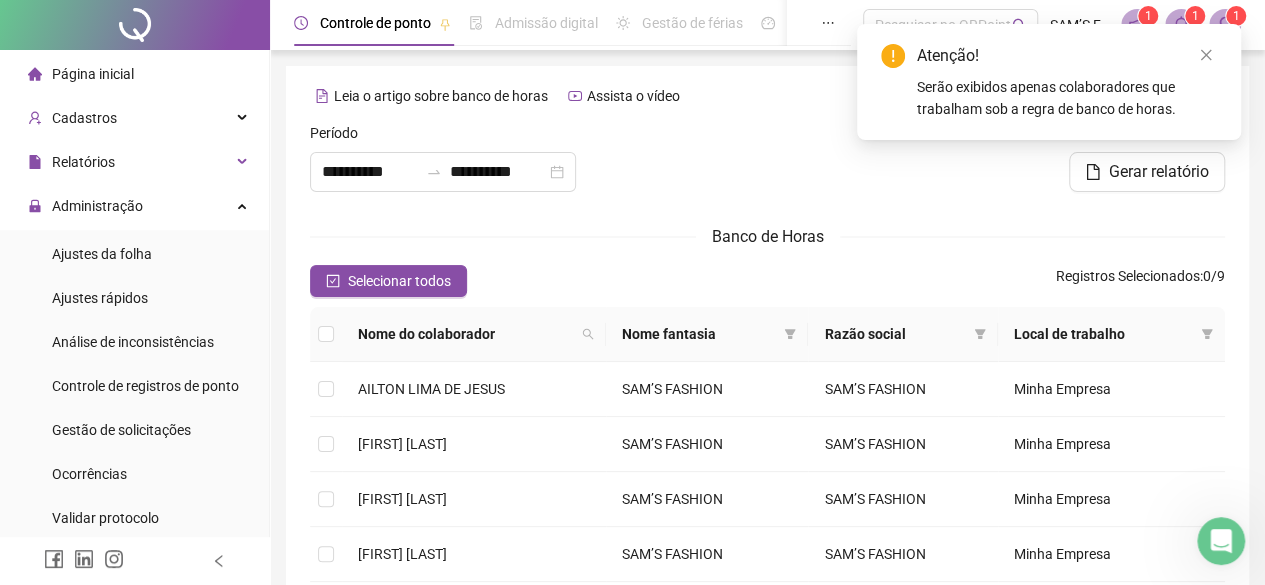 click on "Ajustes da folha Ajustes rápidos Análise de inconsistências Controle de registros de ponto Gestão de solicitações Ocorrências Validar protocolo Link para Registro Rápido" at bounding box center [134, 408] 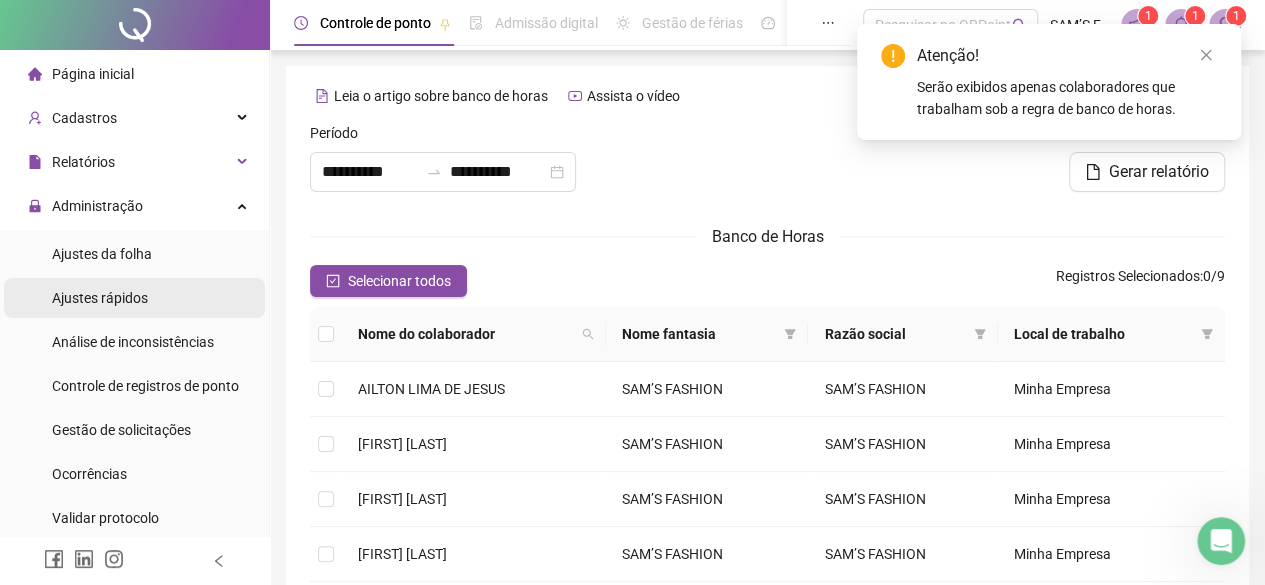 drag, startPoint x: 125, startPoint y: 265, endPoint x: 130, endPoint y: 278, distance: 13.928389 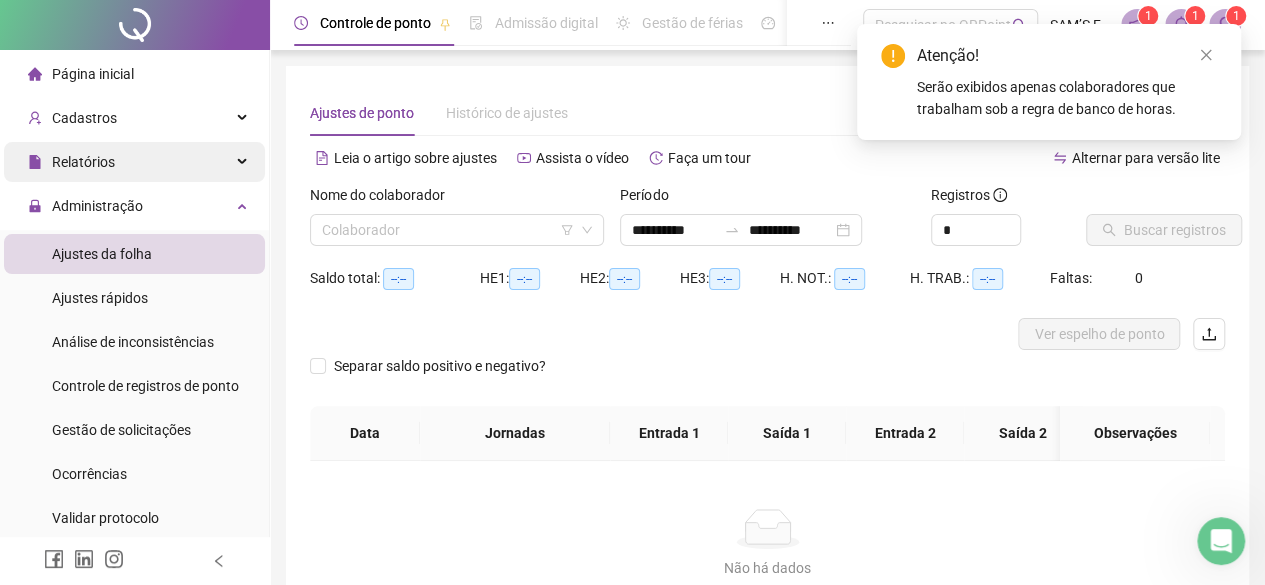 click on "Relatórios" at bounding box center (134, 162) 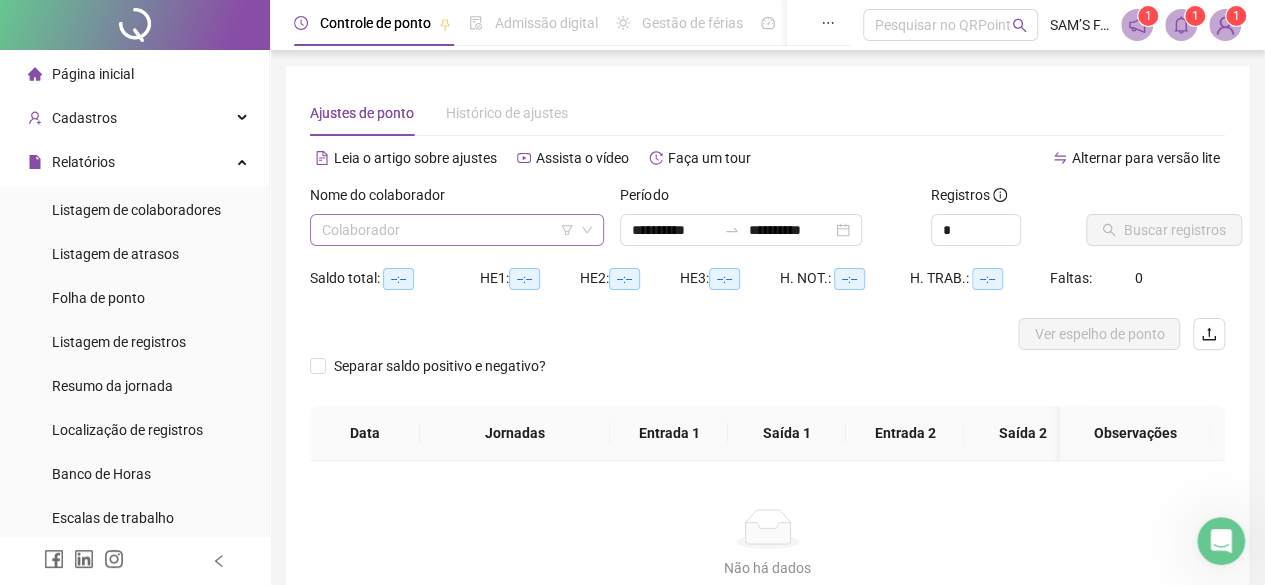 click at bounding box center [448, 230] 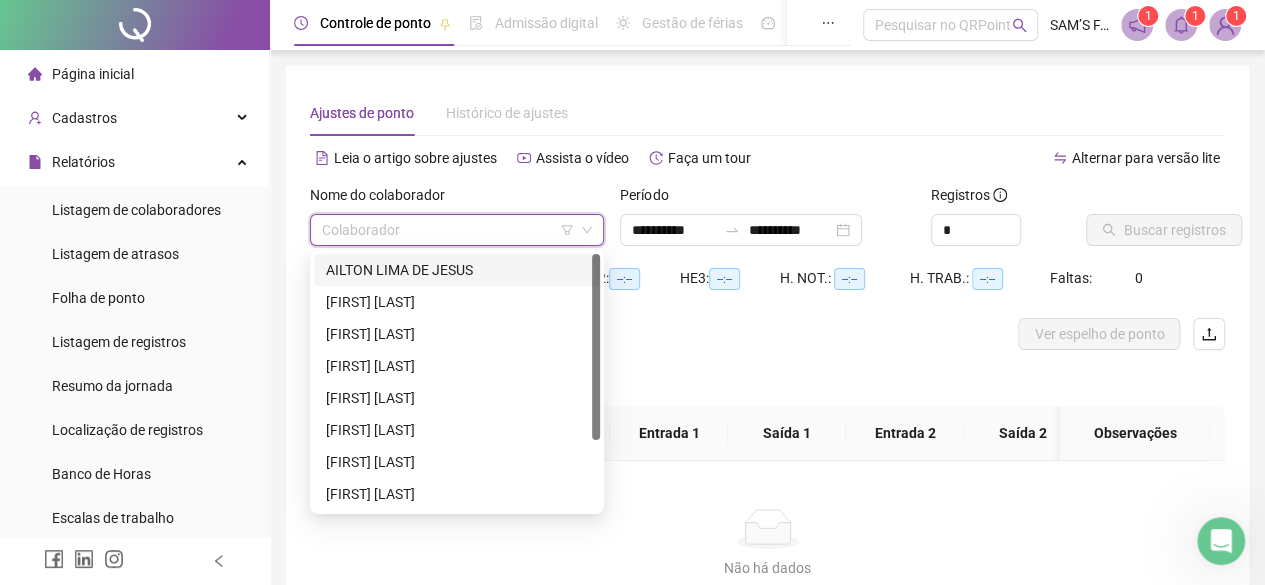 click on "AILTON LIMA DE JESUS" at bounding box center (457, 270) 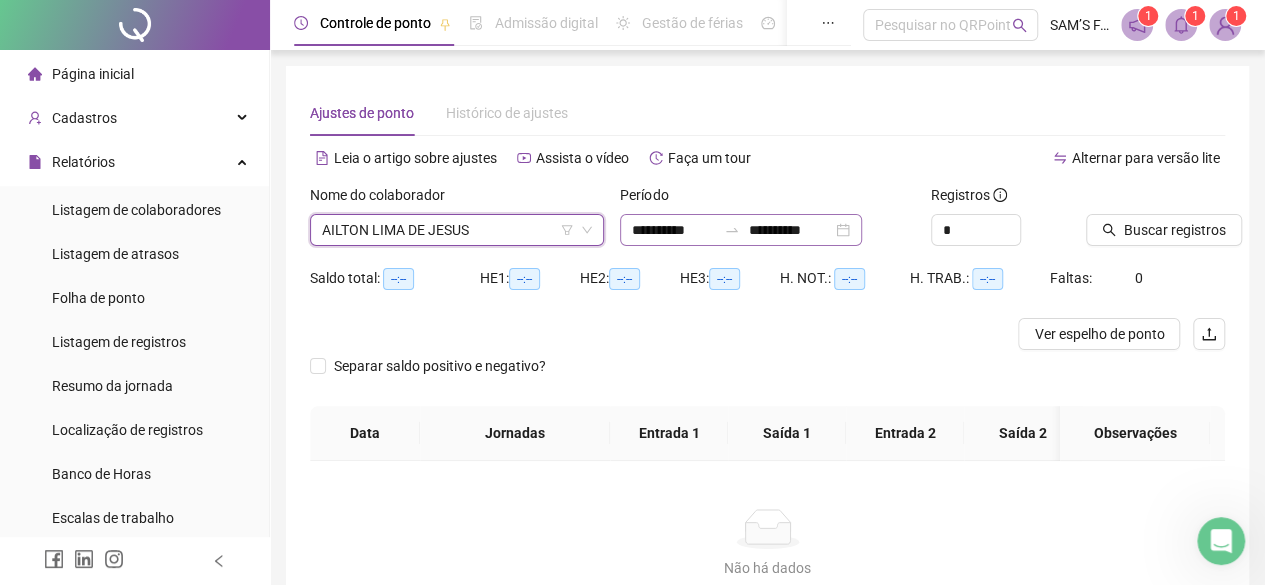 click 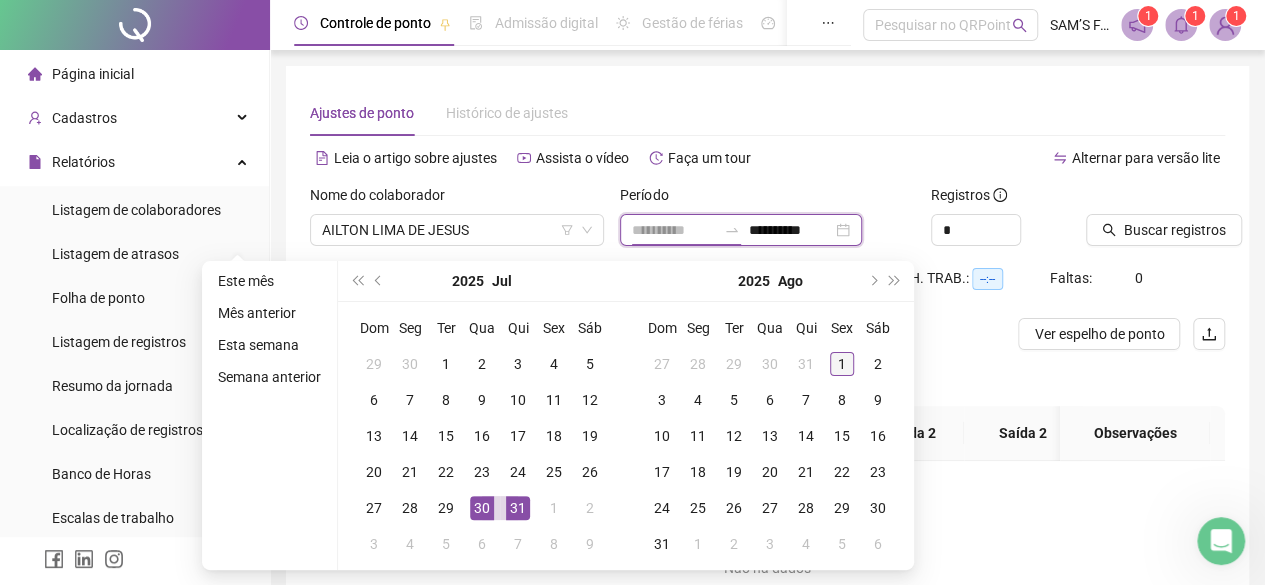 type on "**********" 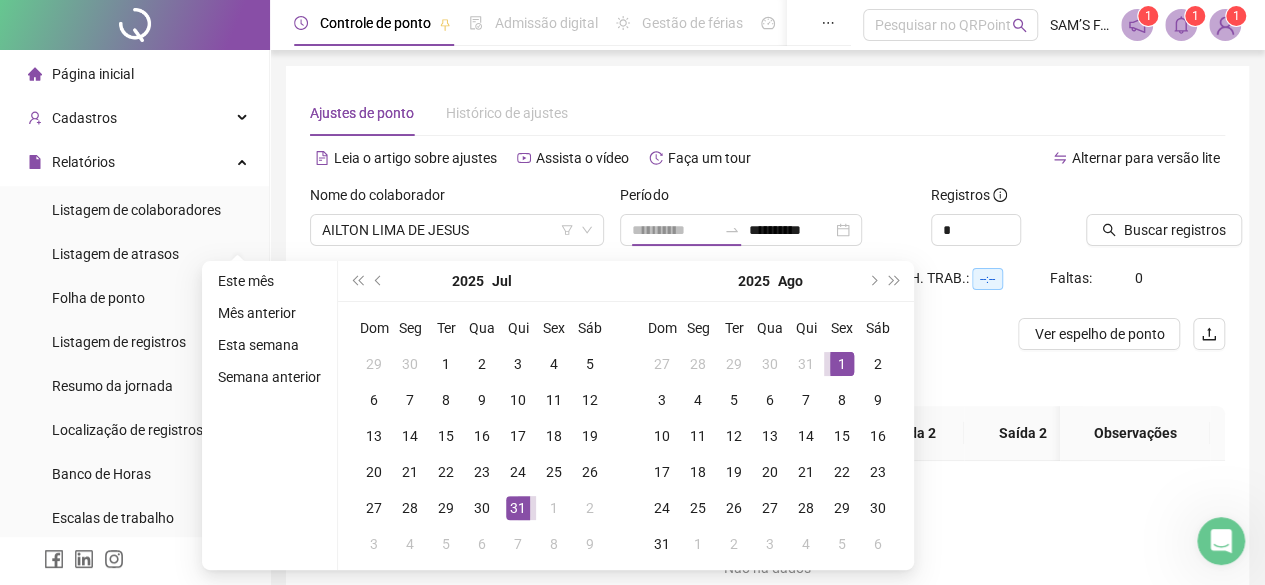 click on "1" at bounding box center (842, 364) 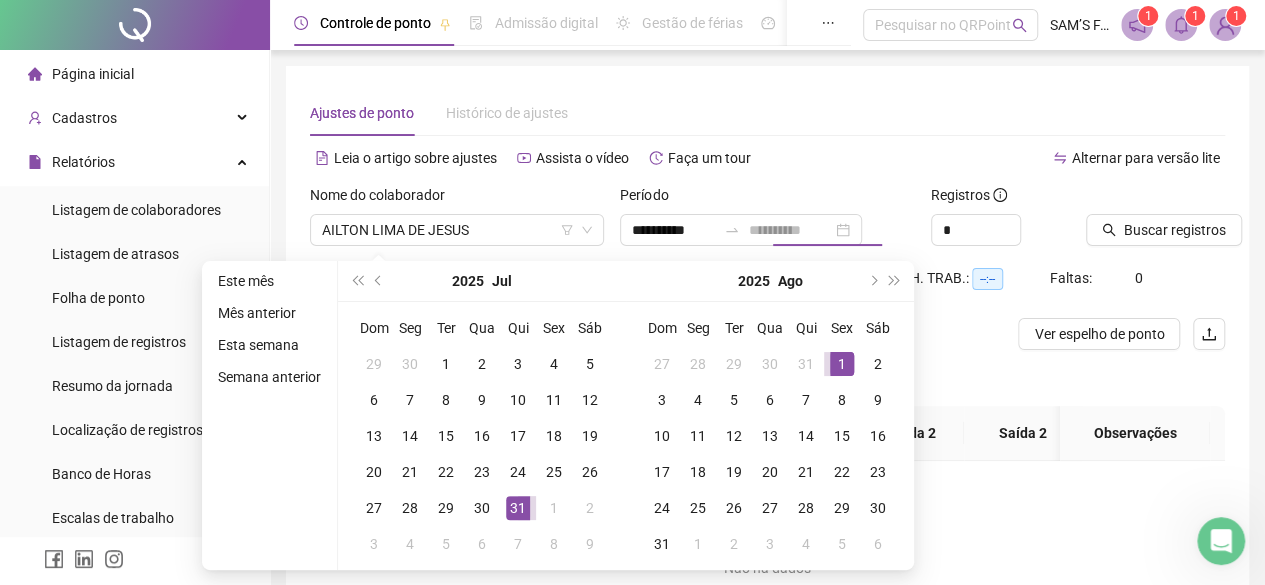 click on "1" at bounding box center (842, 364) 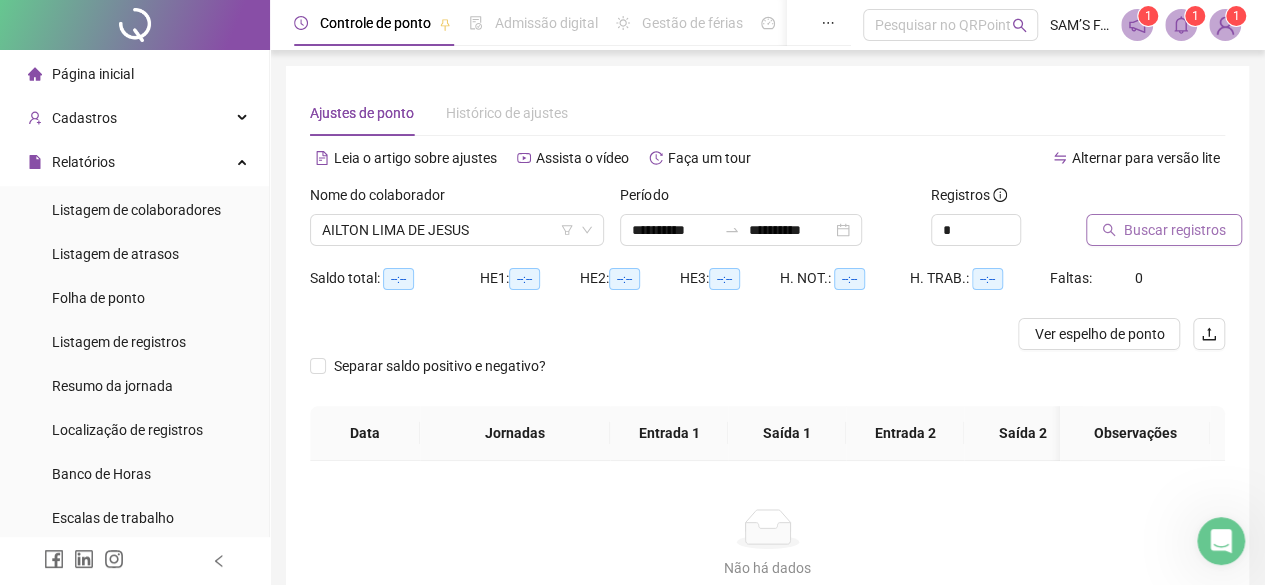 click on "Buscar registros" at bounding box center (1175, 230) 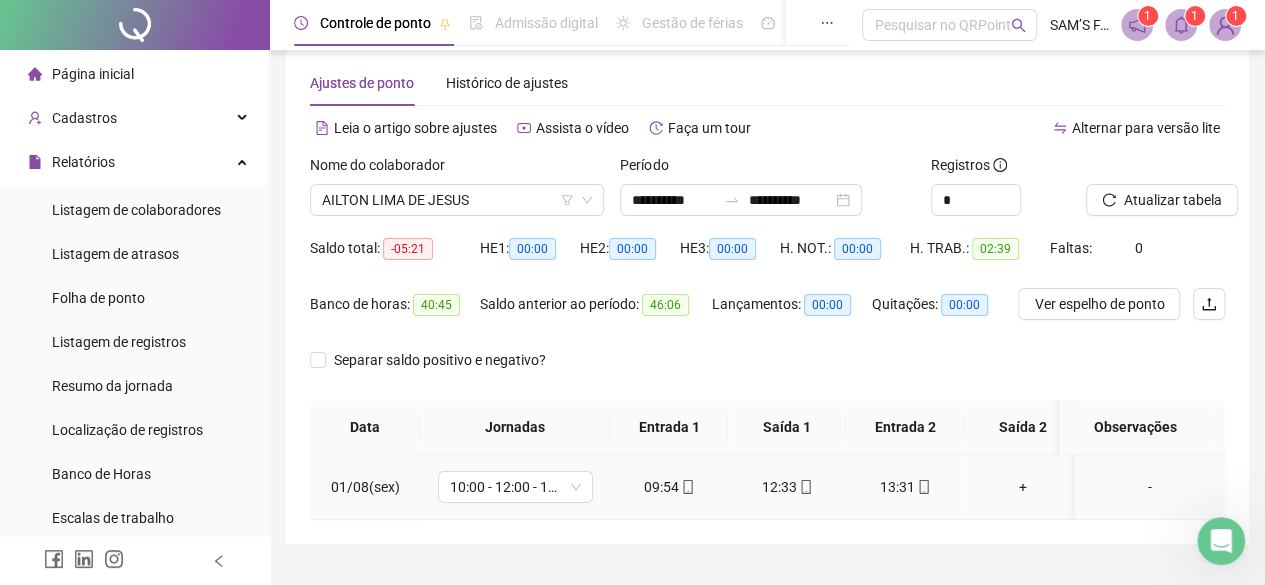 scroll, scrollTop: 0, scrollLeft: 0, axis: both 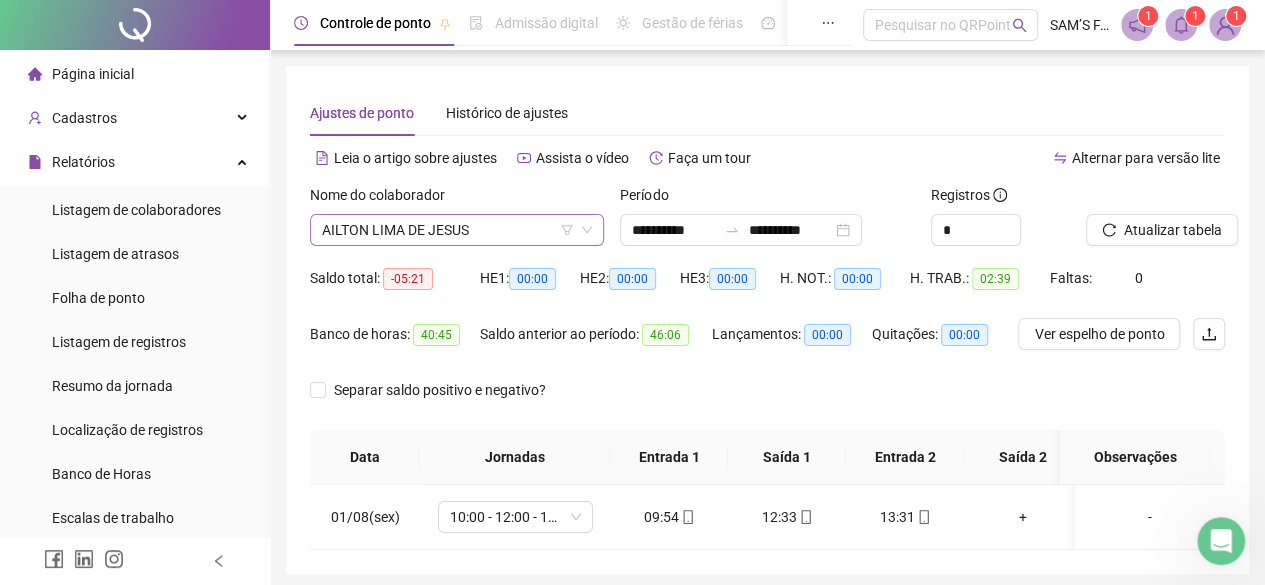 click on "AILTON LIMA DE JESUS" at bounding box center [457, 230] 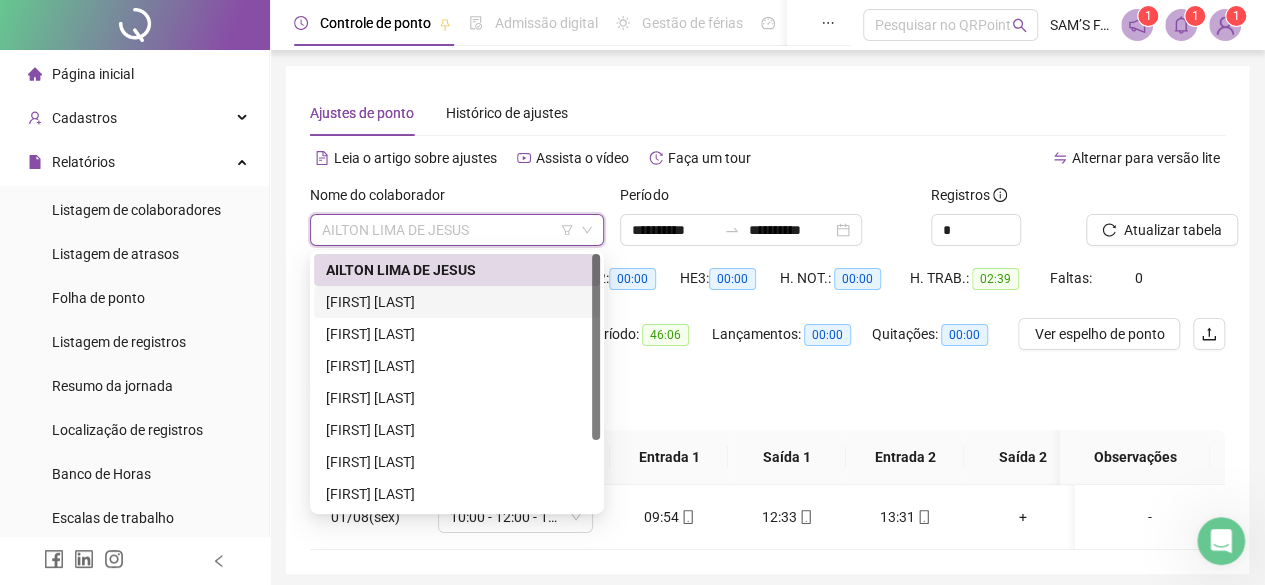 click on "[FIRST] [LAST]" at bounding box center [457, 302] 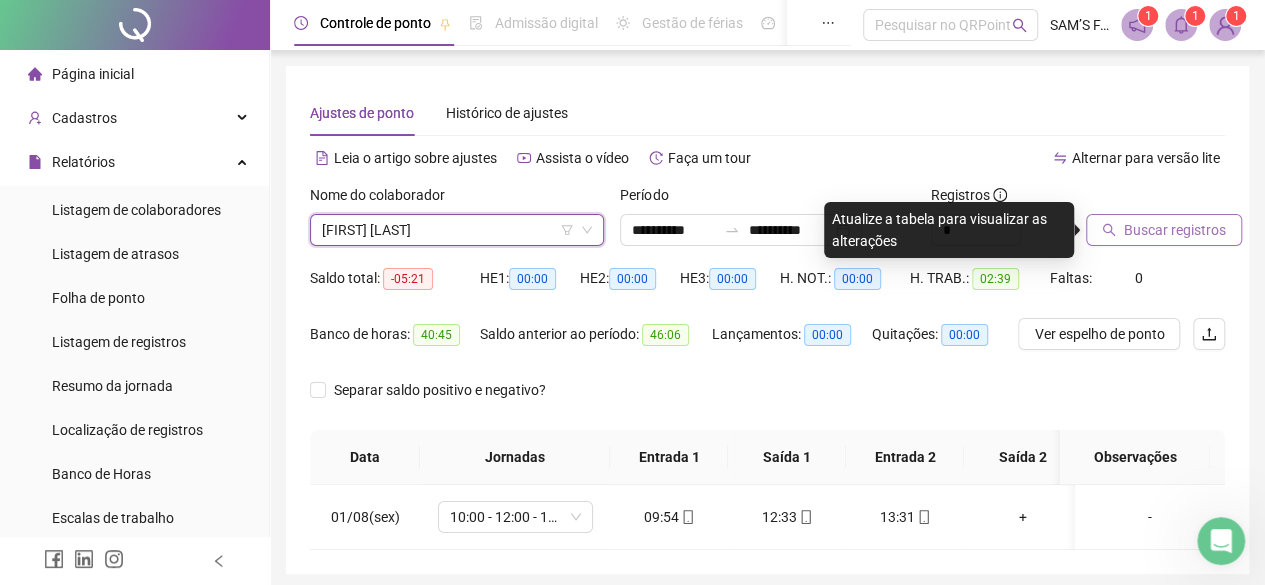 click on "Buscar registros" at bounding box center (1175, 230) 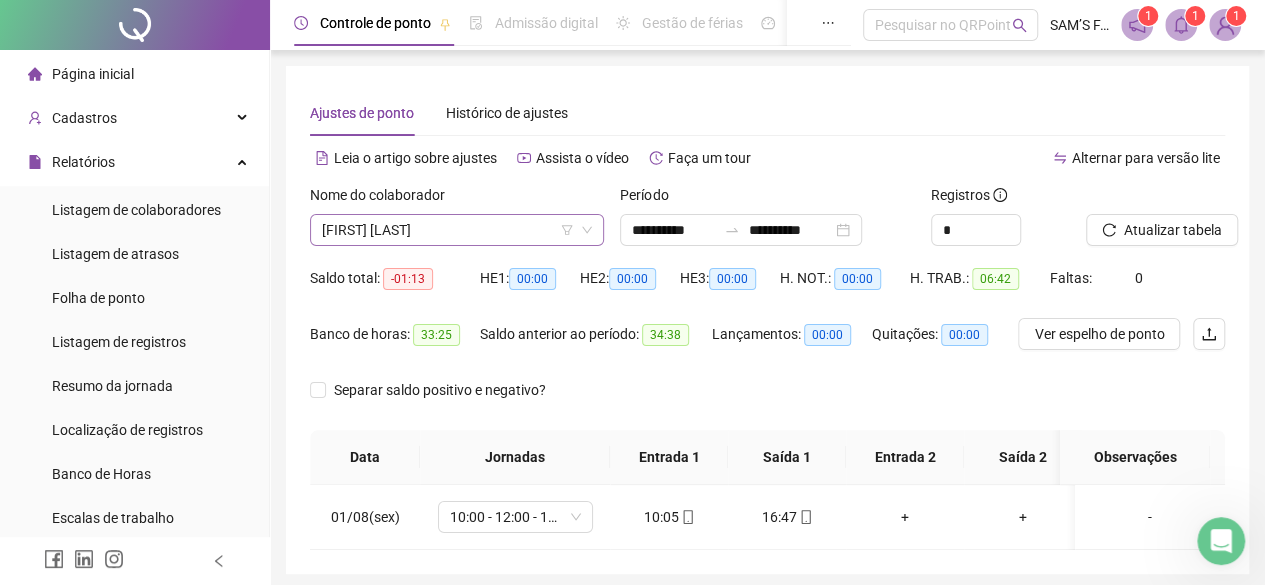 click on "[FIRST] [LAST]" at bounding box center [457, 230] 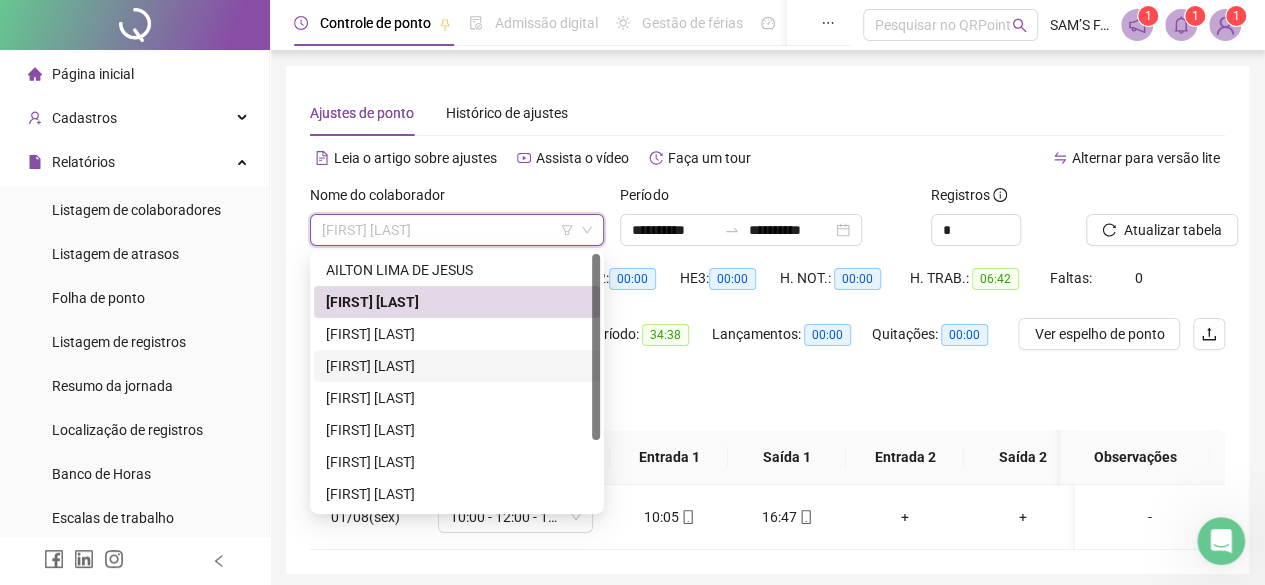click on "[FIRST] [LAST]" at bounding box center [457, 366] 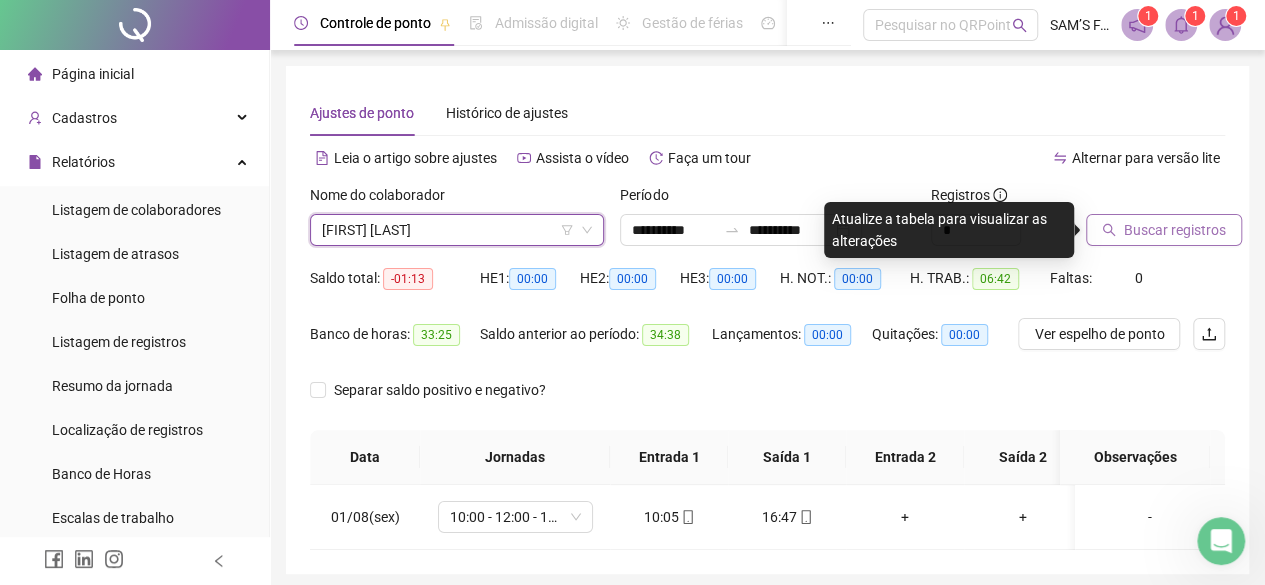 click on "Buscar registros" at bounding box center [1175, 230] 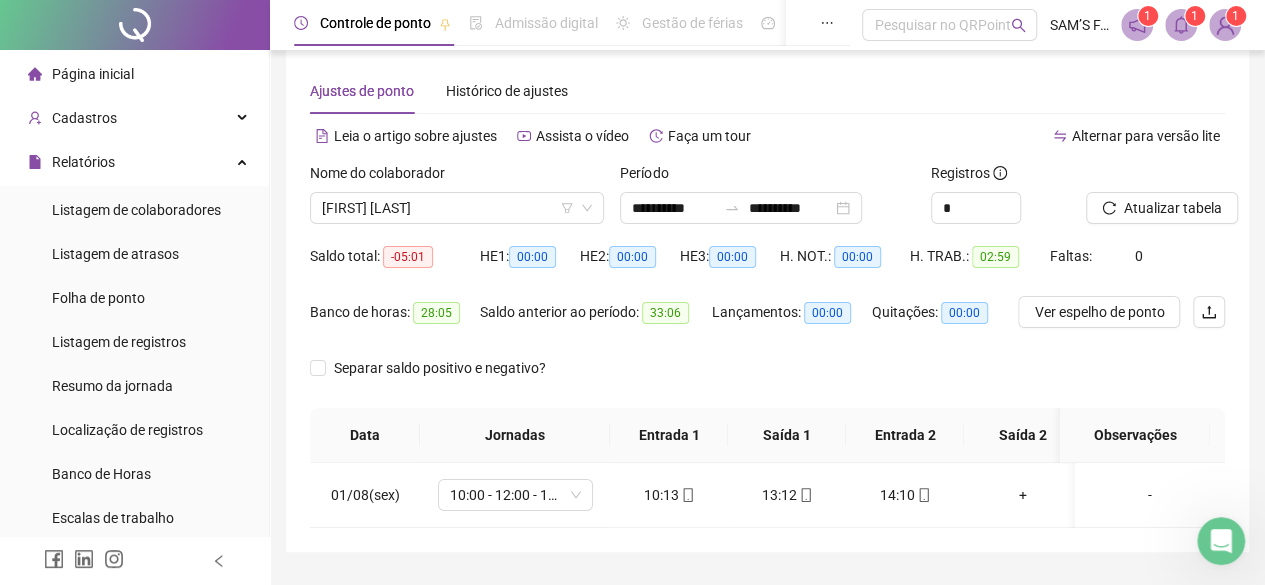 scroll, scrollTop: 0, scrollLeft: 0, axis: both 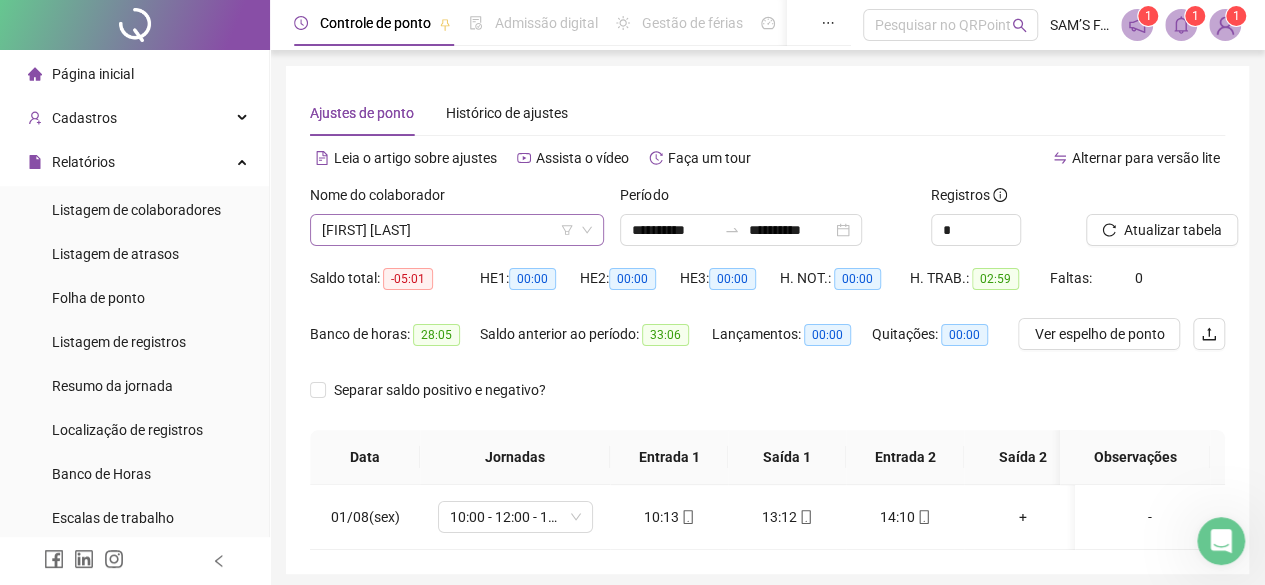 click on "[FIRST] [LAST]" at bounding box center (457, 230) 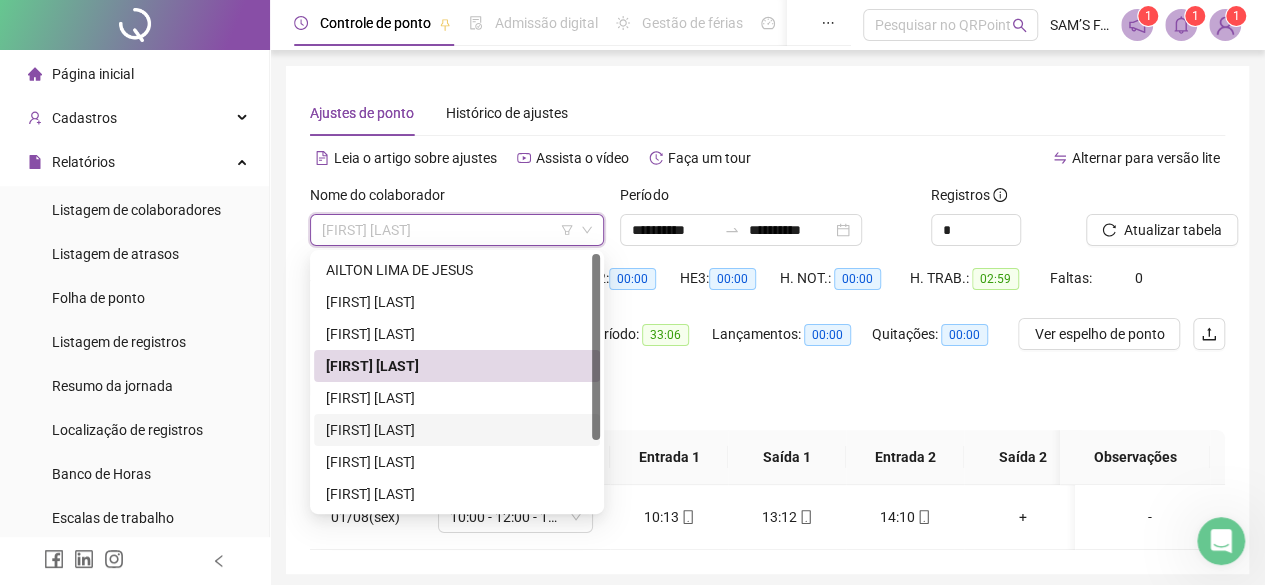 drag, startPoint x: 481, startPoint y: 427, endPoint x: 525, endPoint y: 431, distance: 44.181442 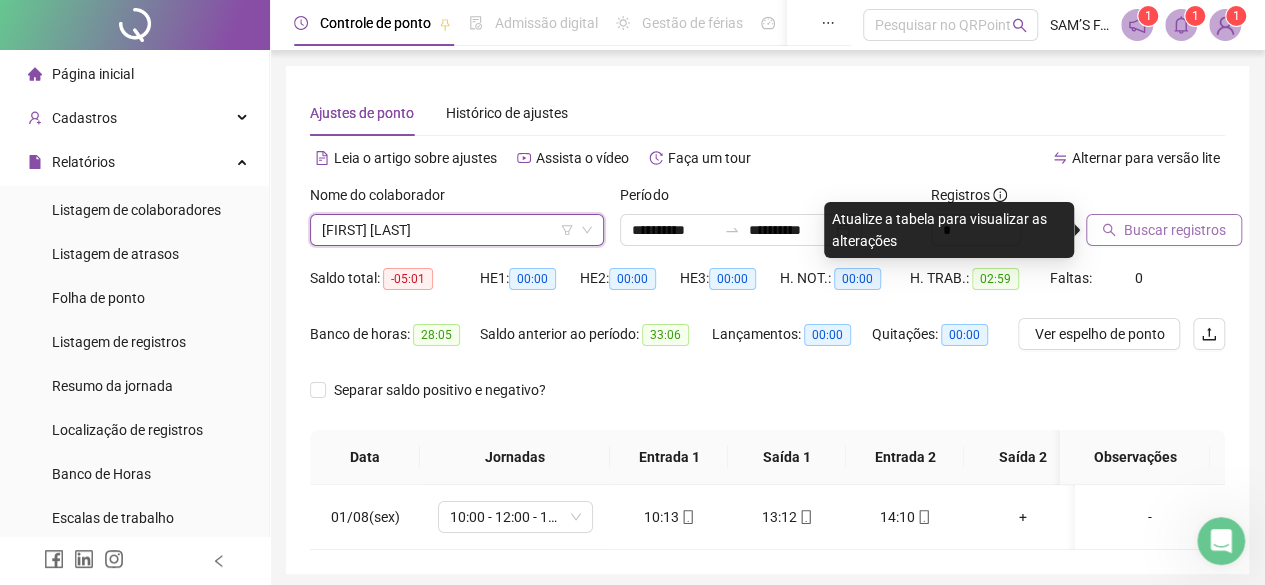 click on "Buscar registros" at bounding box center [1164, 230] 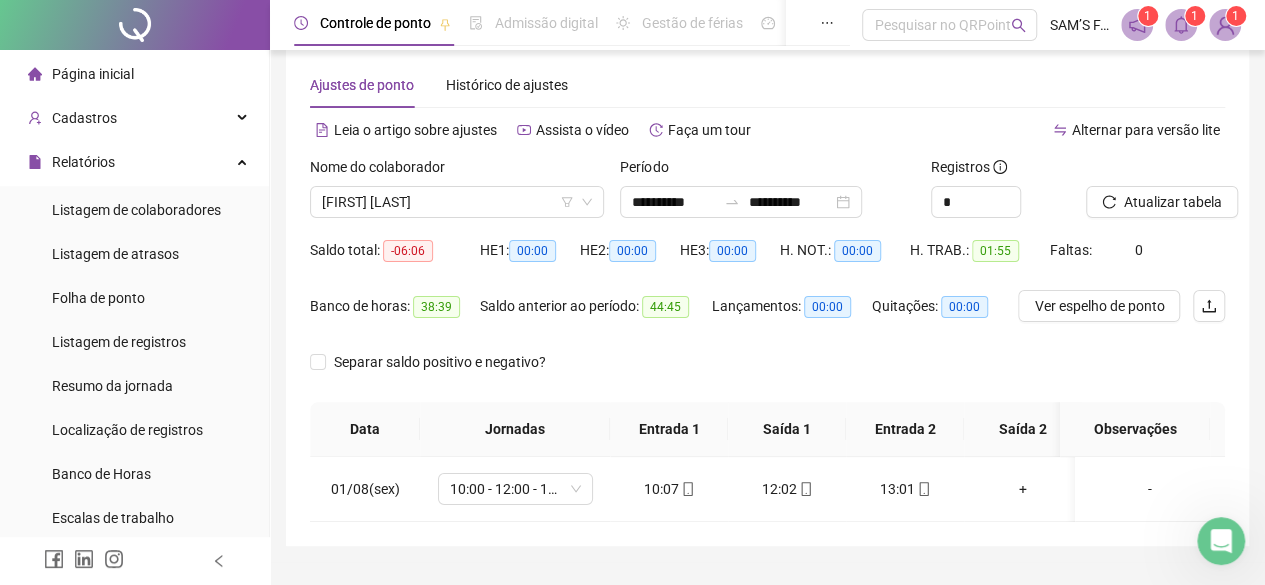 scroll, scrollTop: 0, scrollLeft: 0, axis: both 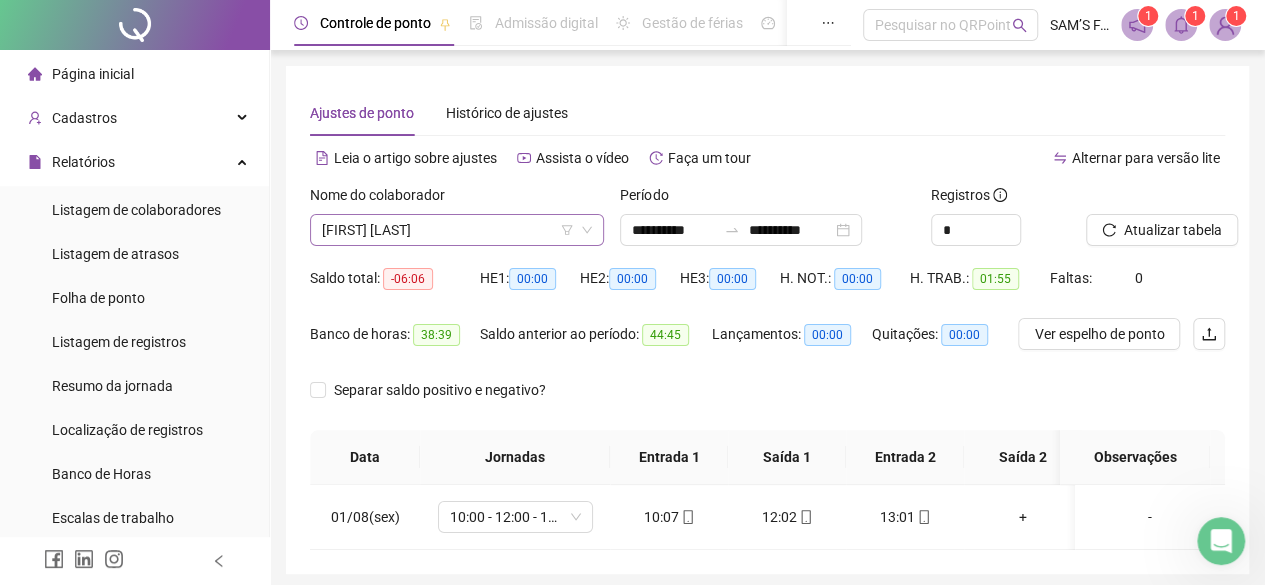 click on "[FIRST] [LAST]" at bounding box center [457, 230] 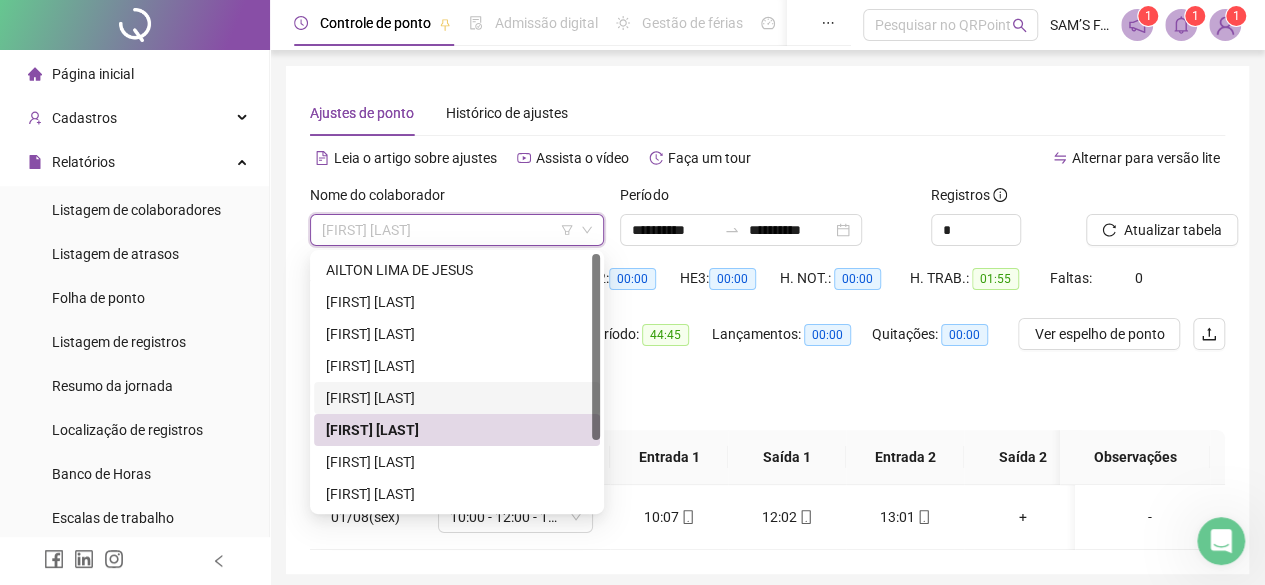 scroll, scrollTop: 96, scrollLeft: 0, axis: vertical 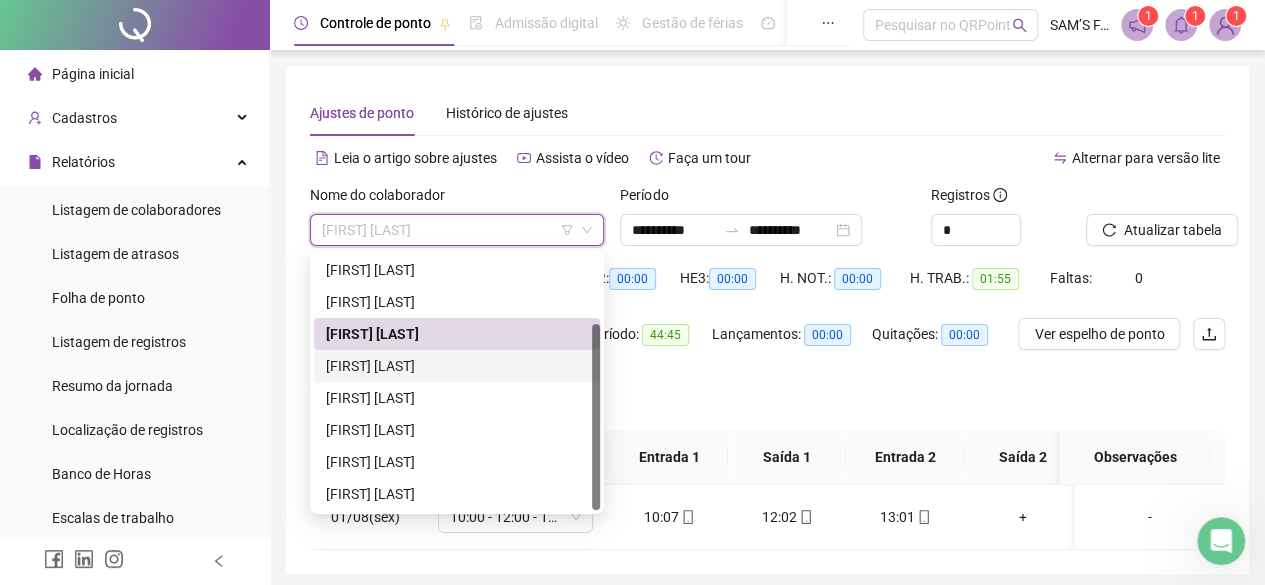 click on "[FIRST] [LAST]" at bounding box center [457, 366] 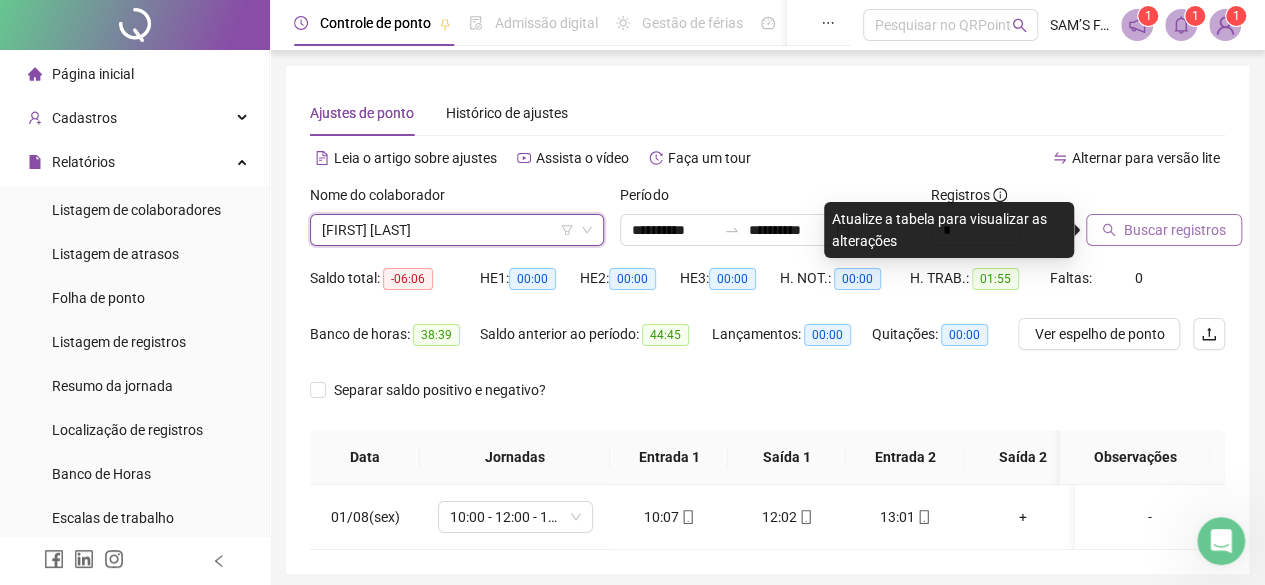 click on "Buscar registros" at bounding box center [1164, 230] 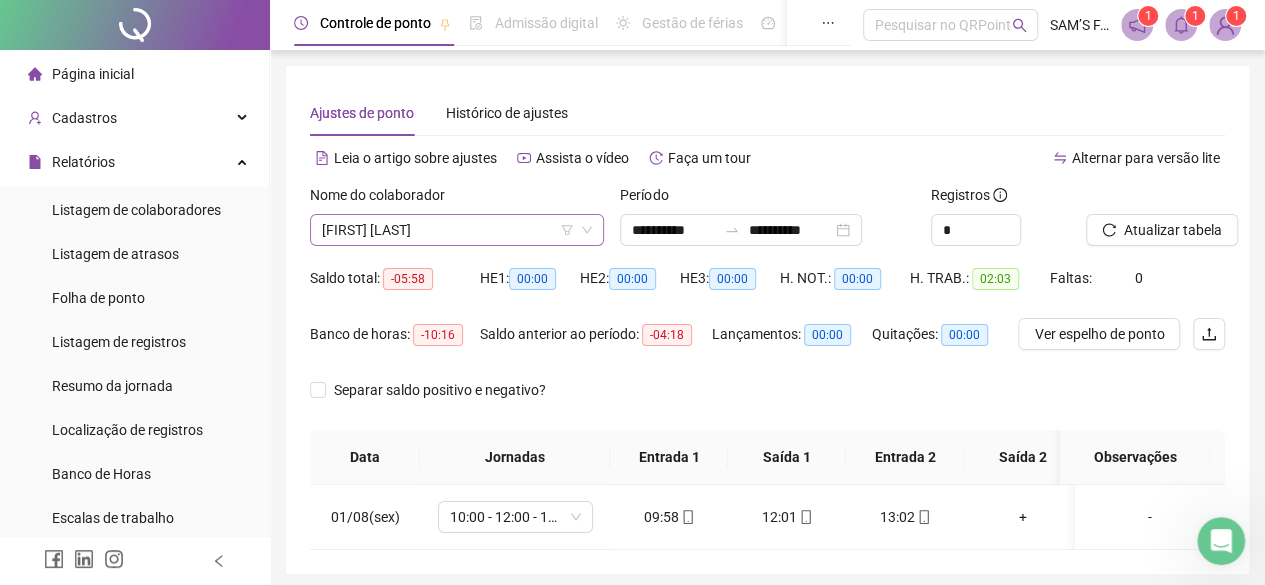click on "[FIRST] [LAST]" at bounding box center (457, 230) 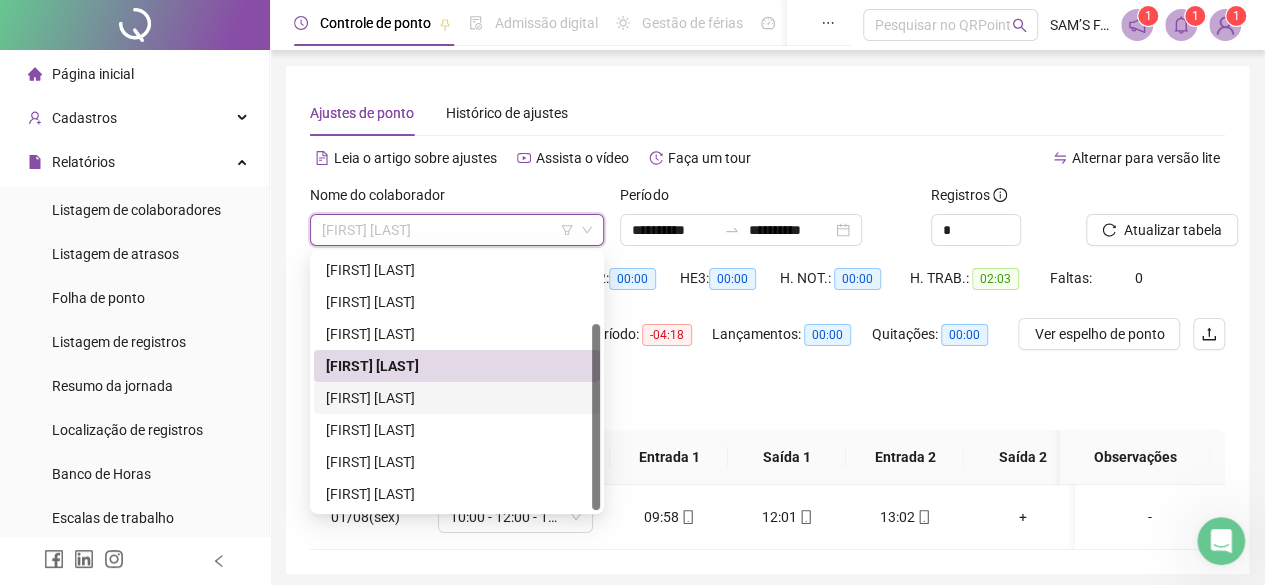 click on "[FIRST] [LAST]" at bounding box center (457, 398) 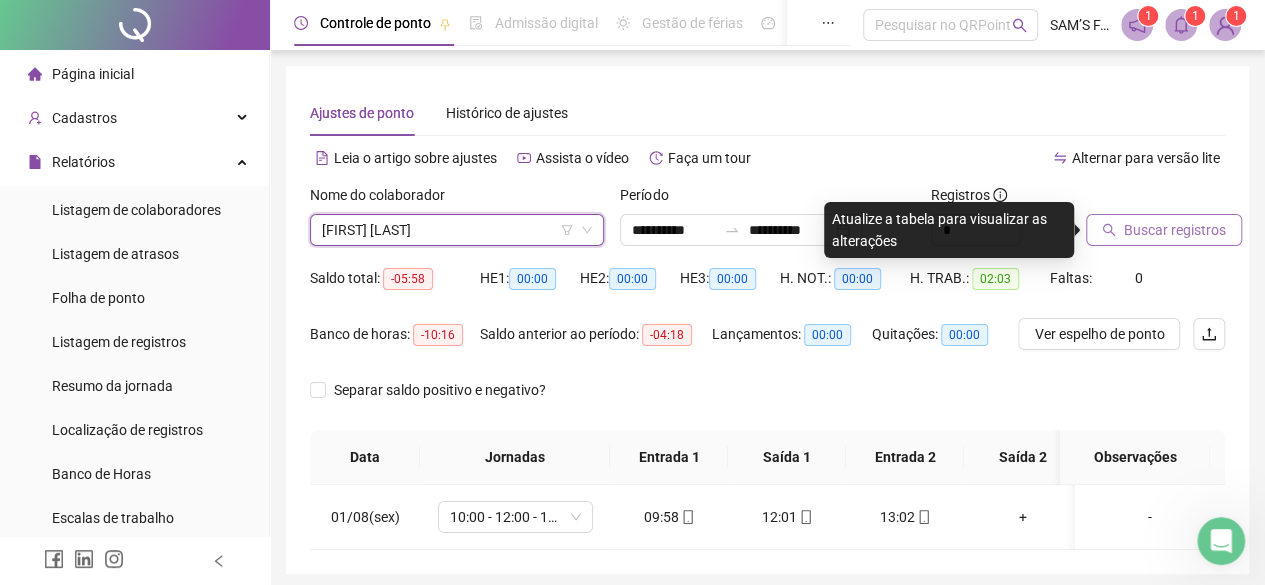 click on "Buscar registros" at bounding box center (1175, 230) 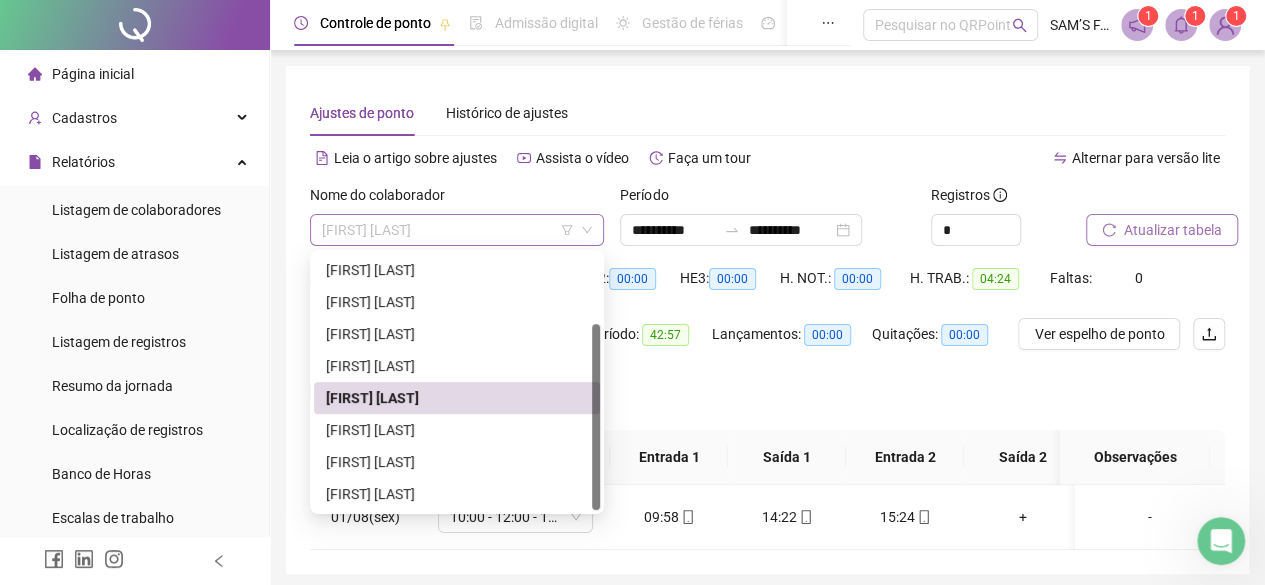 click on "[FIRST] [LAST]" at bounding box center (457, 230) 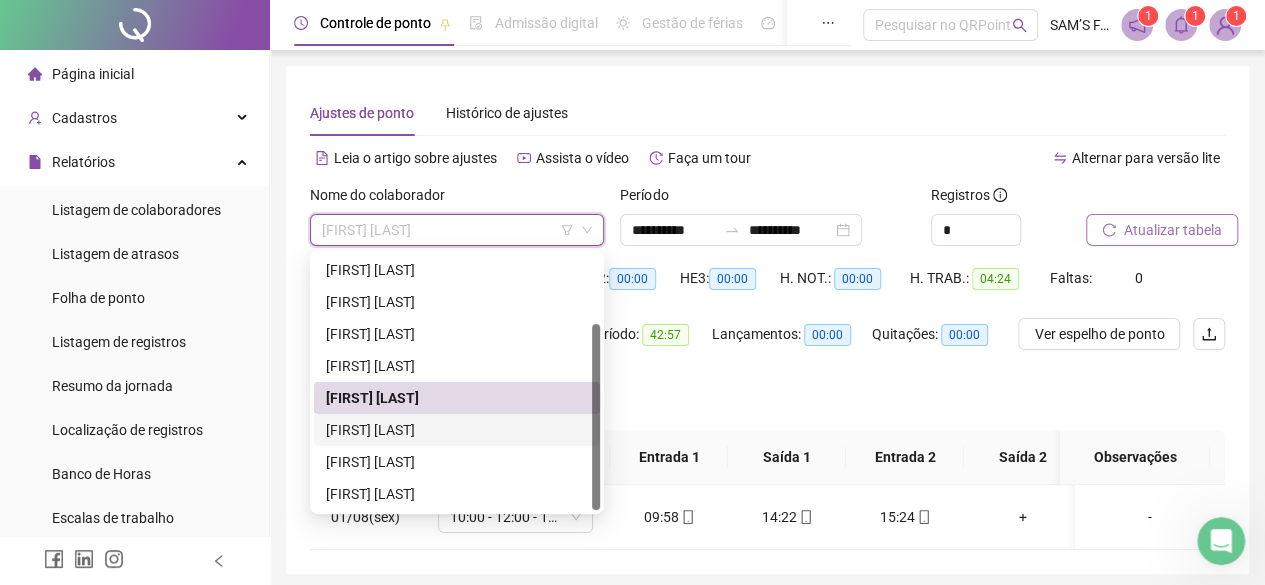 click on "[FIRST] [LAST]" at bounding box center (457, 430) 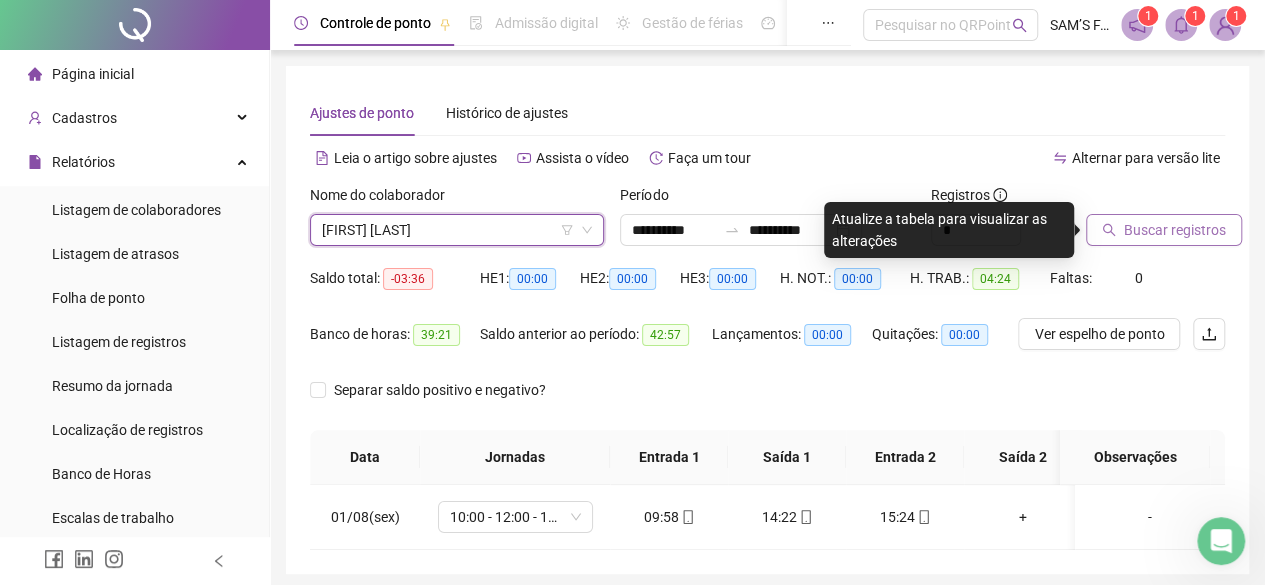 click on "Buscar registros" at bounding box center (1175, 230) 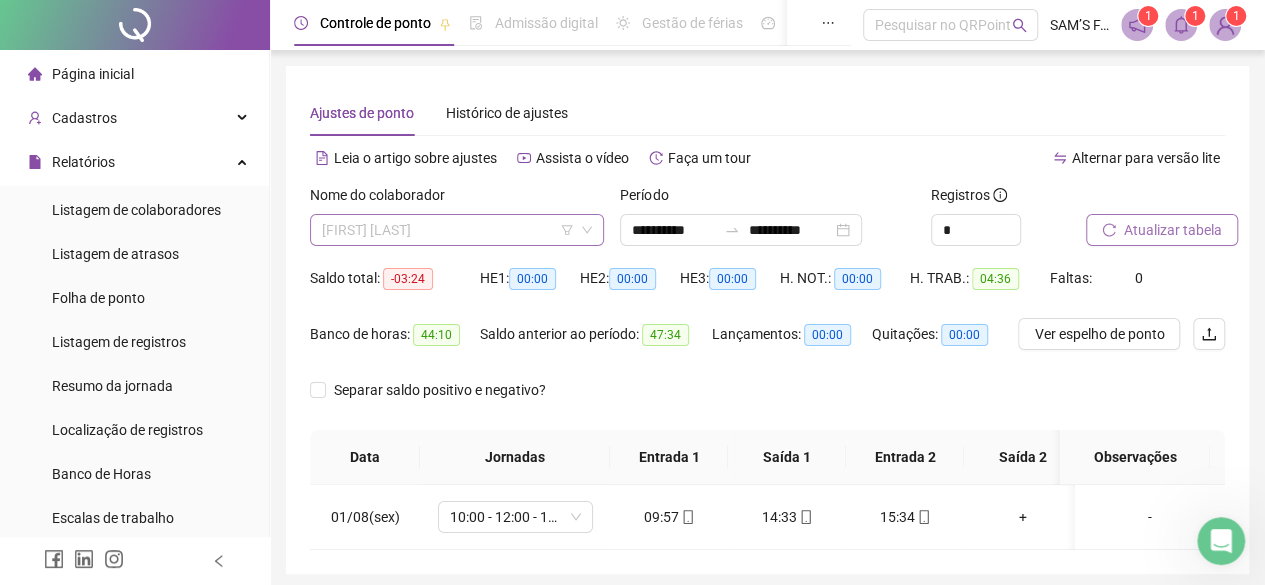 click on "[FIRST] [LAST]" at bounding box center (457, 230) 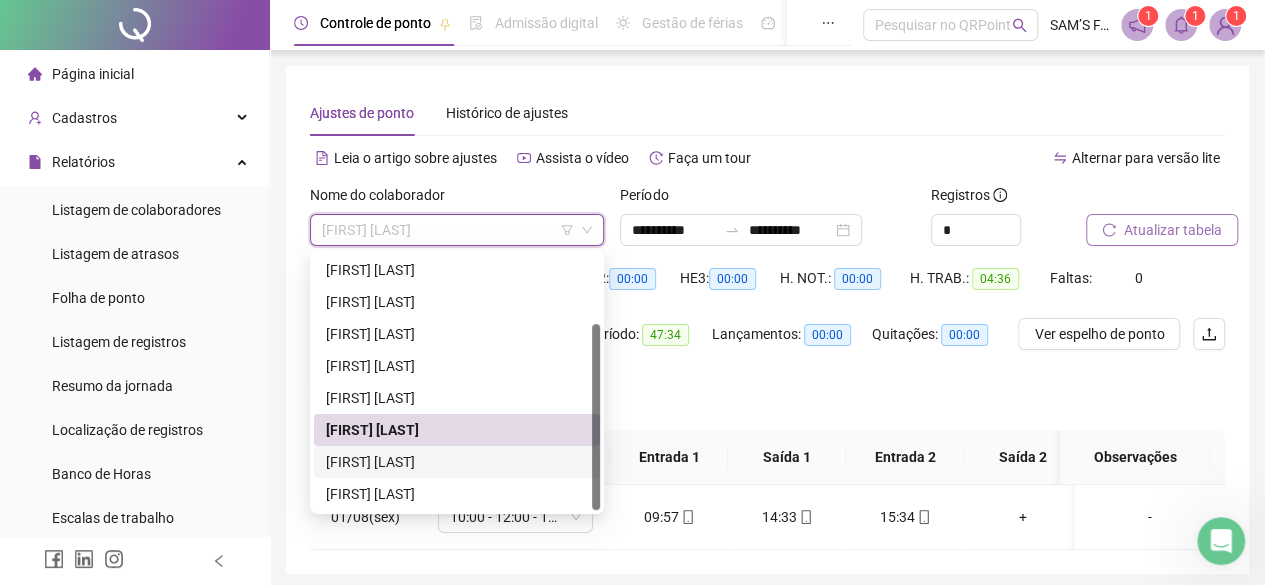 click on "[FIRST] [LAST]" at bounding box center [457, 462] 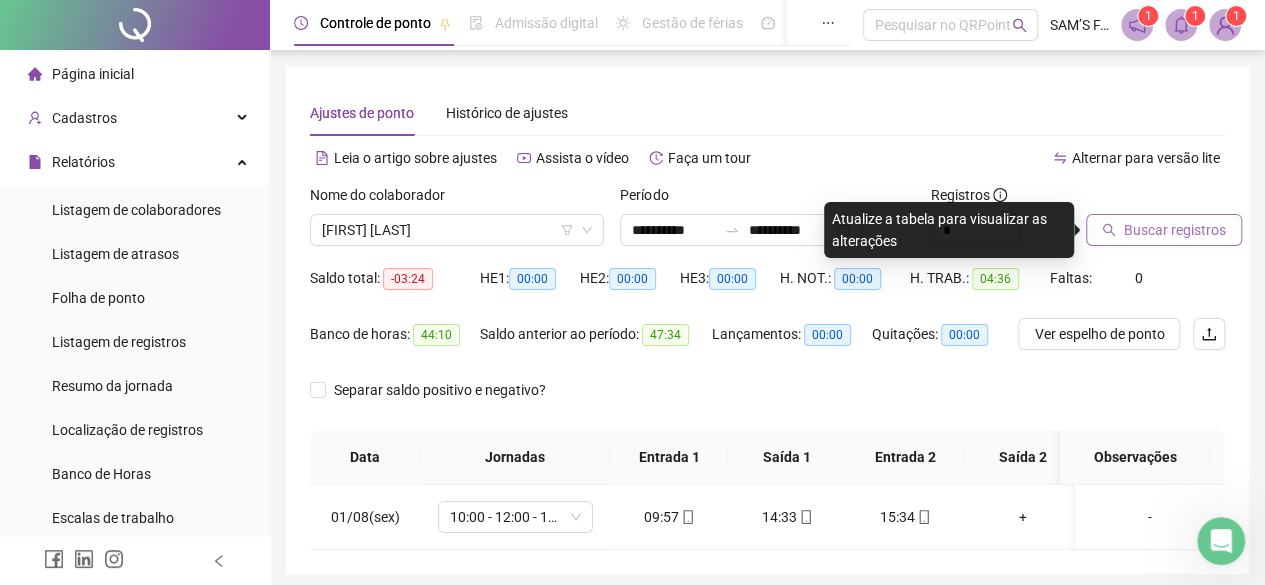 click on "Buscar registros" at bounding box center (1175, 230) 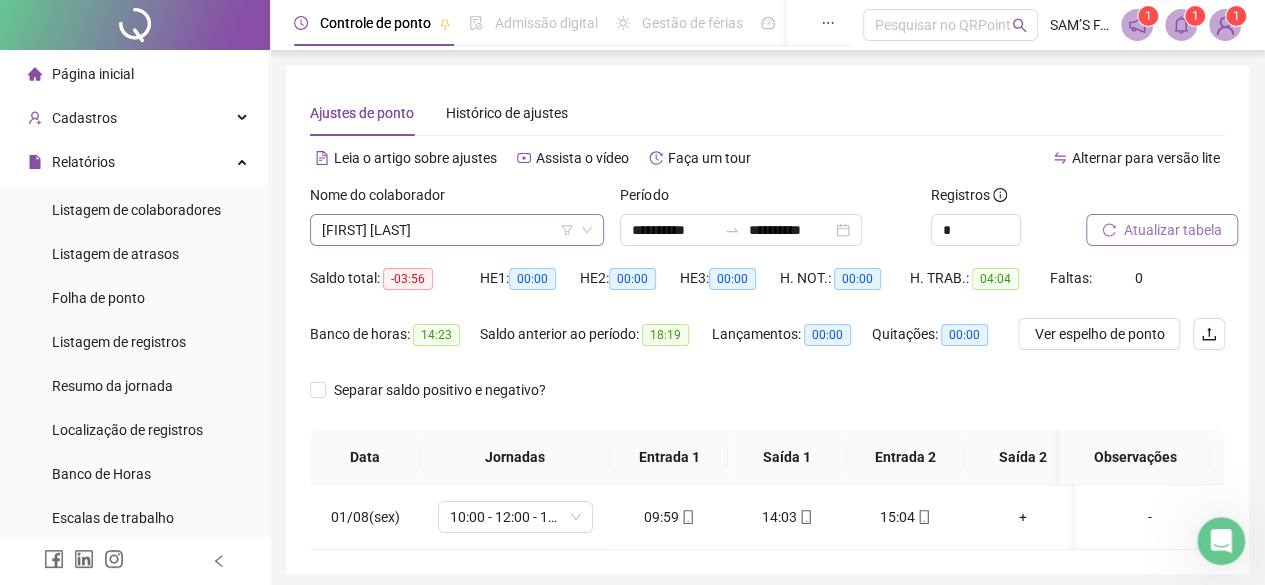 click on "[FIRST] [LAST]" at bounding box center [457, 230] 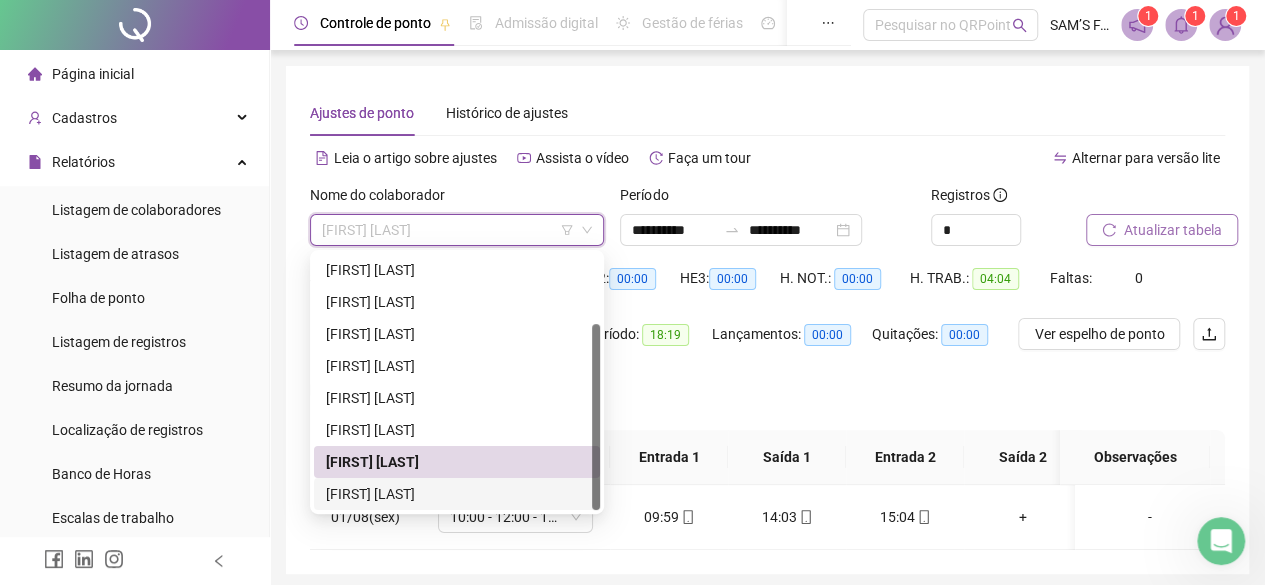 click on "[FIRST] [LAST]" at bounding box center (457, 494) 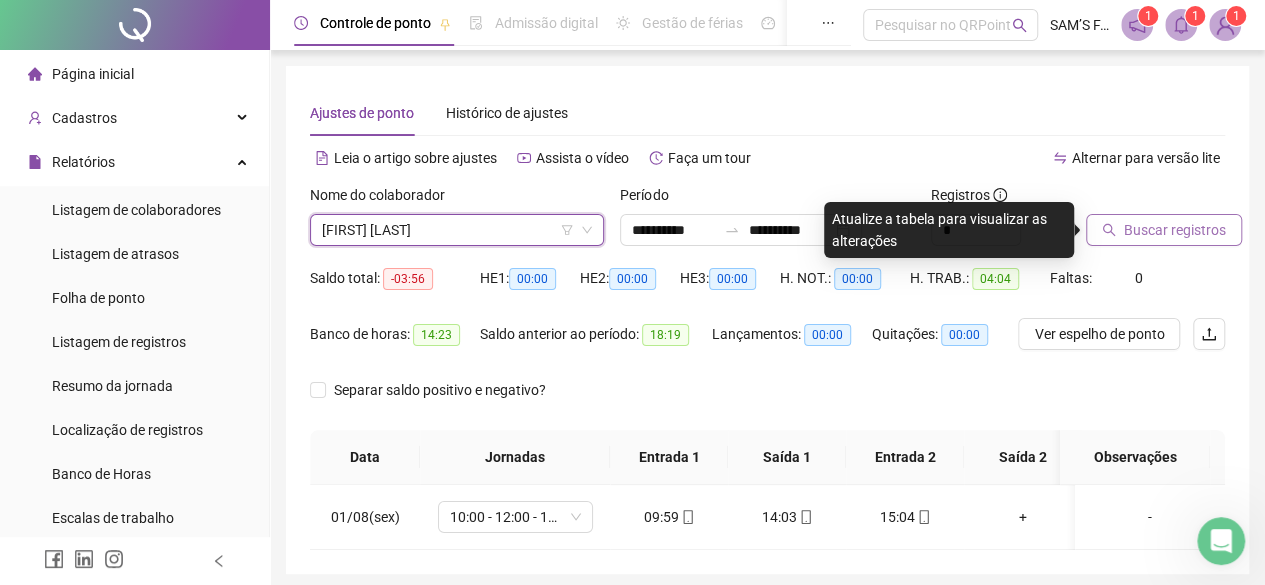 click on "Buscar registros" at bounding box center [1175, 230] 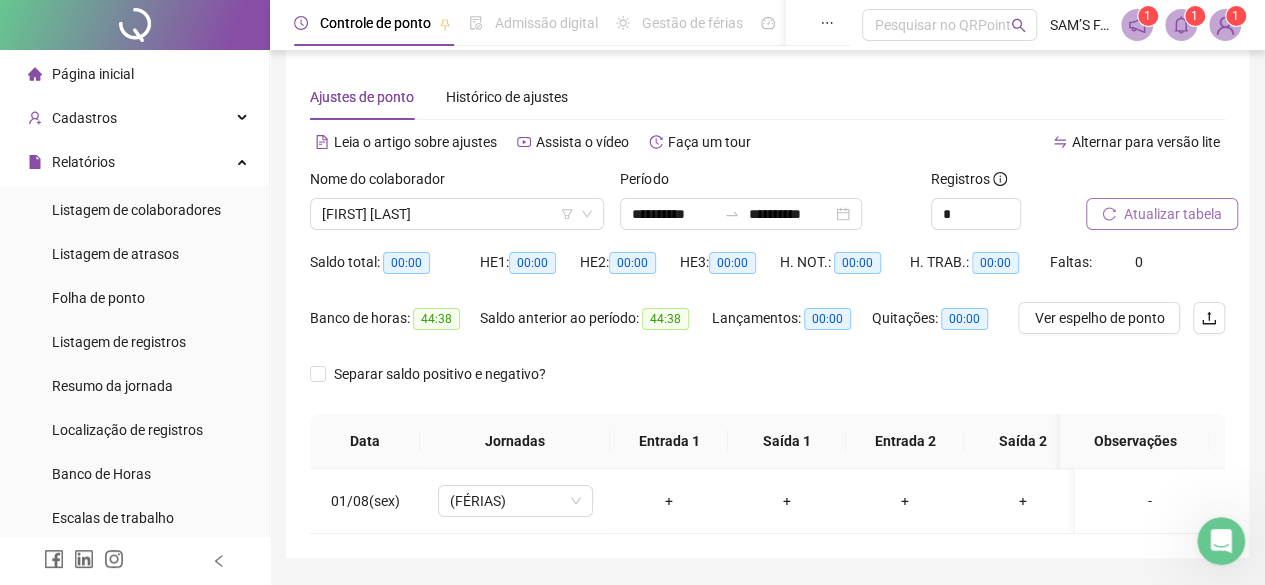 scroll, scrollTop: 0, scrollLeft: 0, axis: both 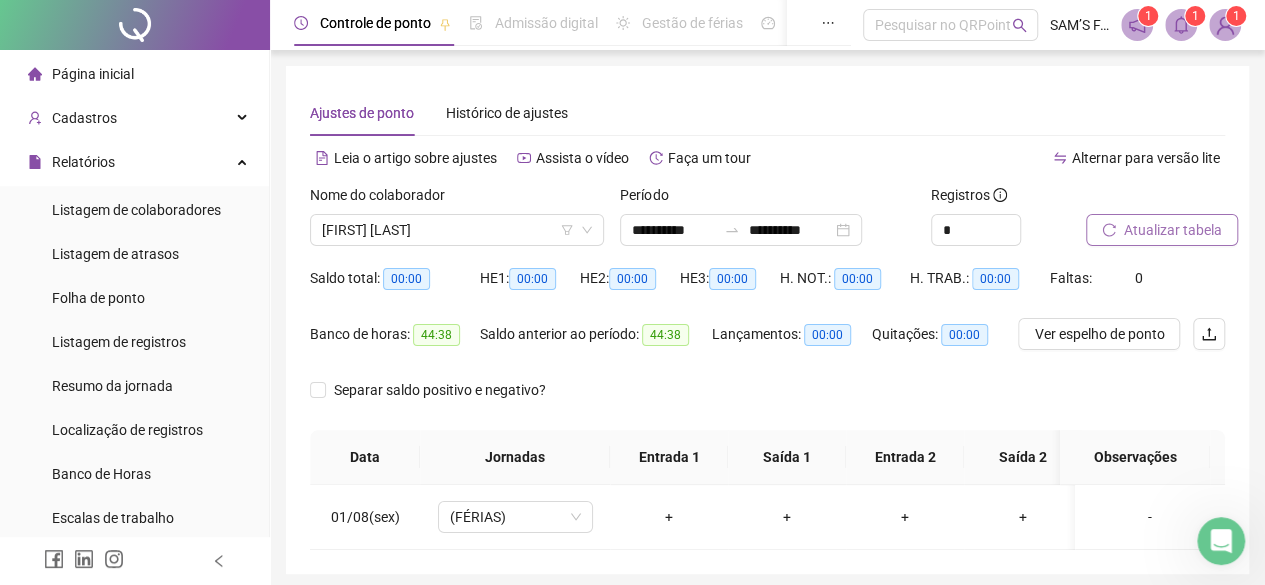click on "Página inicial" at bounding box center [81, 74] 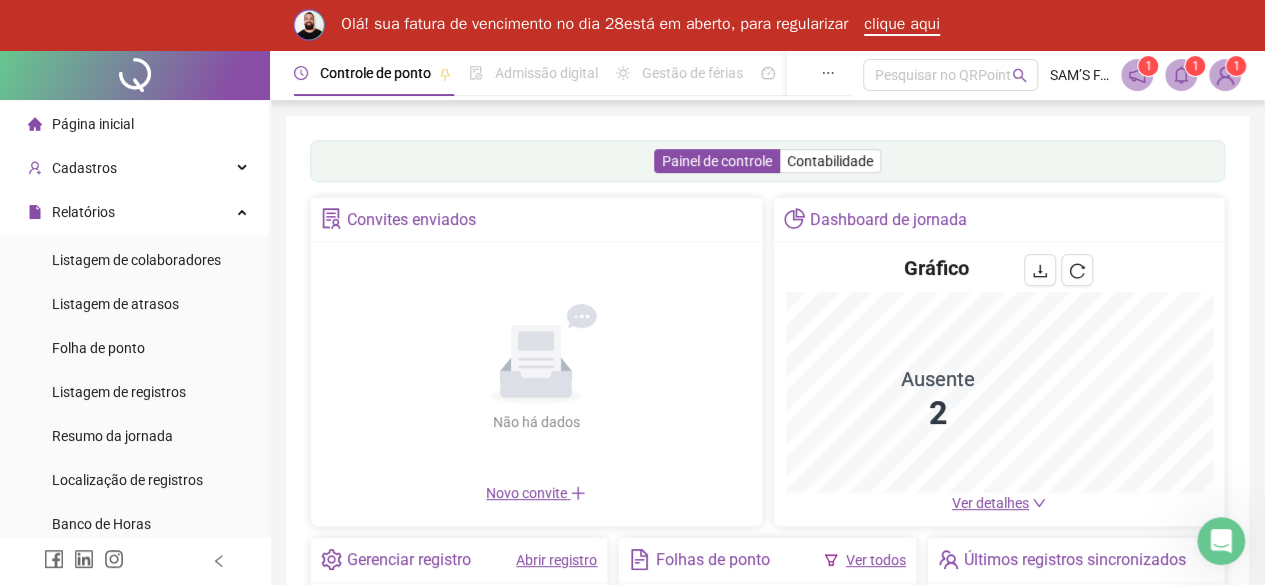 scroll, scrollTop: 0, scrollLeft: 0, axis: both 